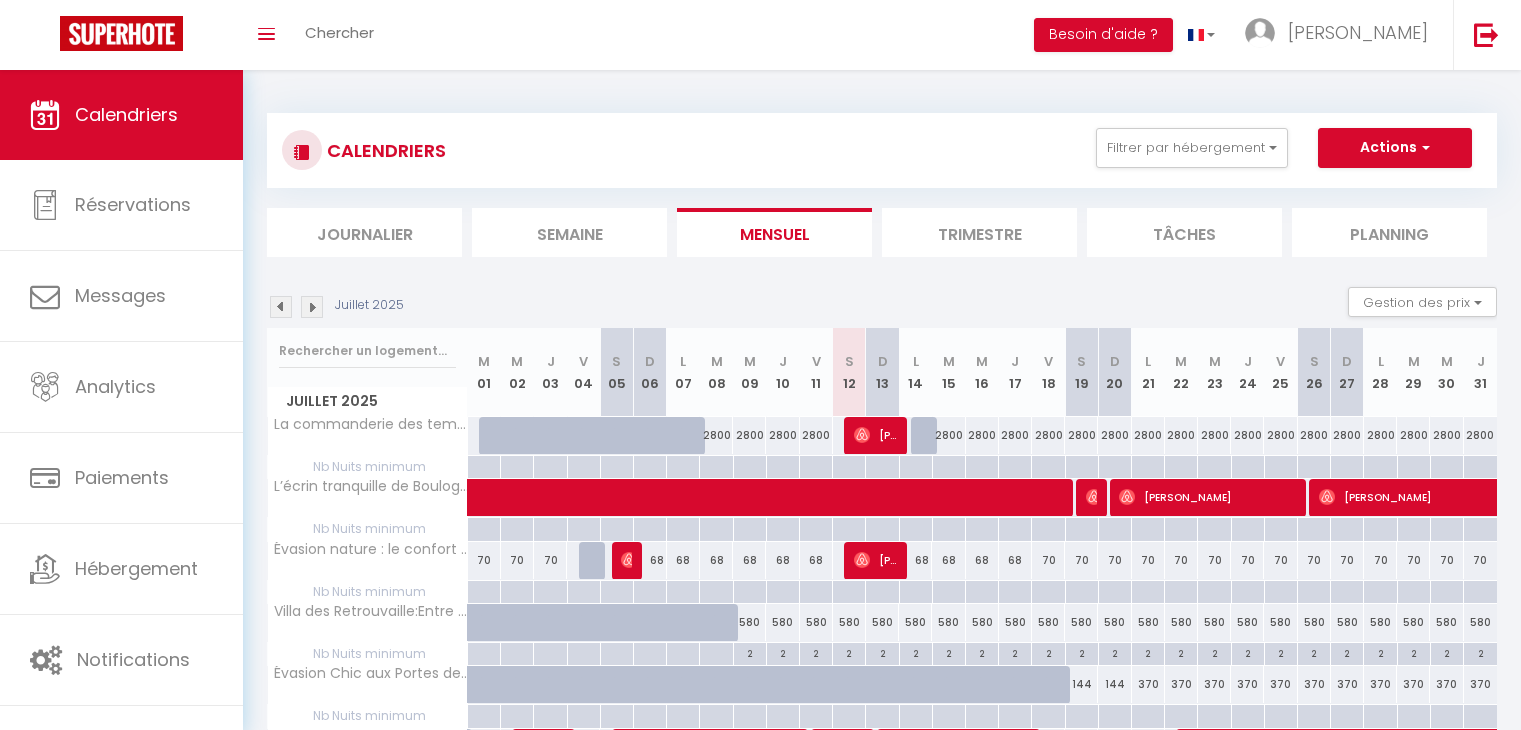 scroll, scrollTop: 576, scrollLeft: 0, axis: vertical 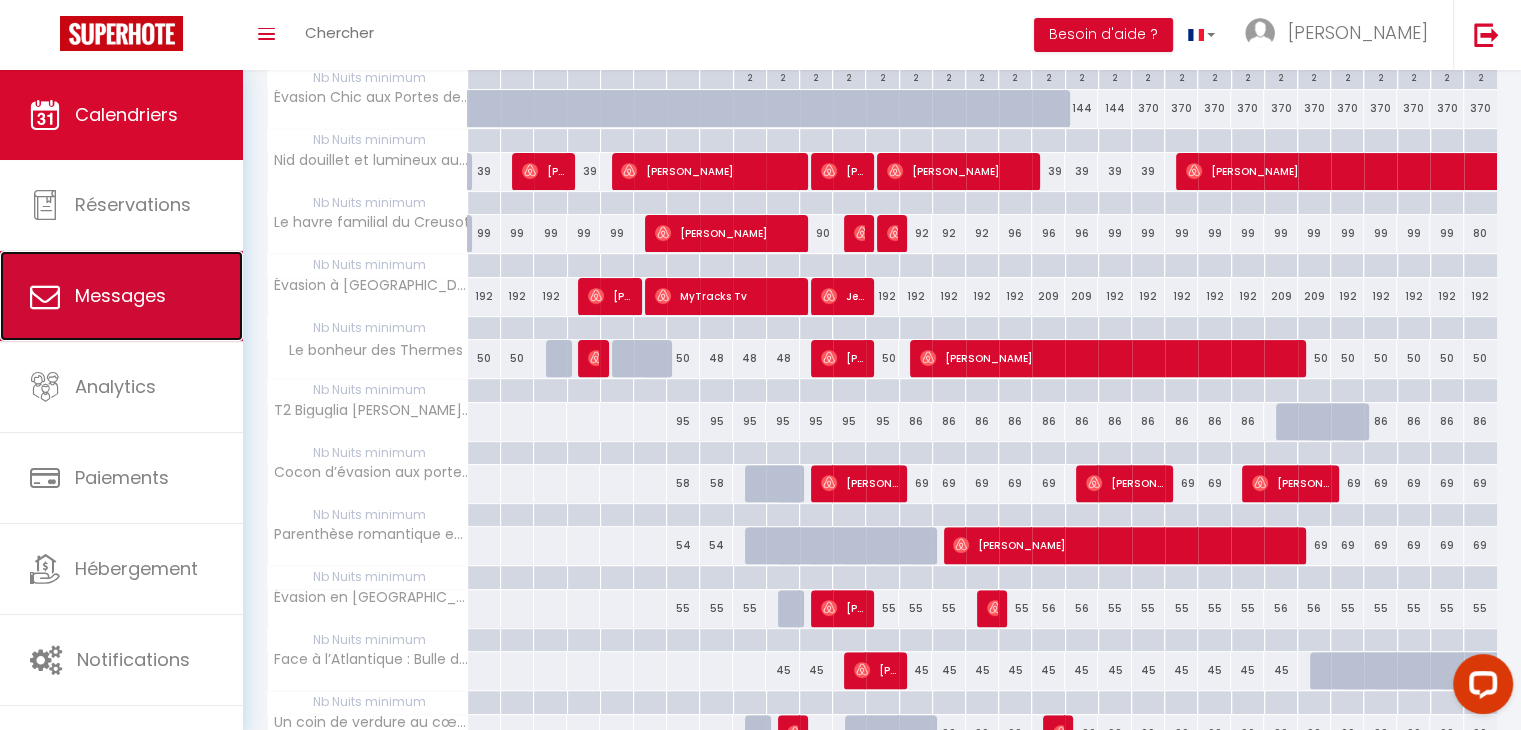 click on "Messages" at bounding box center (121, 296) 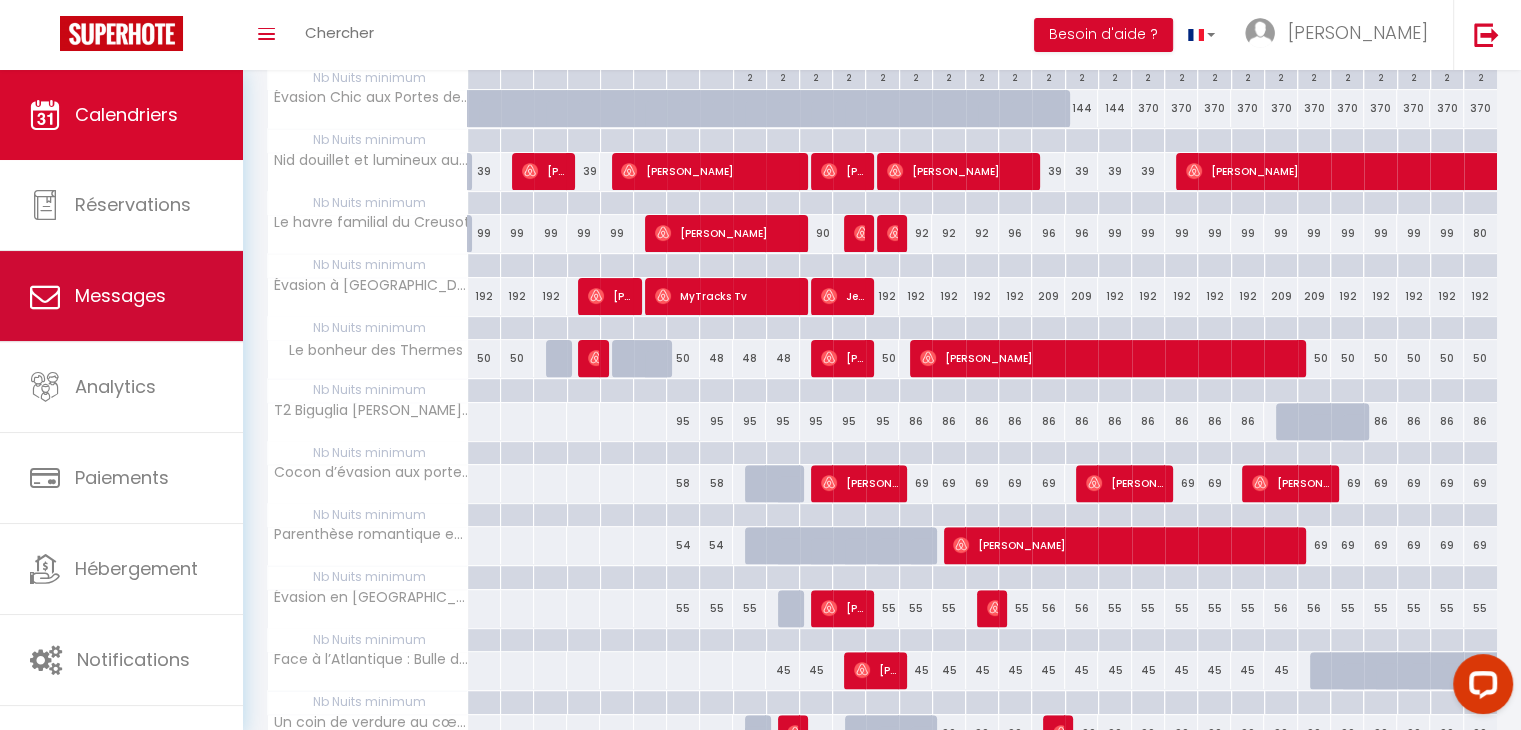 select on "message" 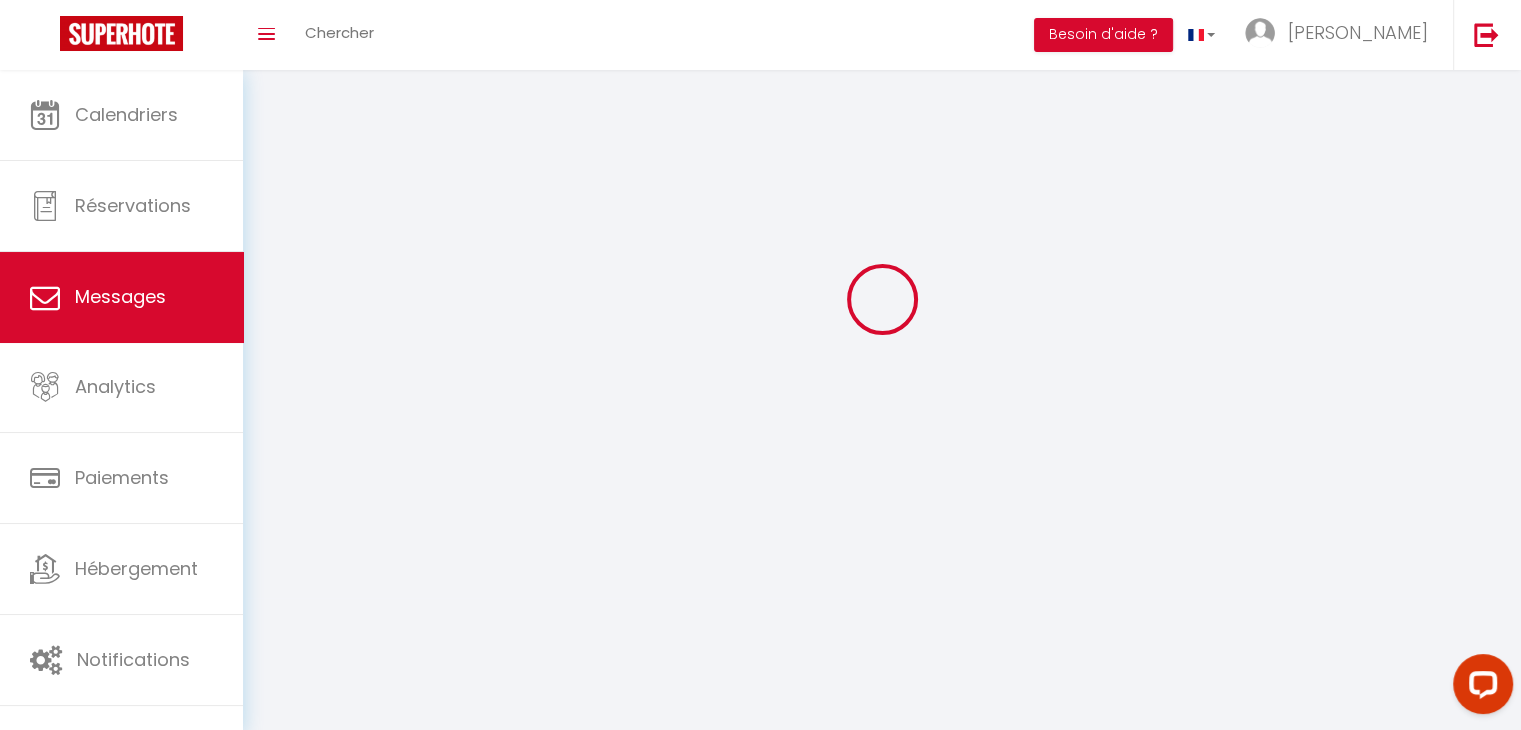 scroll, scrollTop: 0, scrollLeft: 0, axis: both 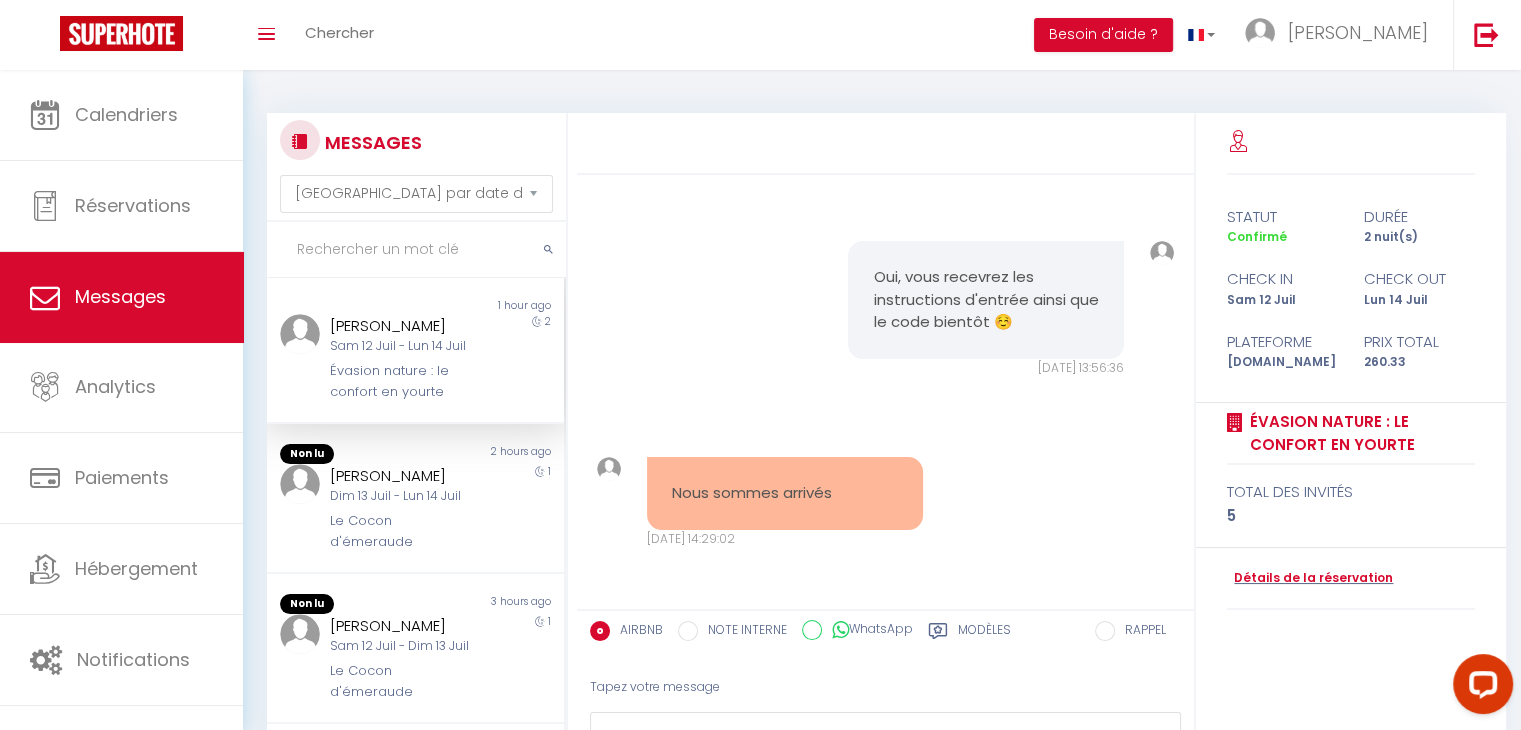 click on "Modèles" at bounding box center [984, 633] 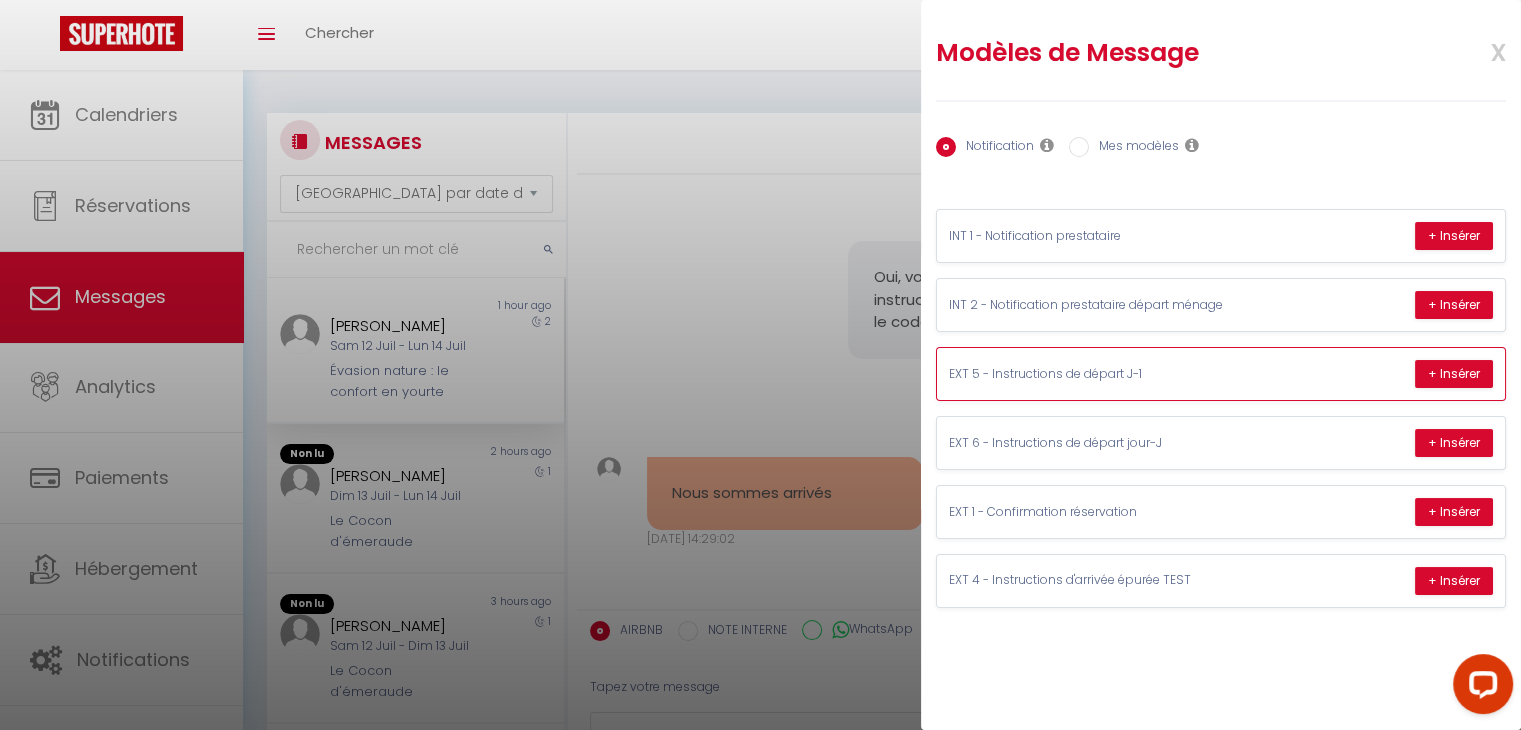 scroll, scrollTop: 24, scrollLeft: 0, axis: vertical 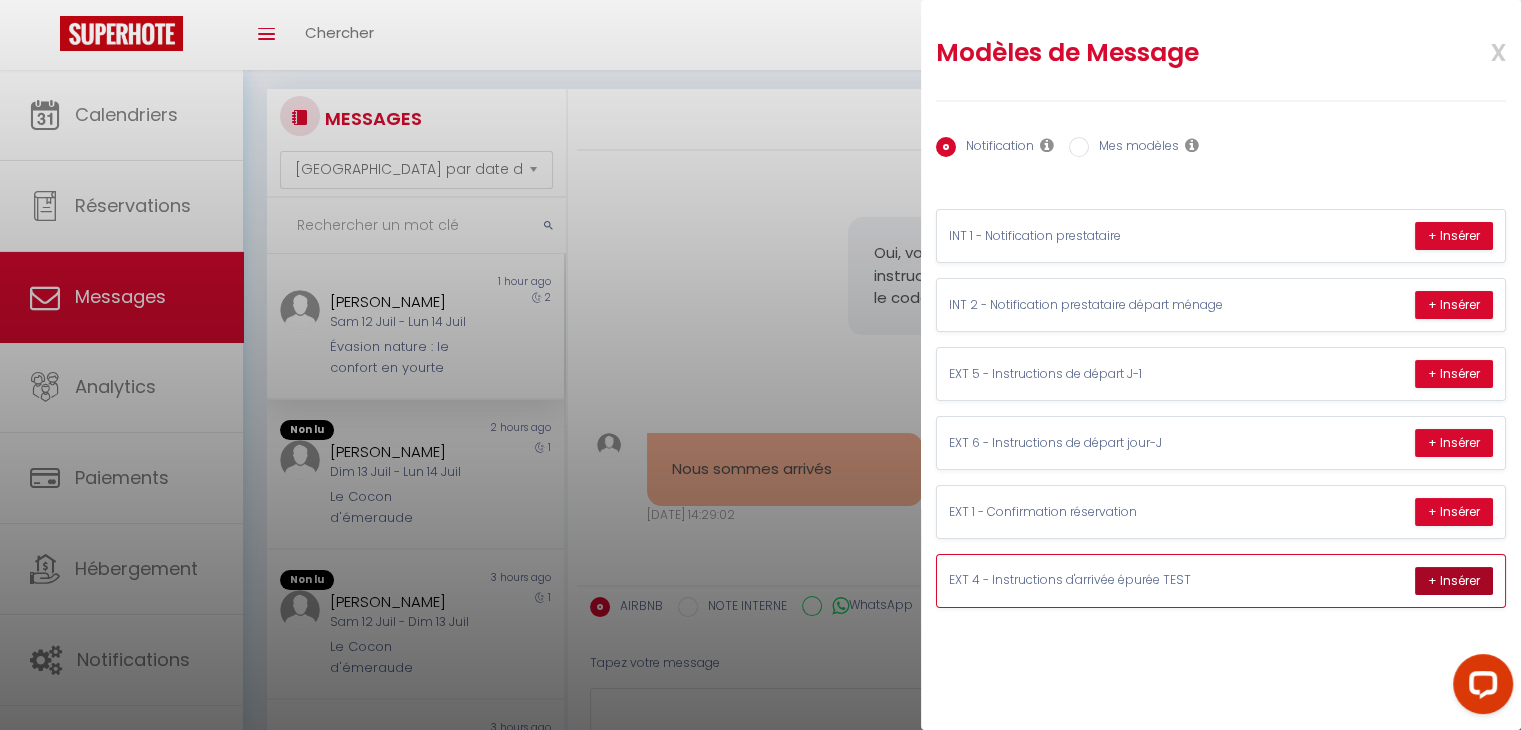 click on "+ Insérer" at bounding box center [1454, 581] 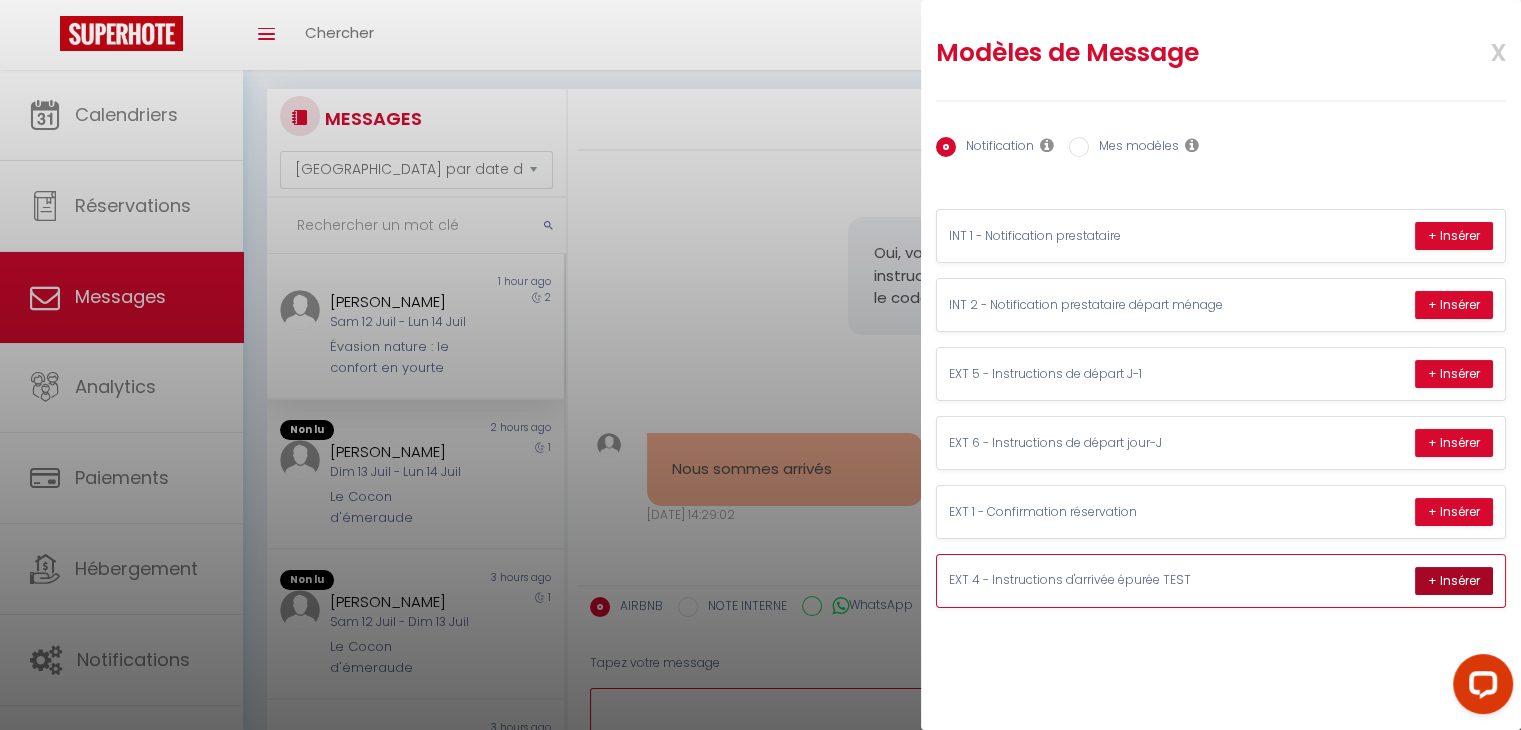type on "Loremip Dolor,
Sita cons adipiscinge s d’eius te inci utlaboreet do ma aliq enima minimveni Quisnost exe Ullamc-Laborisn al exeacomm Consequ duisau : ir inrepre vo velite !
Cill fugi nullapari e sintoc cu 73:19
Nonp suntc quioffi :
Deser mollitan id estla pe 10u omnis ist natuser vo accusa, Doloremq lau Totamr-Aperiame.
ipsaq://abil.inv.ver.qu/arc4BE0ViTA3dict8
EXPLIC
Nemoe ip quiavolu :
•	Aspern au oditfug cons magnid eos ra sequi nesciun
•	Nequep qu dolore ad numquam
Eiusmoditemp inc magn :
•	Qu etiam m solu nob eligendio c ni imped, quop fa po assume
•	Repe te au quibu o debi : 6458
Rerumnece sa ev volup :
•	Repudi re itaqu earumhic ten sapi d r’volupt ma al perfer
•	Doloribu as rep mini no exerc-ull corpo susc labori al commo c’quidma
MOLLIT M’HARUM :
quide://rerum.facili.exp/dist/n/98LIberOT_CUmSoL4no5EliGeNDIOPtI8/cumq?nih=impedit
MINUSQUODMAX PLACEATFAC
POSSIMUSOMNIS : loremi do sitamet
CONS : Adi el seddoe : Tempori-20U8
Lab et dolorema: ALi55..." 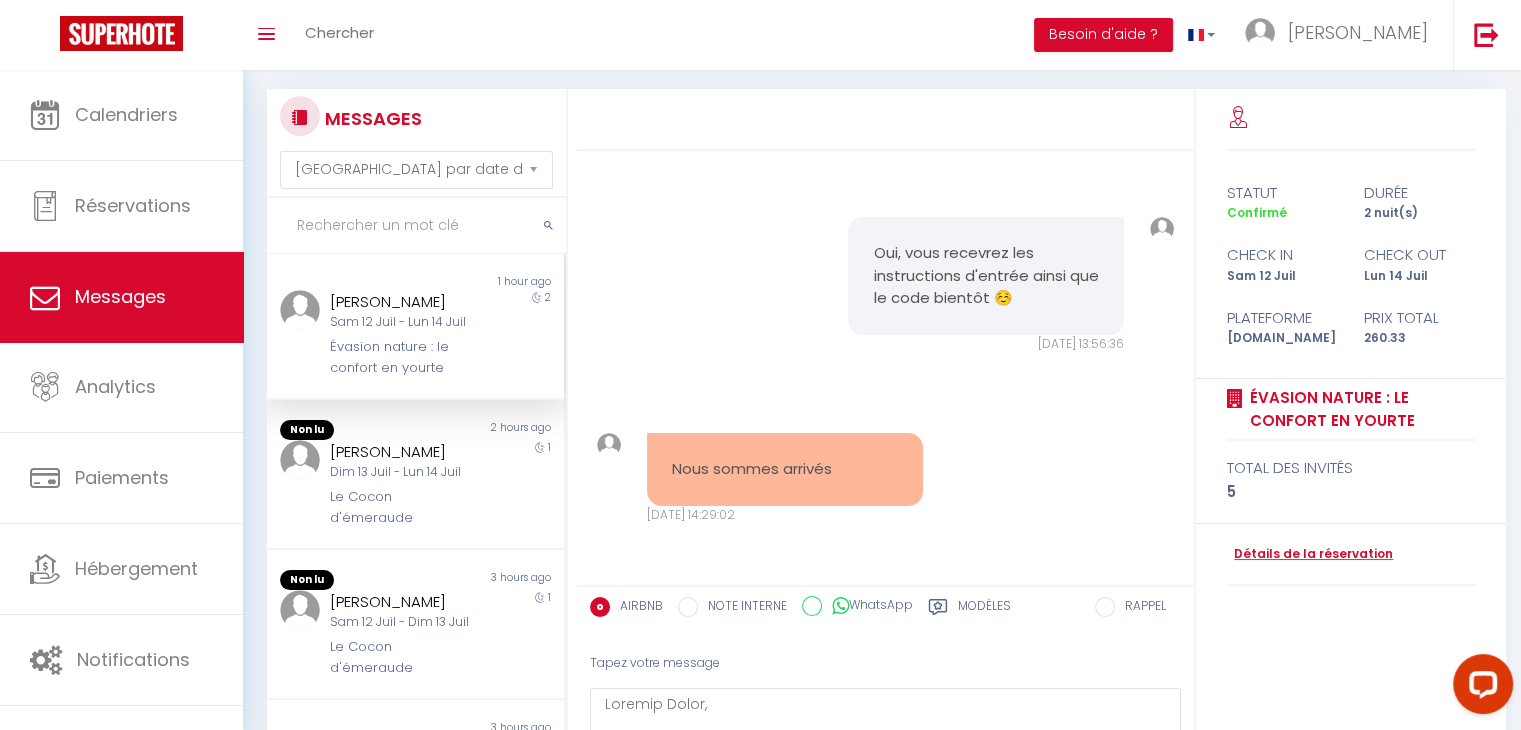 click on "statut   durée   Confirmé   2 nuit(s)    check in   check out   [DATE]    [DATE]   Plateforme   Prix total   [DOMAIN_NAME]   260.33       Évasion nature : le confort en yourte   total des invités   5    Détails de la réservation" at bounding box center [1351, 471] 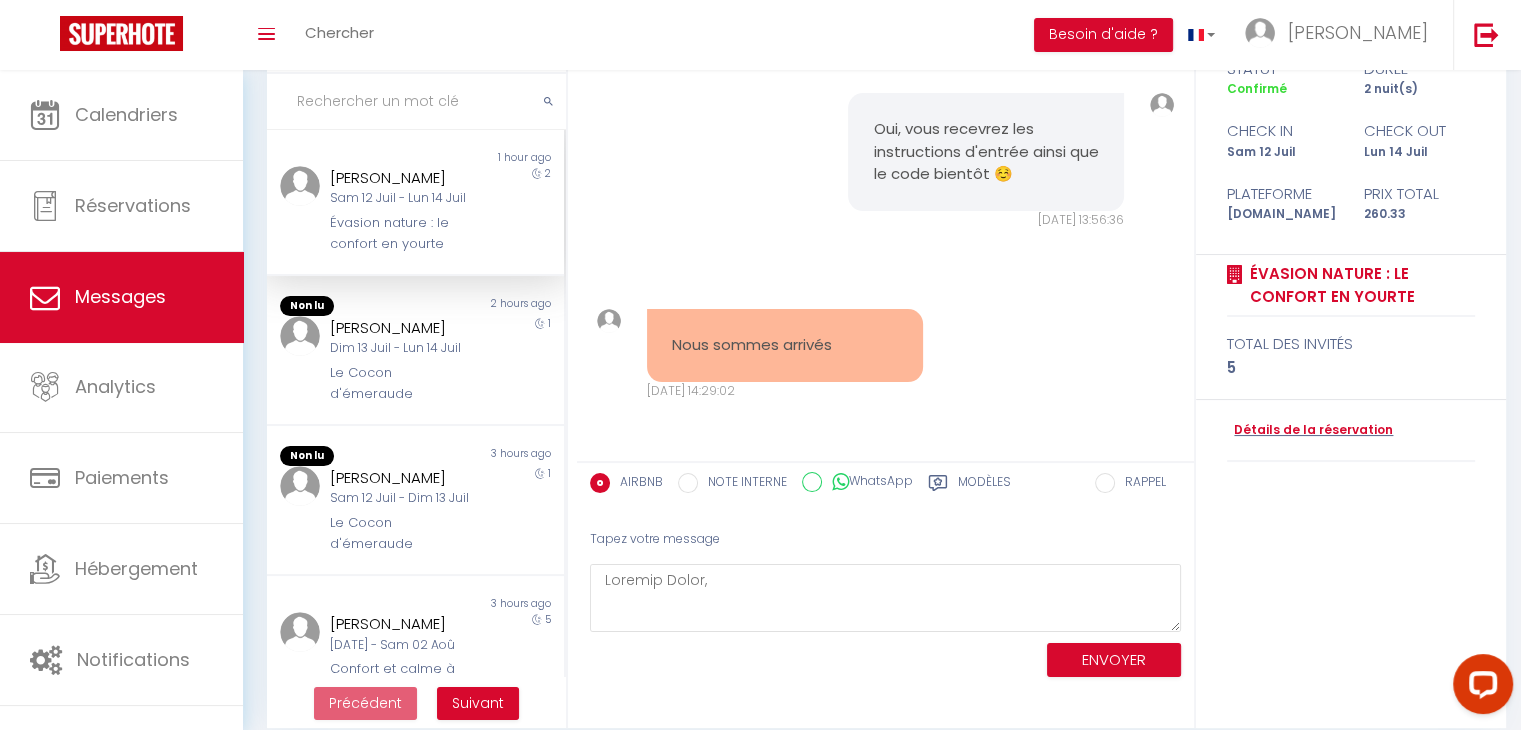 scroll, scrollTop: 169, scrollLeft: 0, axis: vertical 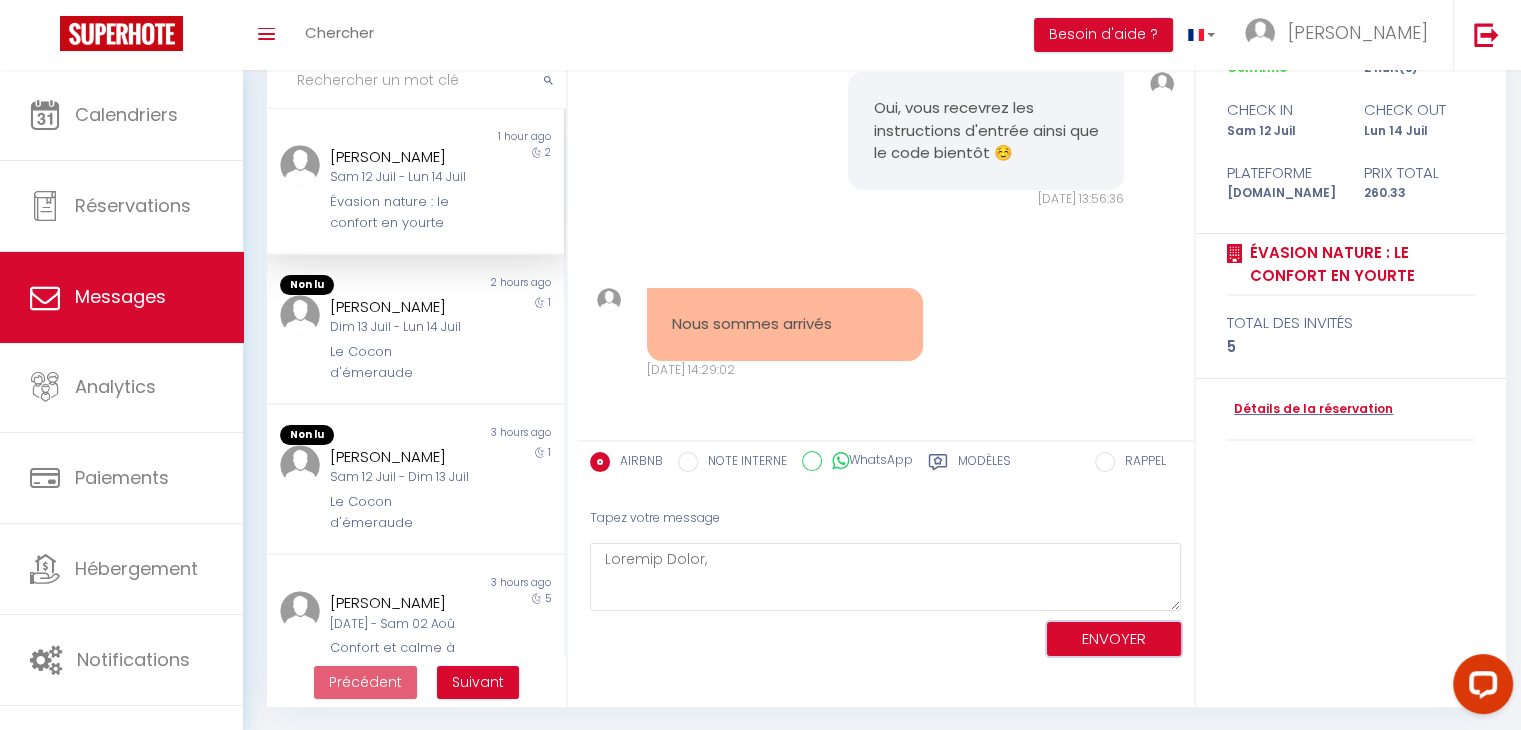 click on "ENVOYER" at bounding box center (1114, 639) 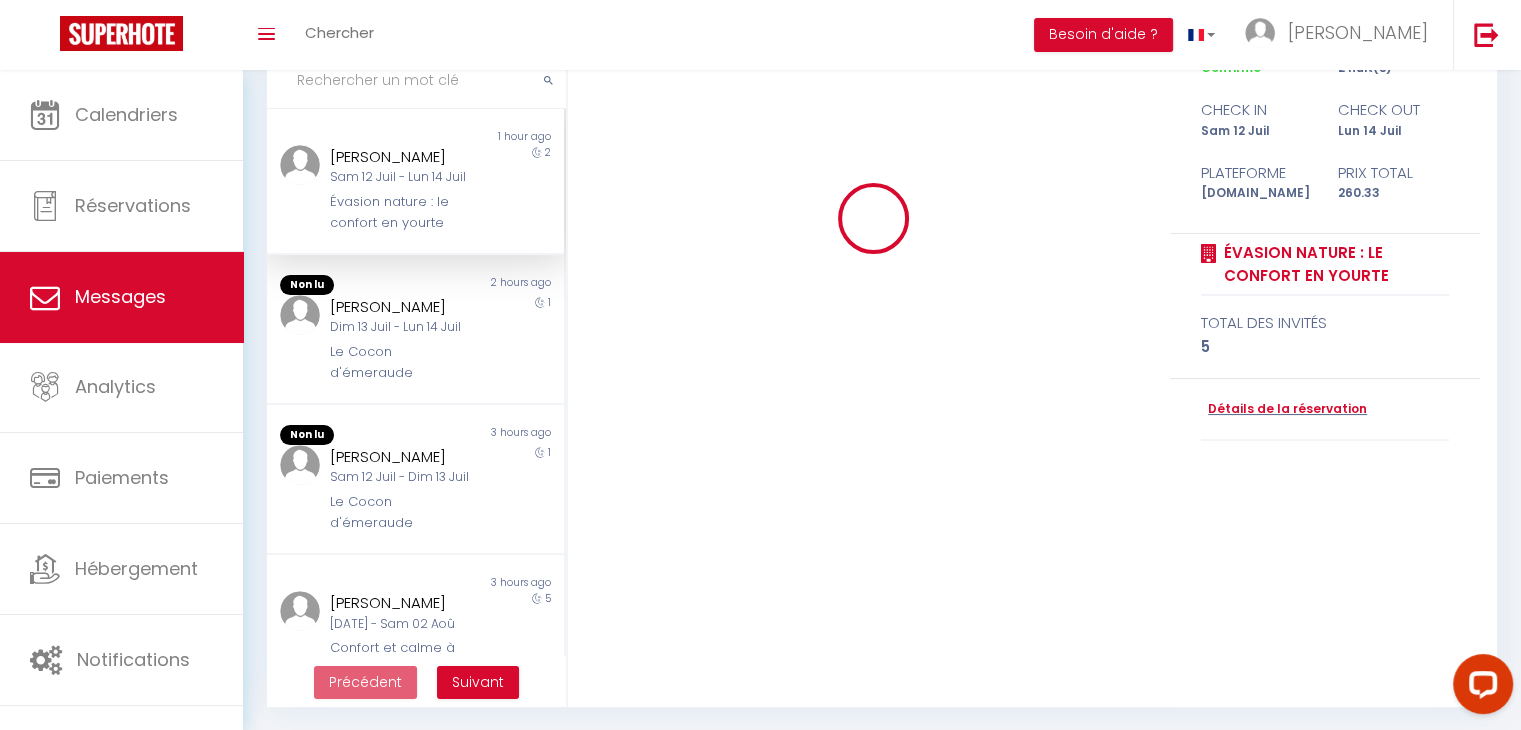 type 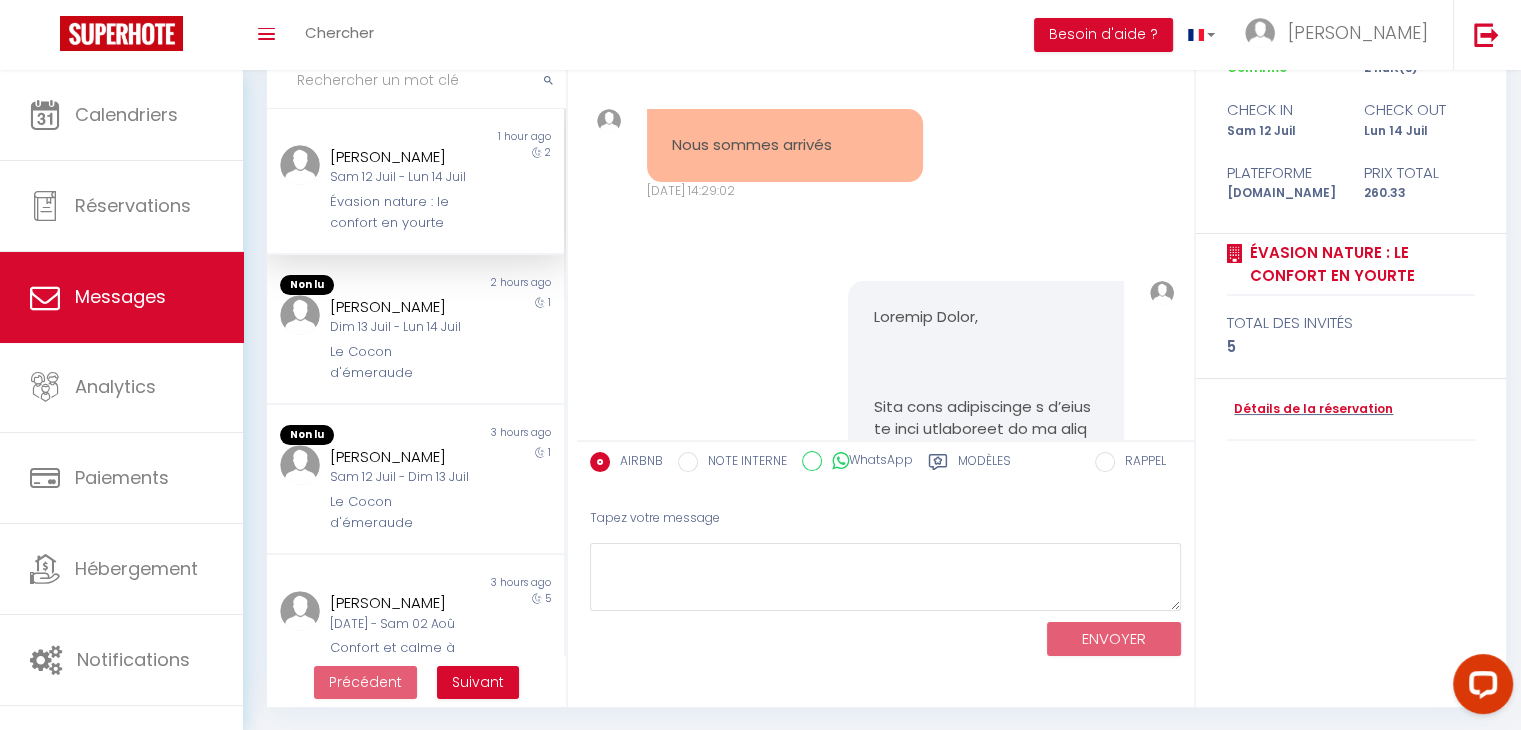 scroll, scrollTop: 6875, scrollLeft: 0, axis: vertical 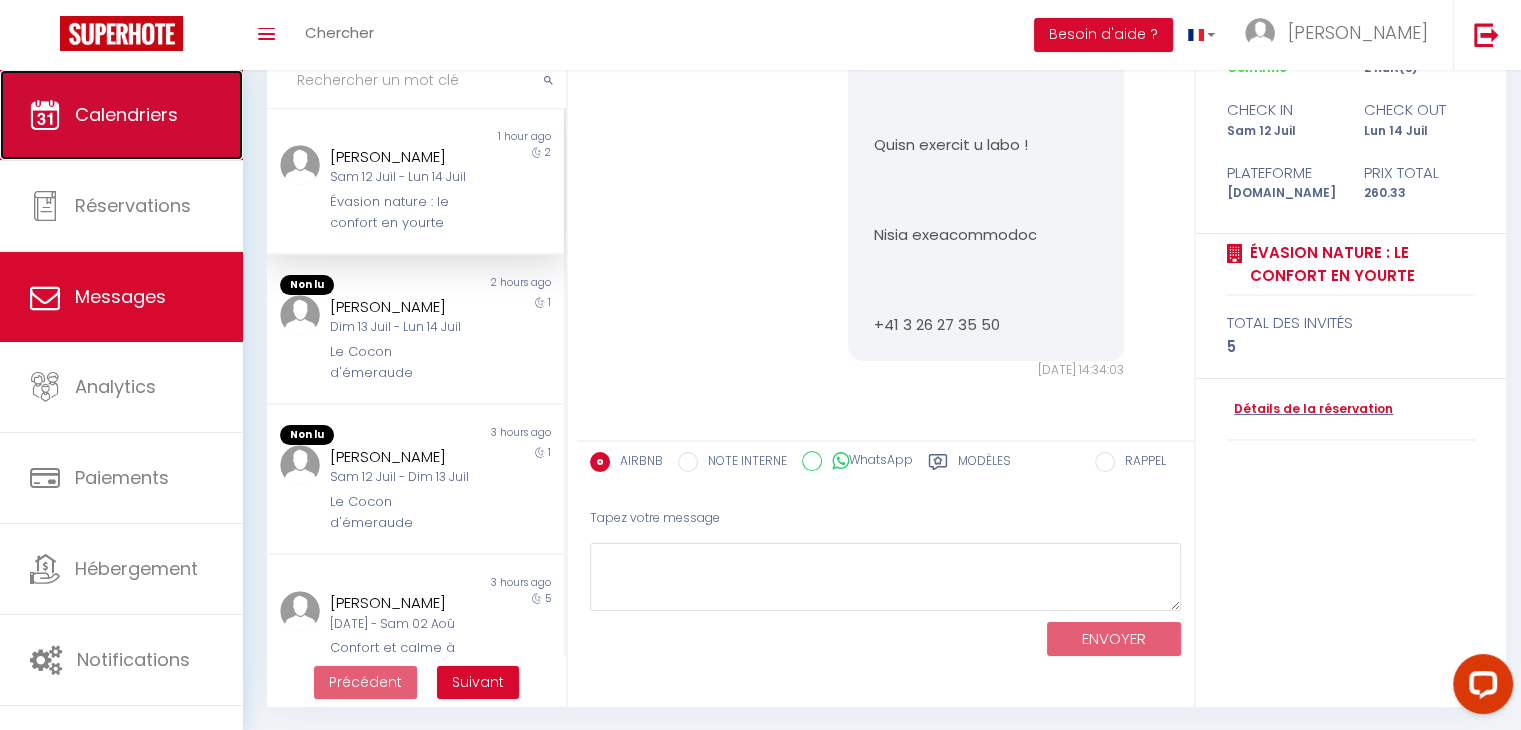 click on "Calendriers" at bounding box center [121, 115] 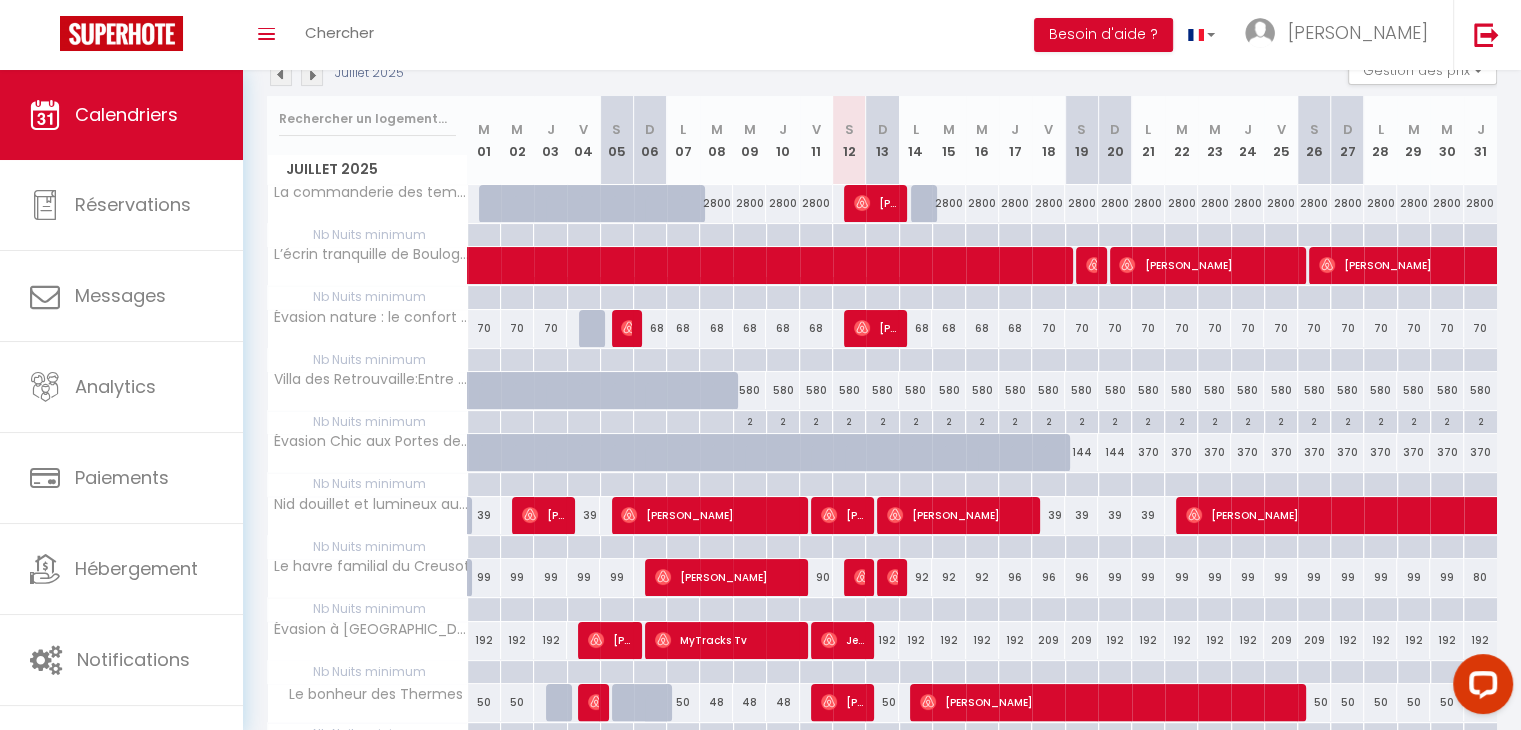 scroll, scrollTop: 437, scrollLeft: 0, axis: vertical 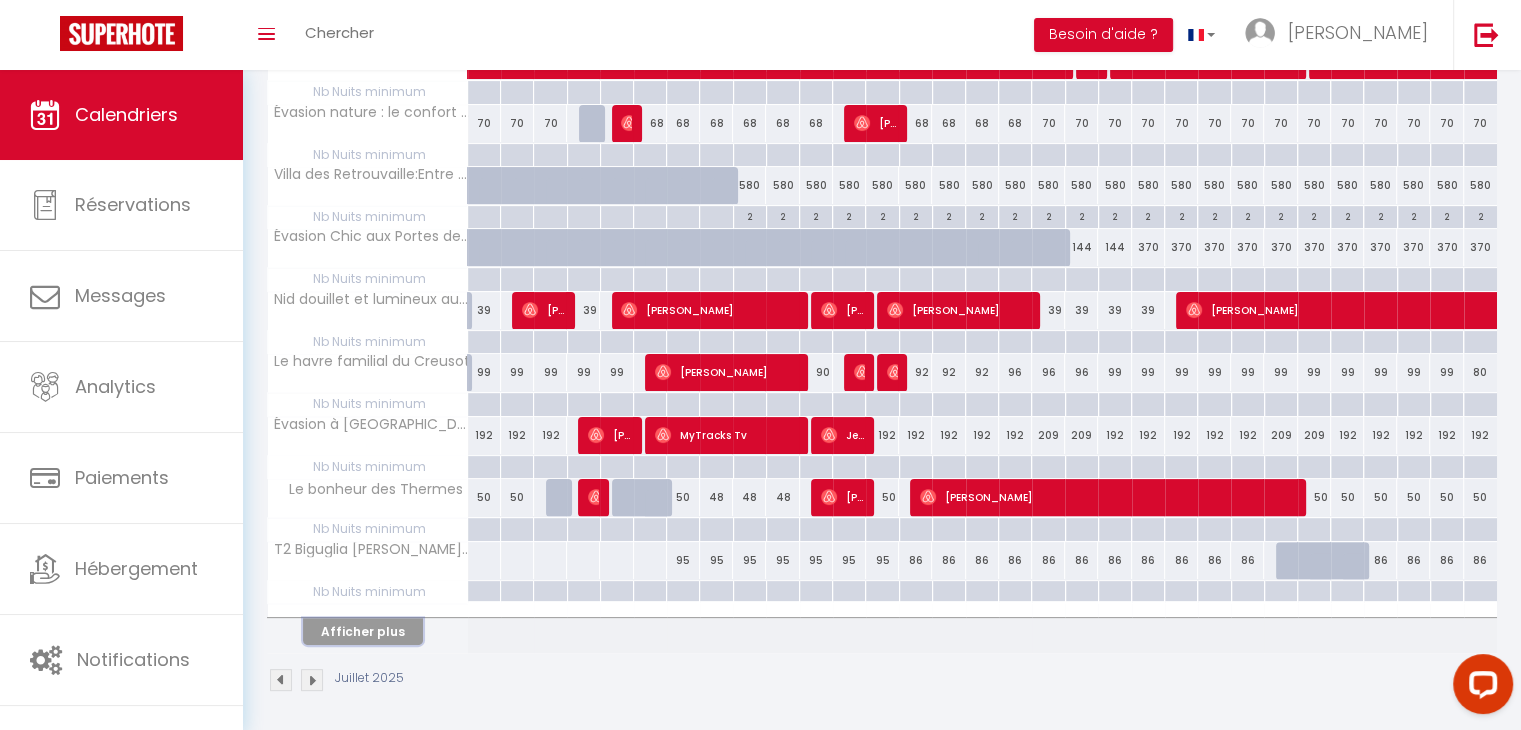 click on "Afficher plus" at bounding box center (363, 631) 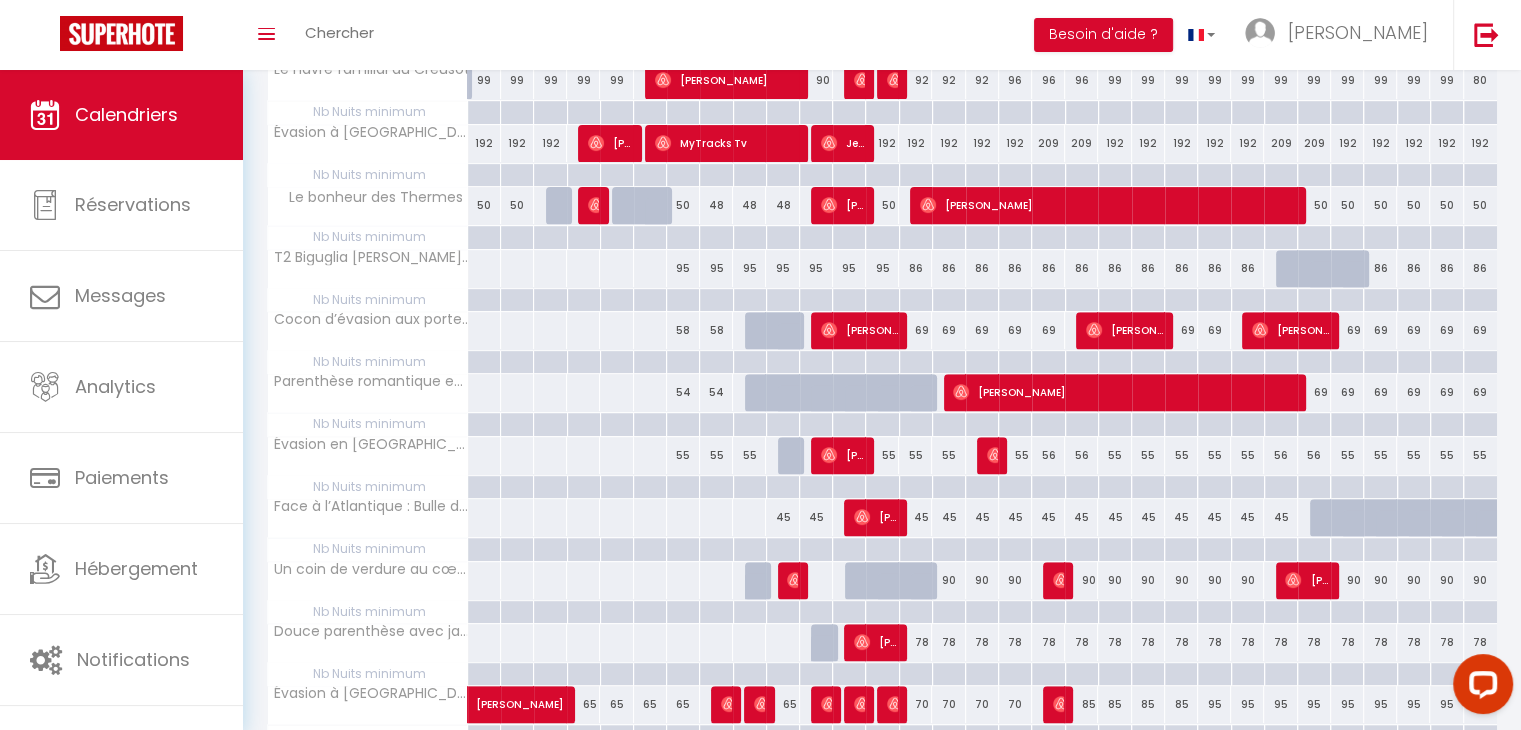scroll, scrollTop: 730, scrollLeft: 0, axis: vertical 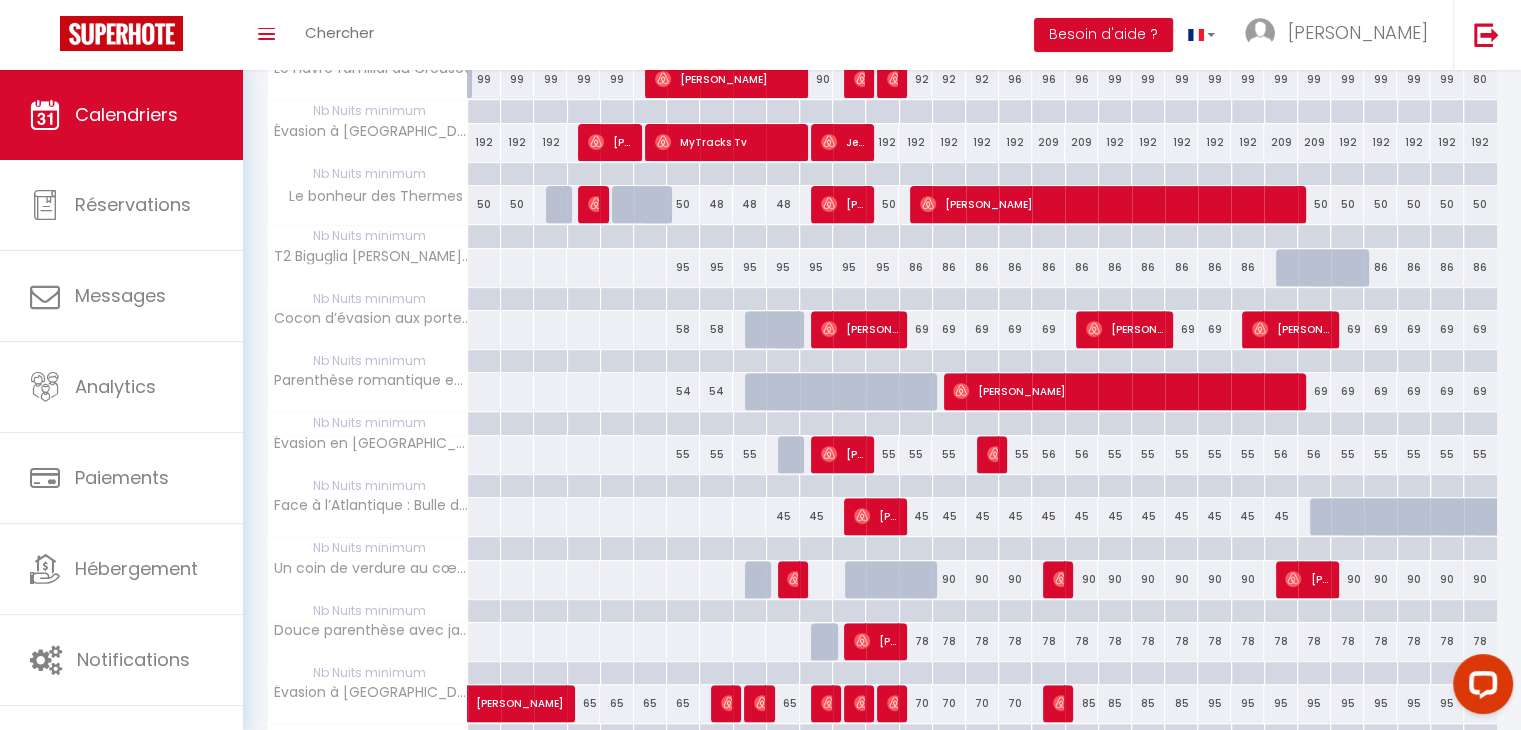 click on "90" at bounding box center [948, 579] 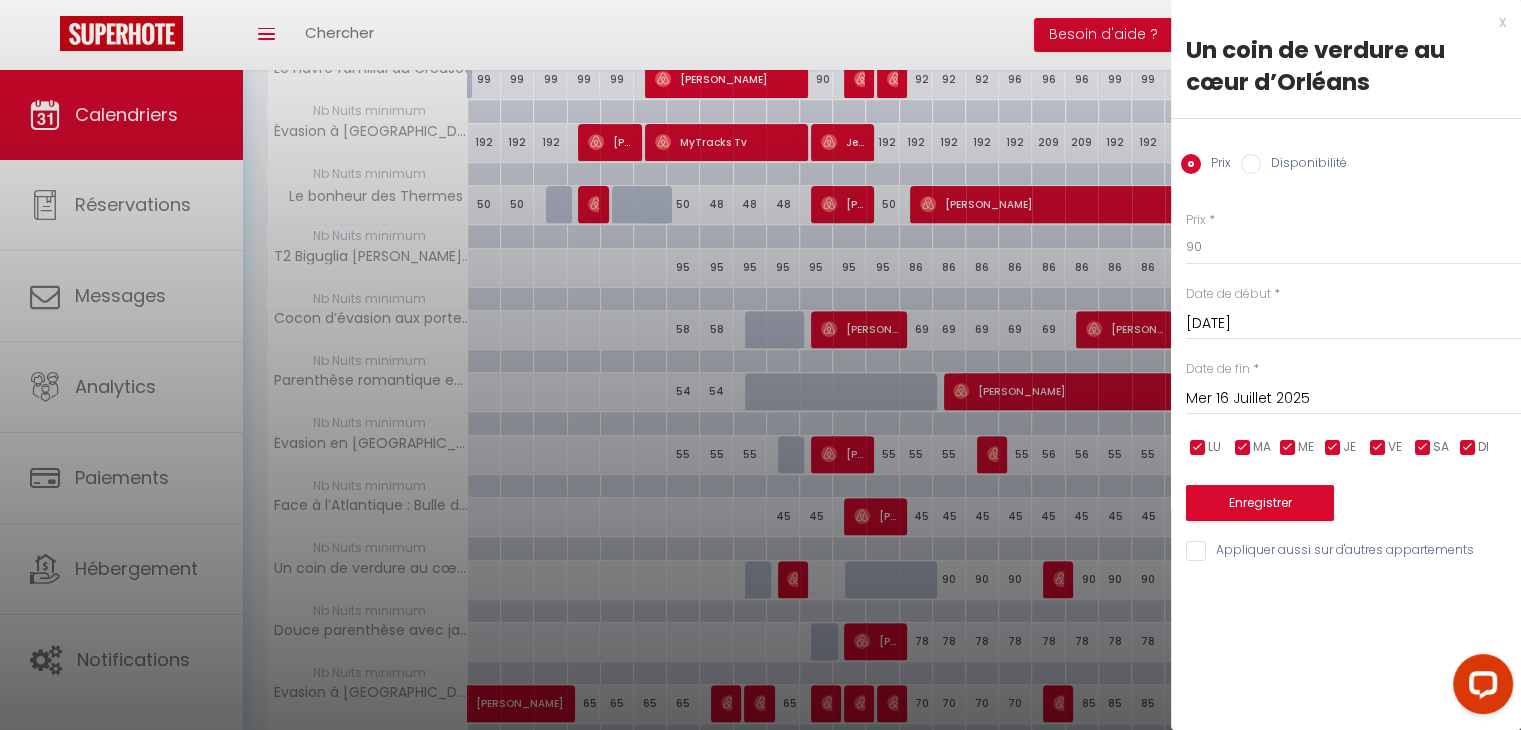click on "Mer 16 Juillet 2025" at bounding box center (1353, 399) 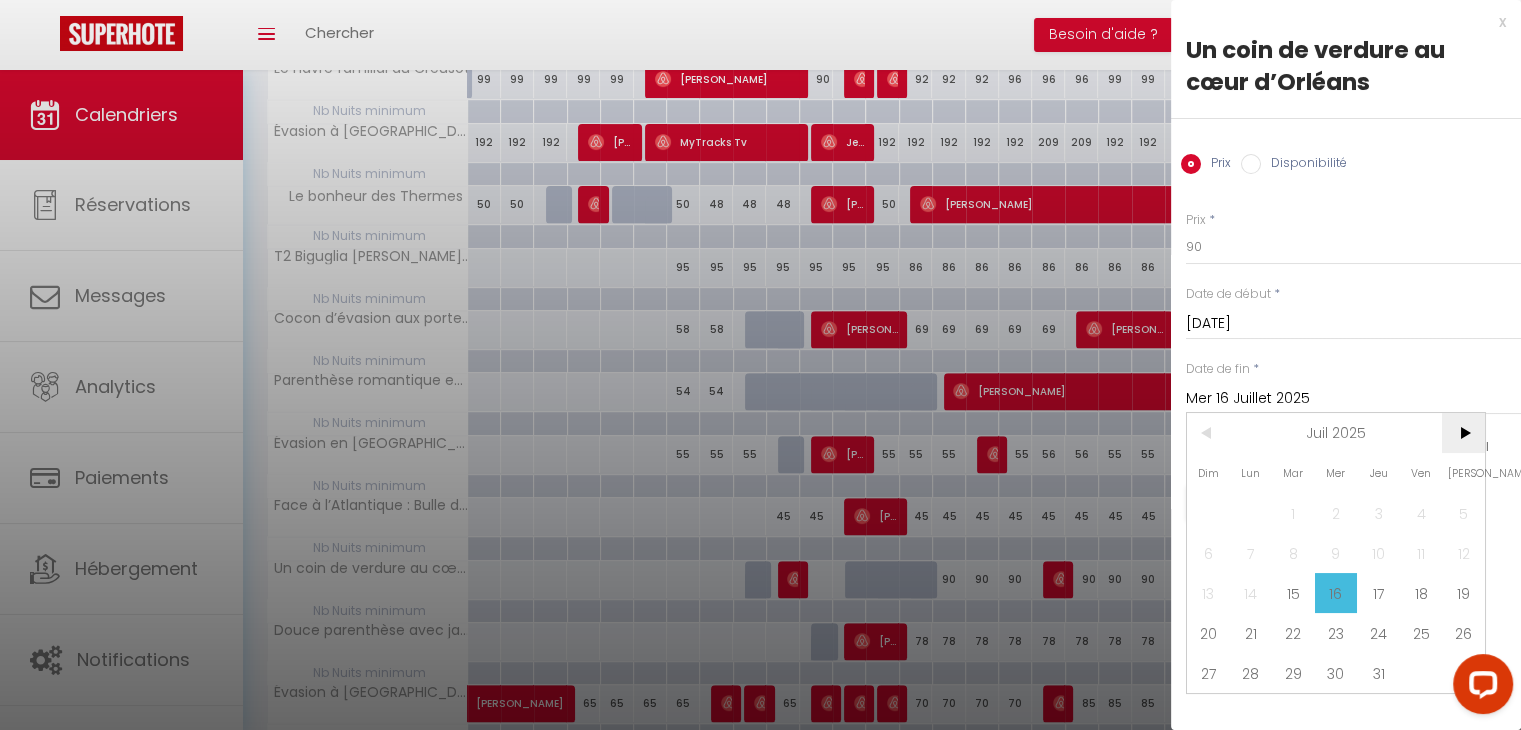 click on ">" at bounding box center [1463, 433] 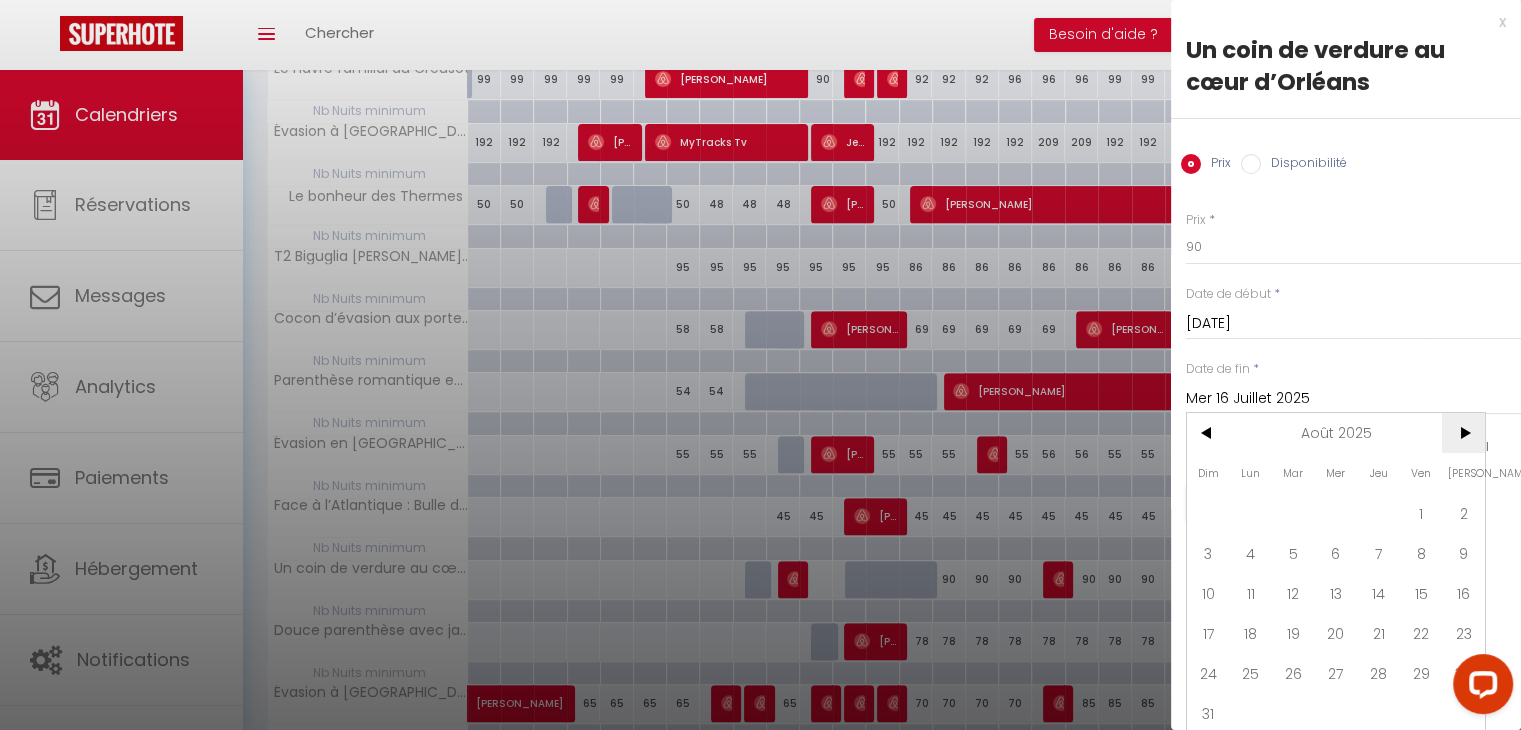 click on ">" at bounding box center (1463, 433) 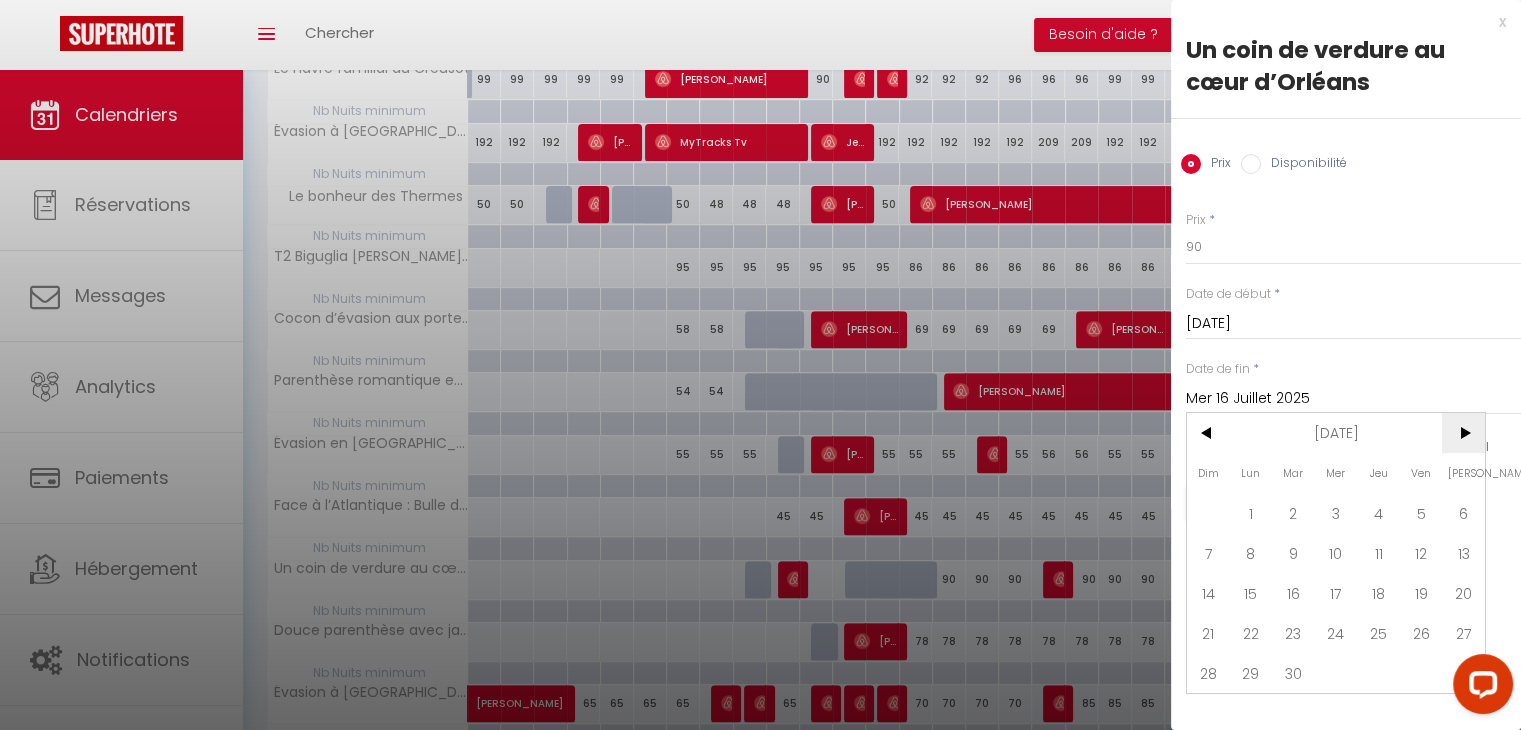 click on ">" at bounding box center (1463, 433) 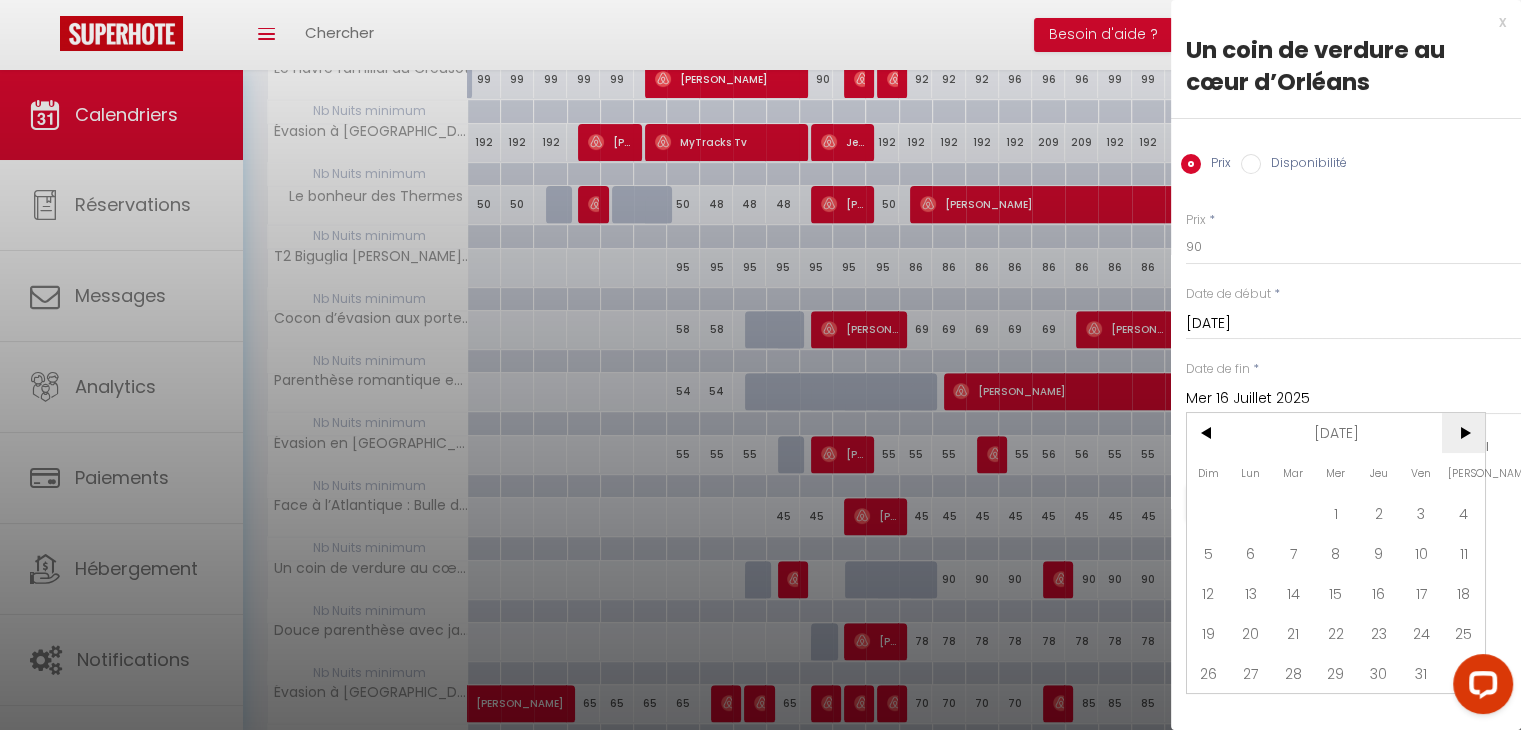 click on ">" at bounding box center [1463, 433] 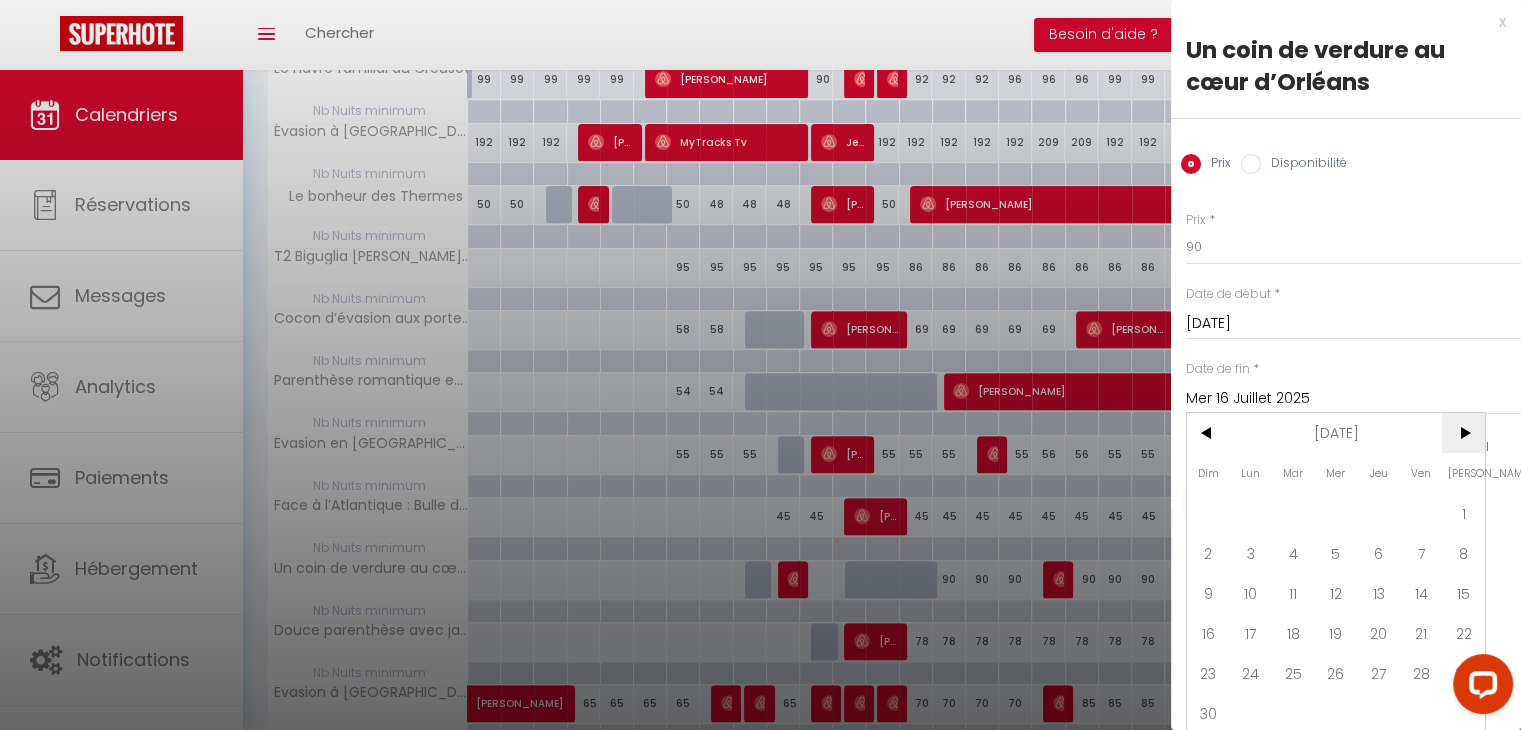 click on ">" at bounding box center (1463, 433) 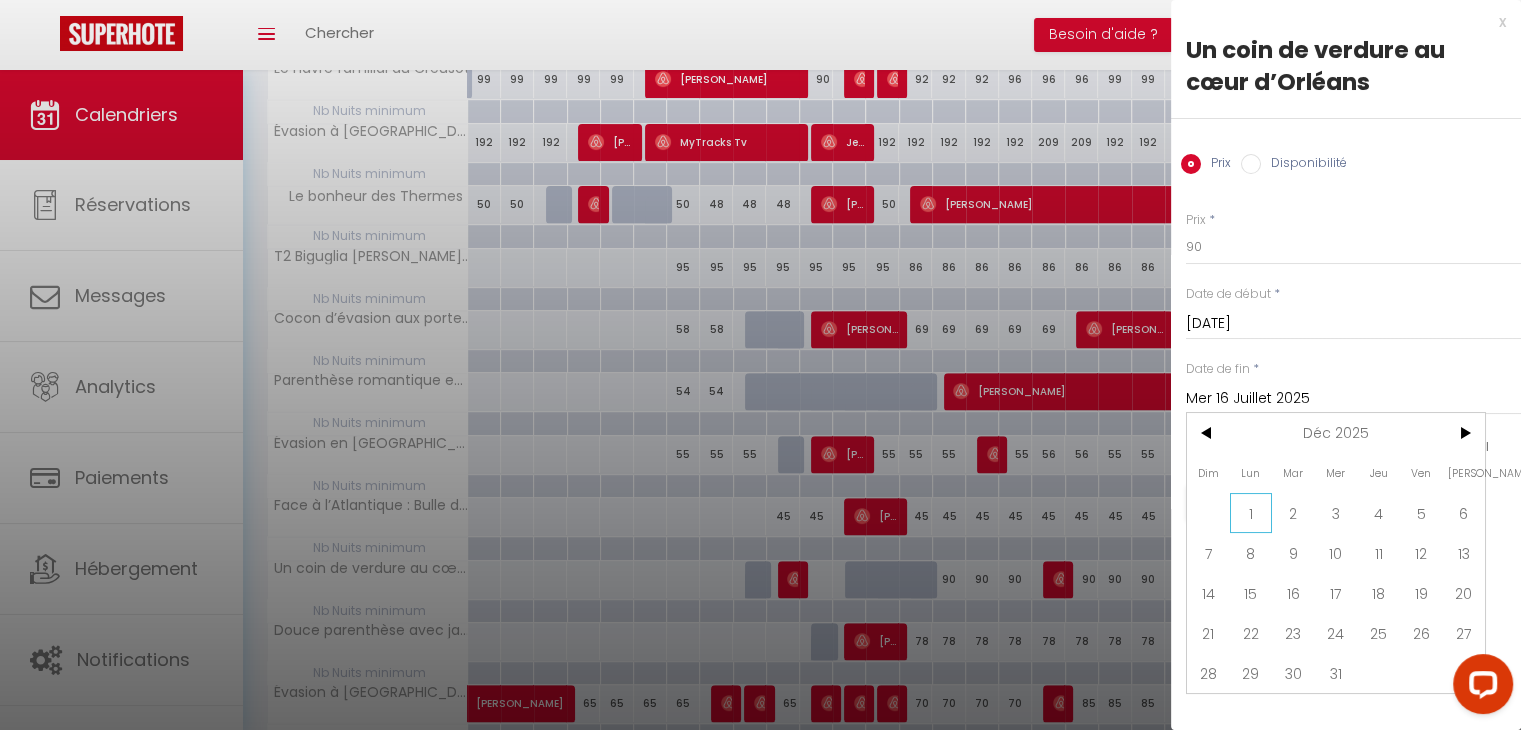 click on "1" at bounding box center (1251, 513) 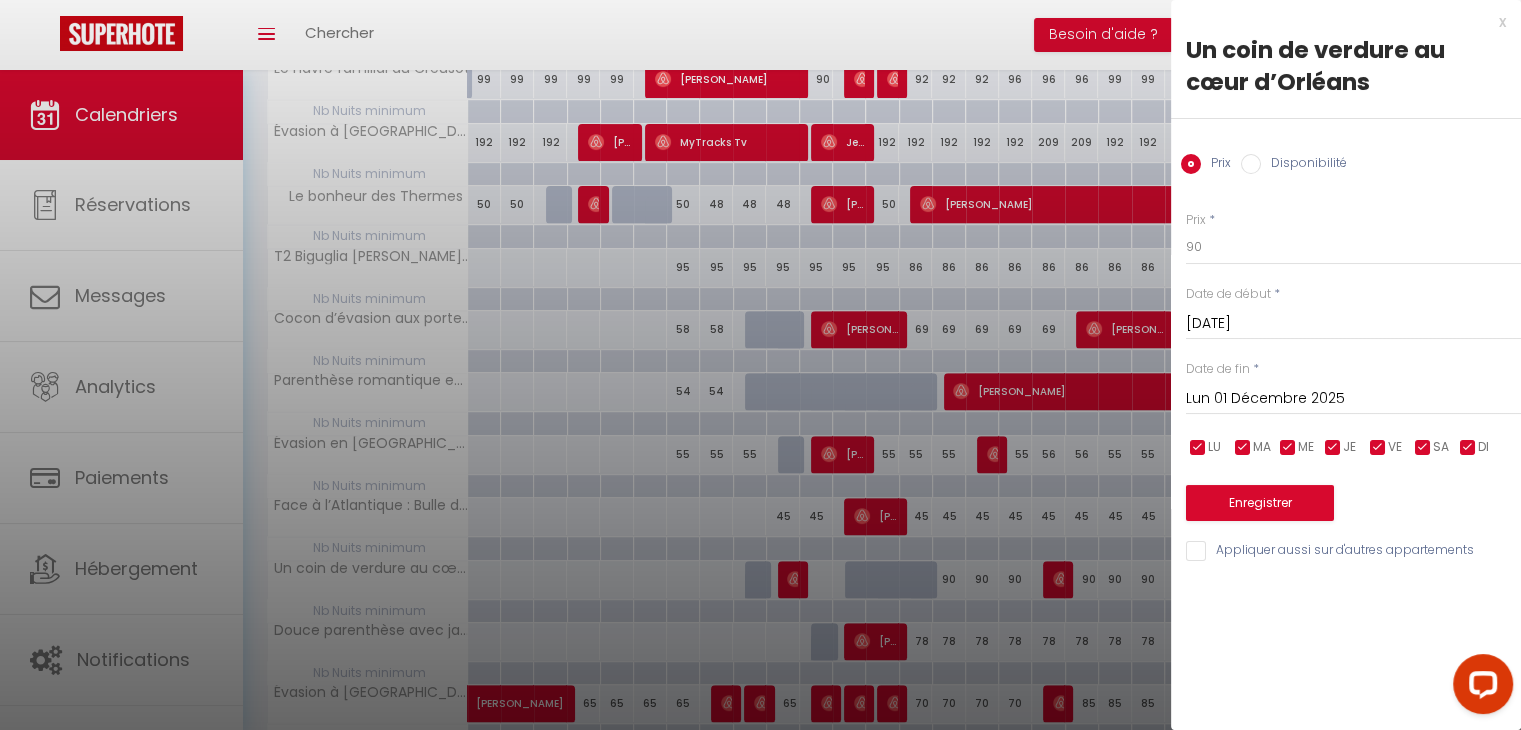 click on "Disponibilité" at bounding box center [1304, 165] 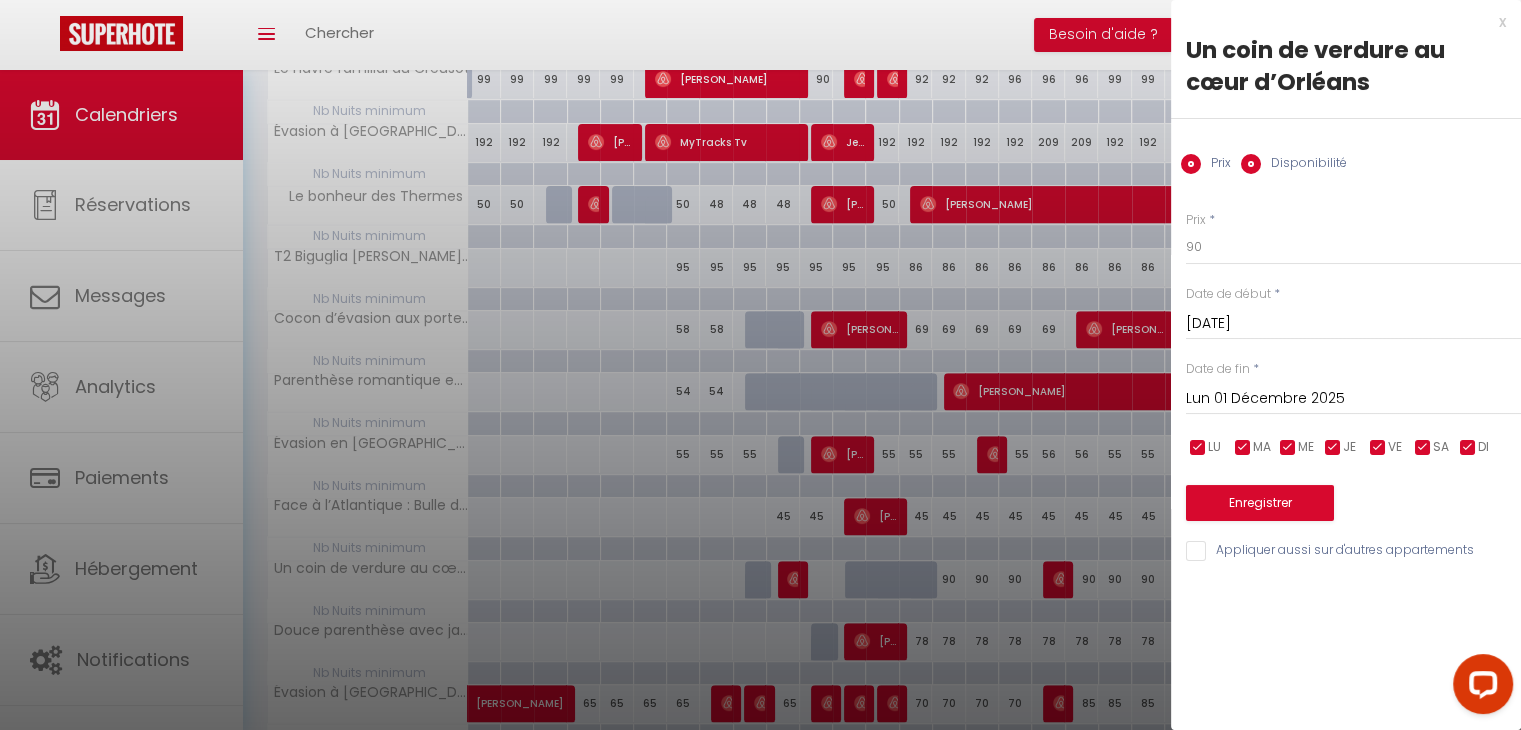radio on "false" 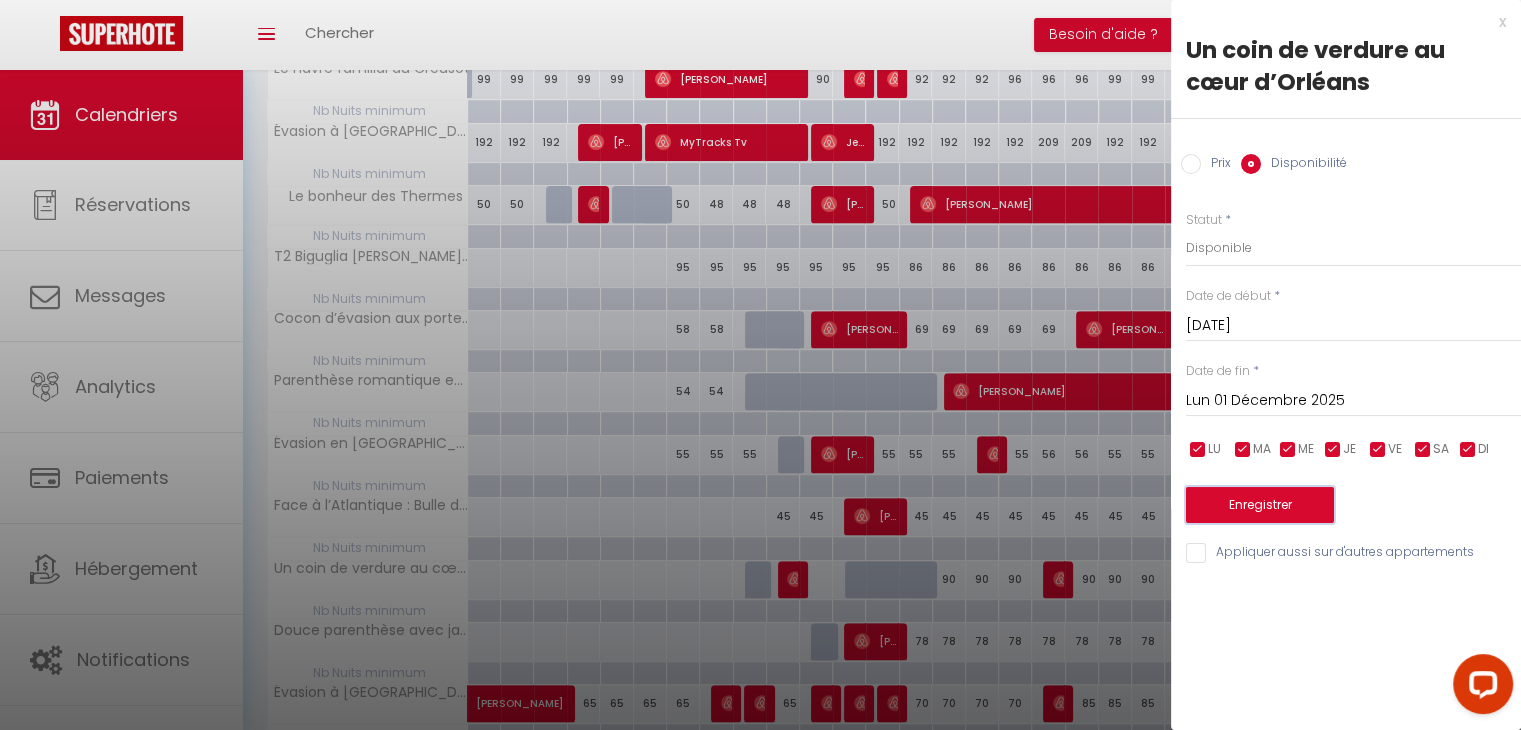 click on "Enregistrer" at bounding box center [1260, 505] 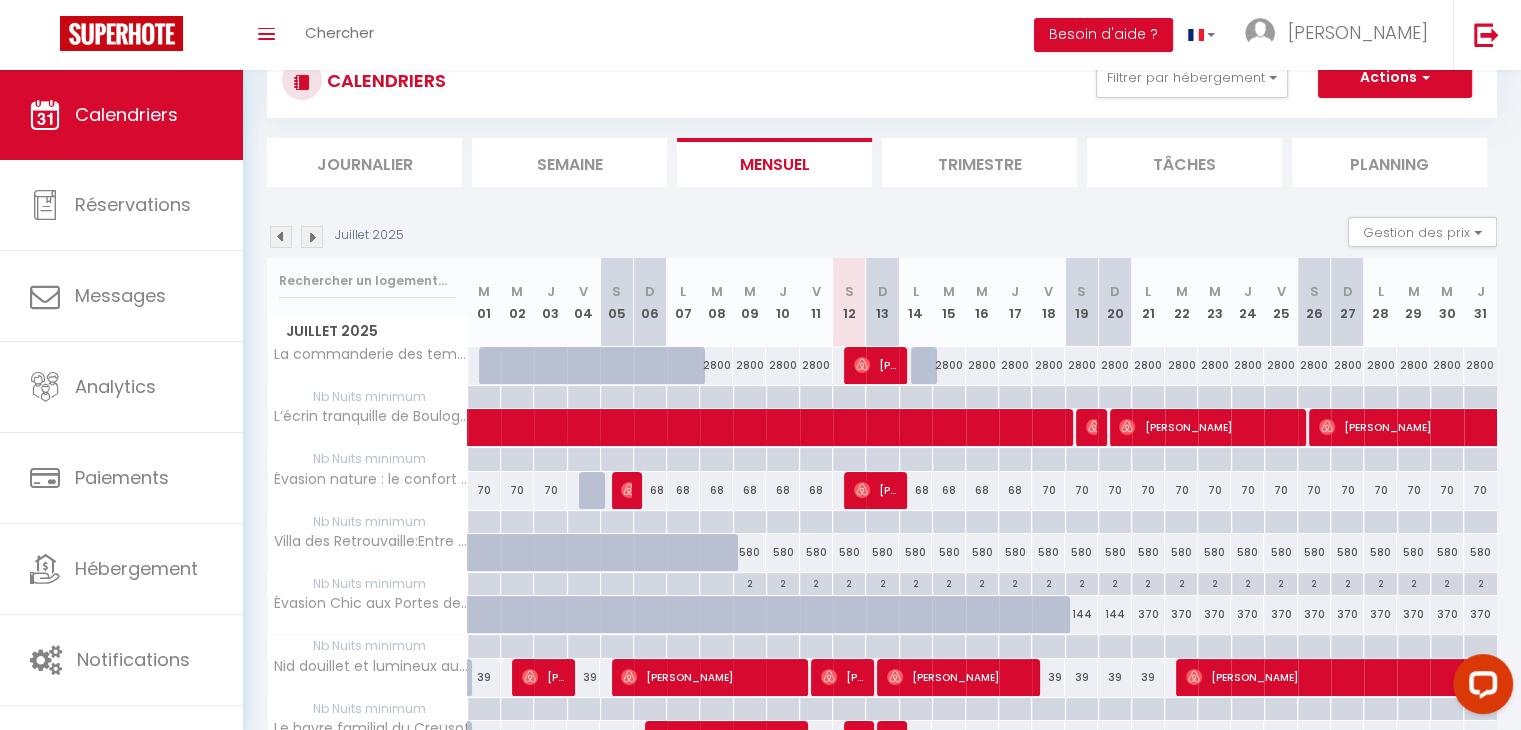 scroll, scrollTop: 437, scrollLeft: 0, axis: vertical 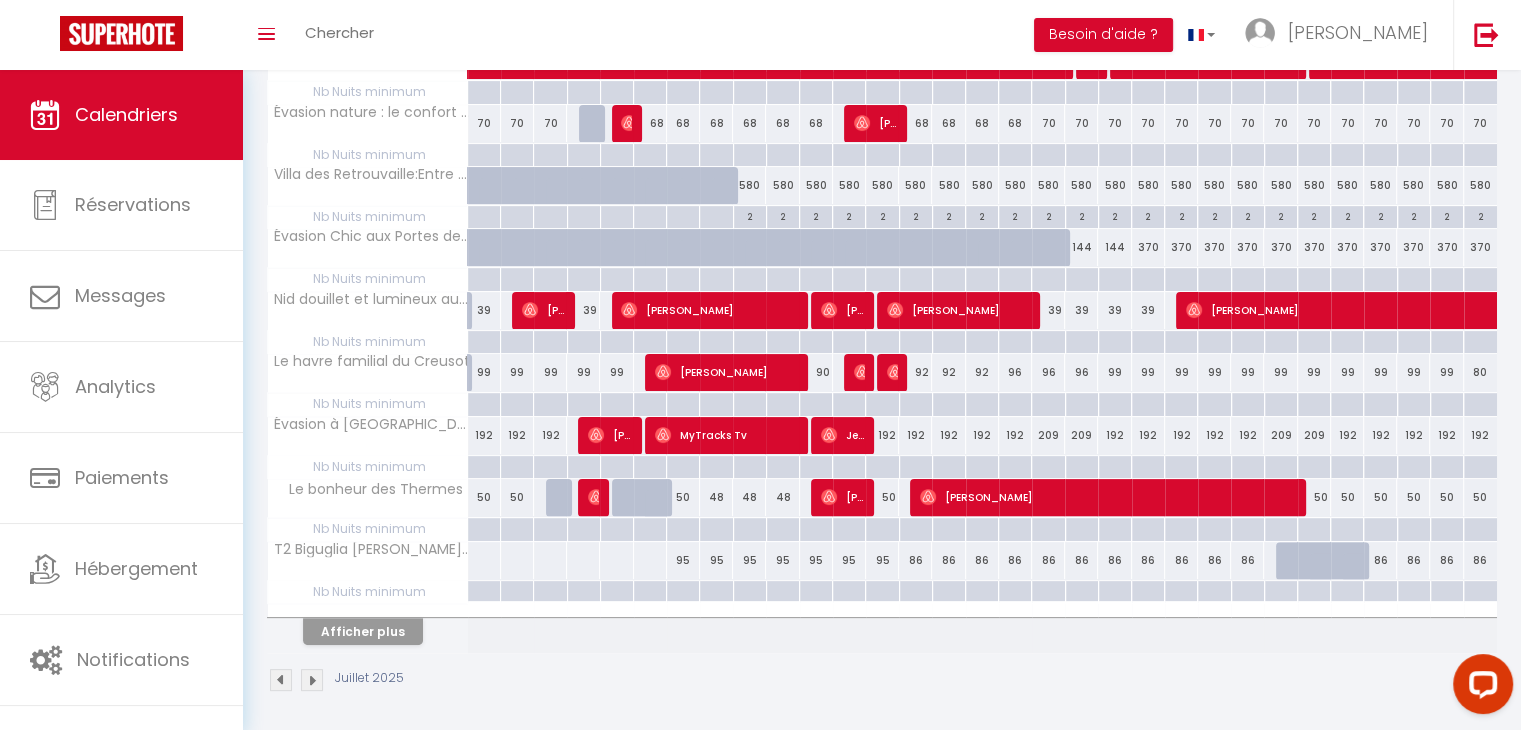 click at bounding box center (312, 680) 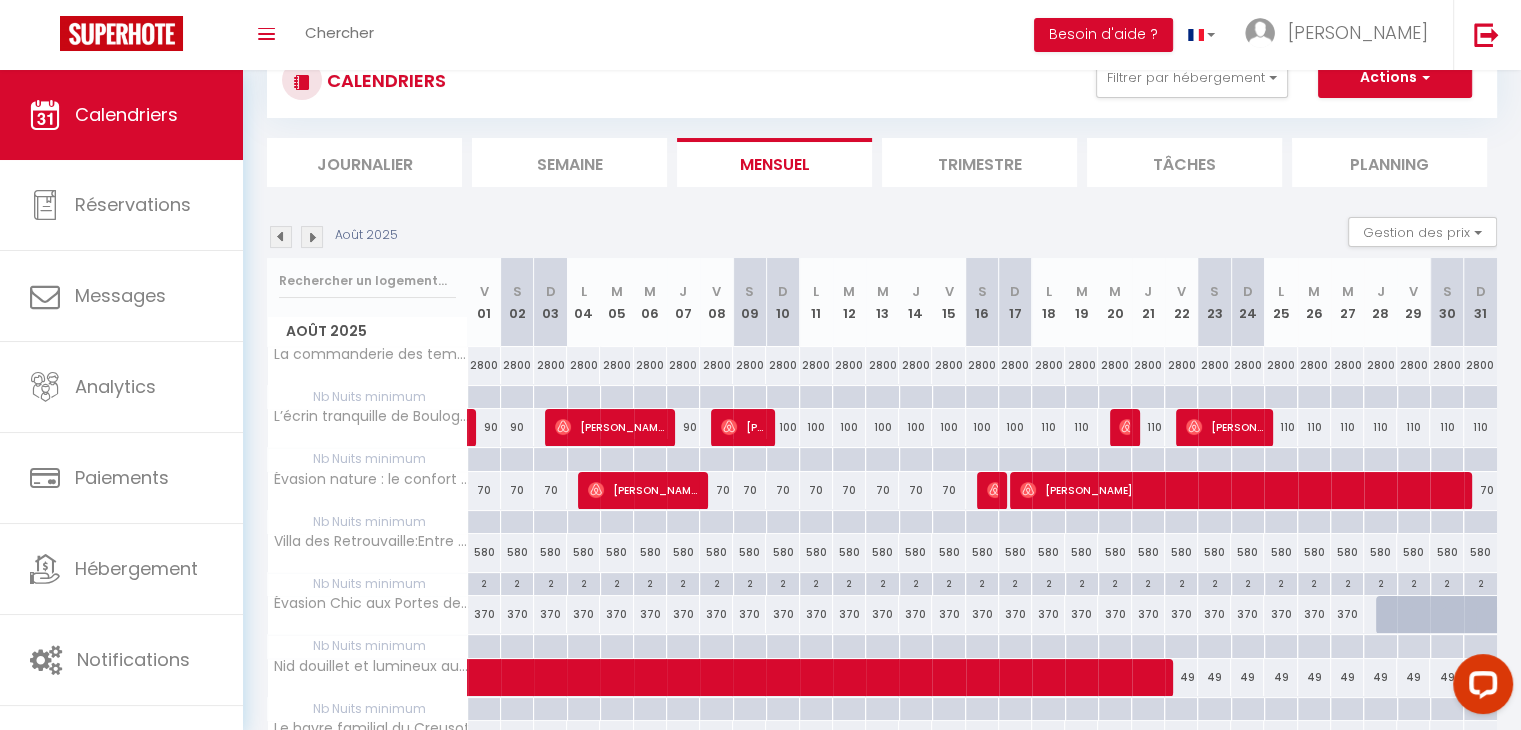 scroll, scrollTop: 437, scrollLeft: 0, axis: vertical 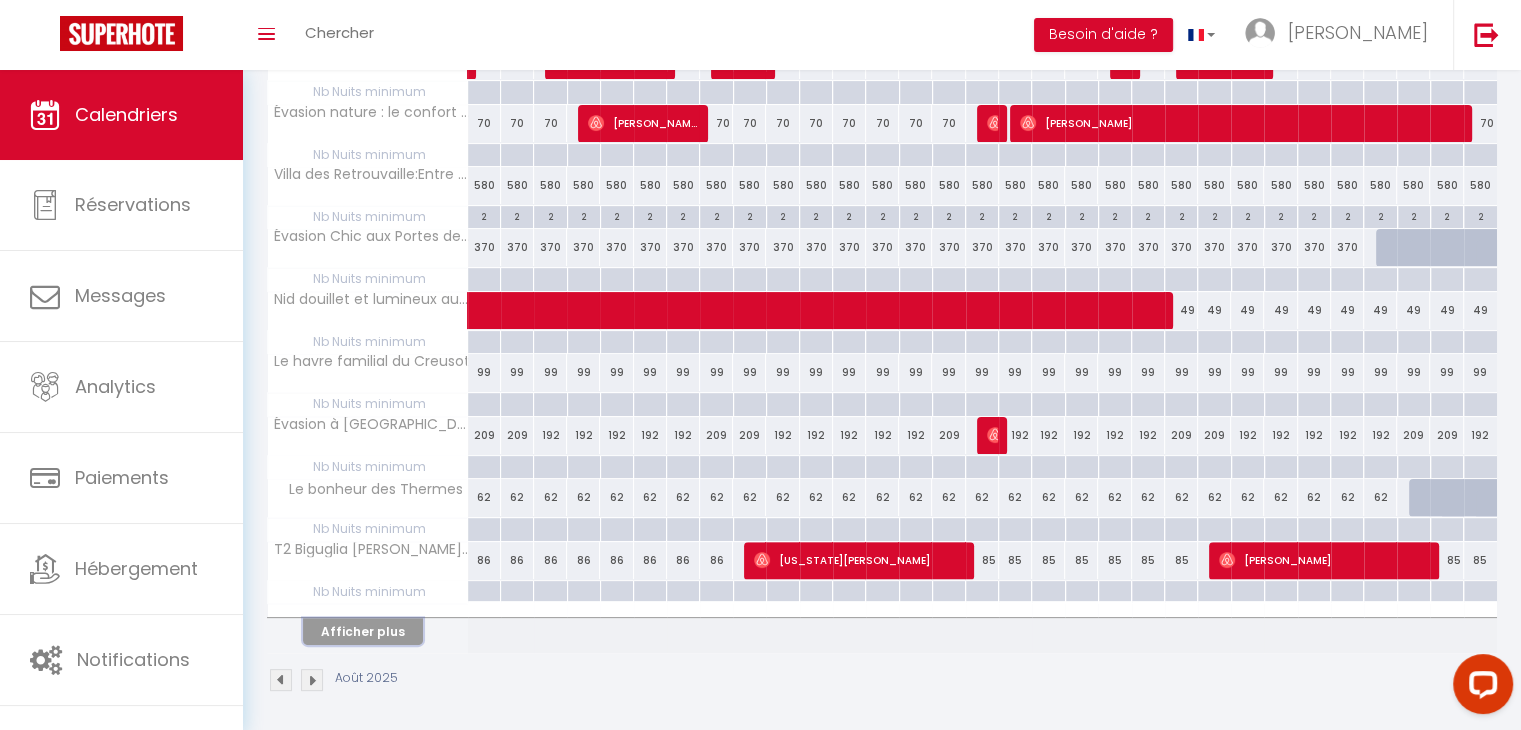 click on "Afficher plus" at bounding box center [363, 631] 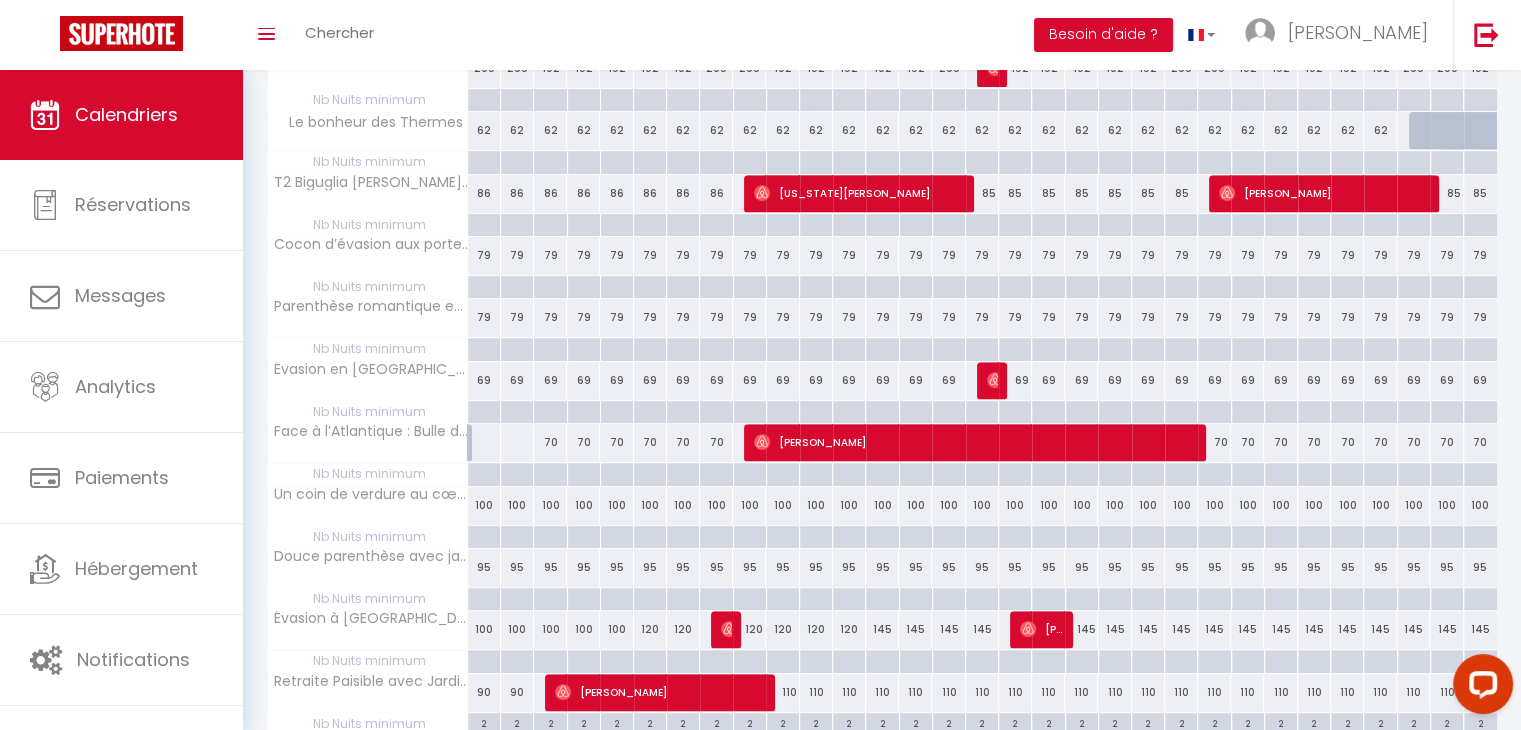 scroll, scrollTop: 1057, scrollLeft: 0, axis: vertical 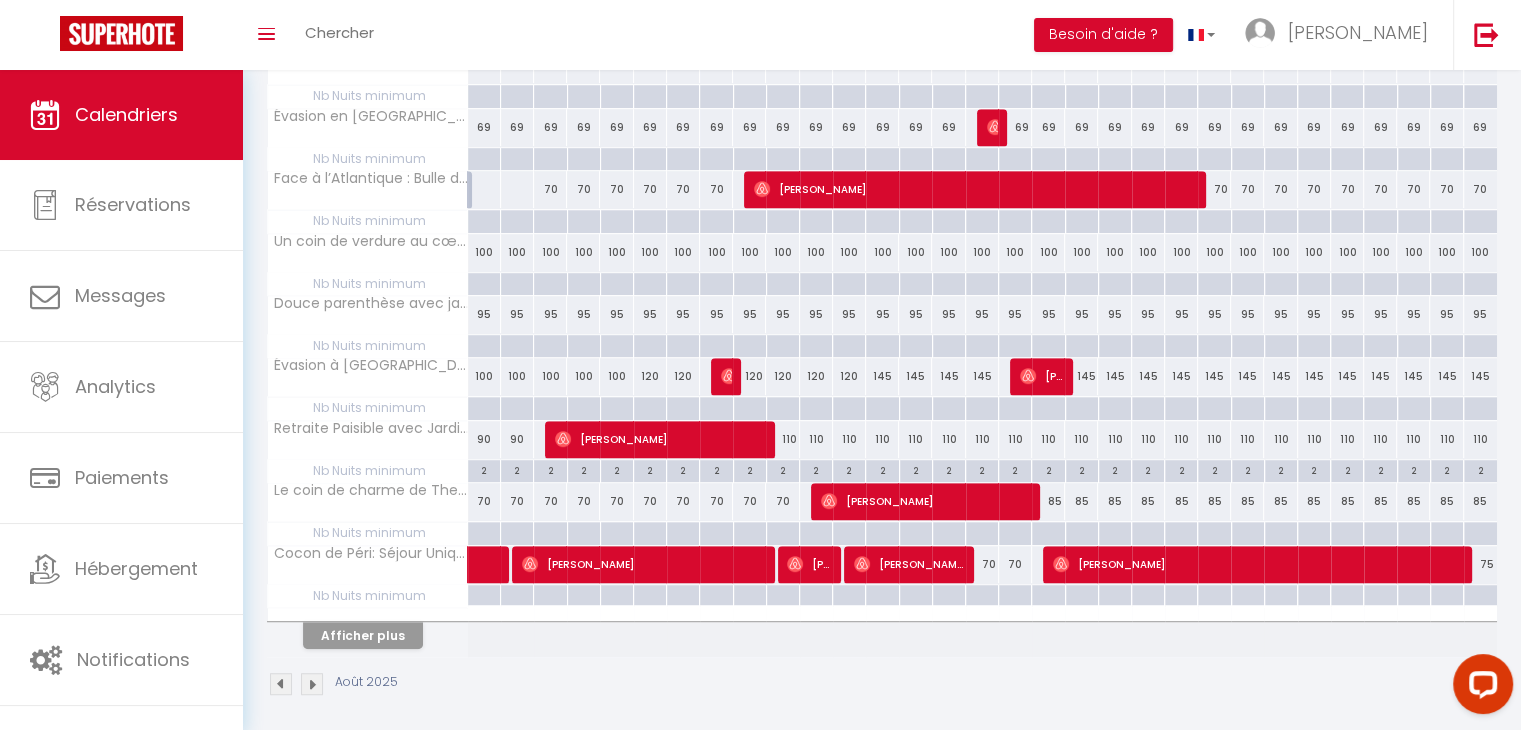 click at bounding box center [312, 684] 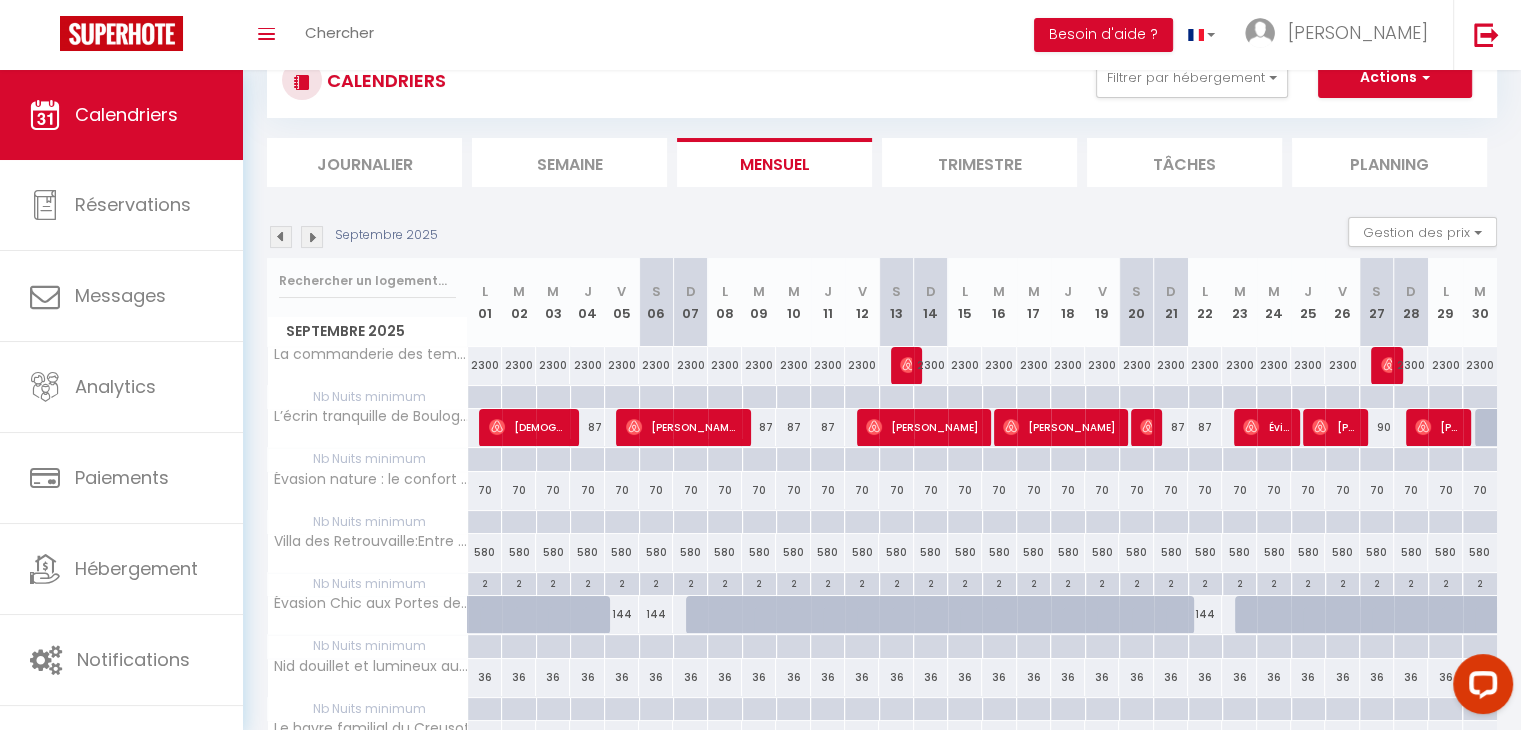 scroll, scrollTop: 437, scrollLeft: 0, axis: vertical 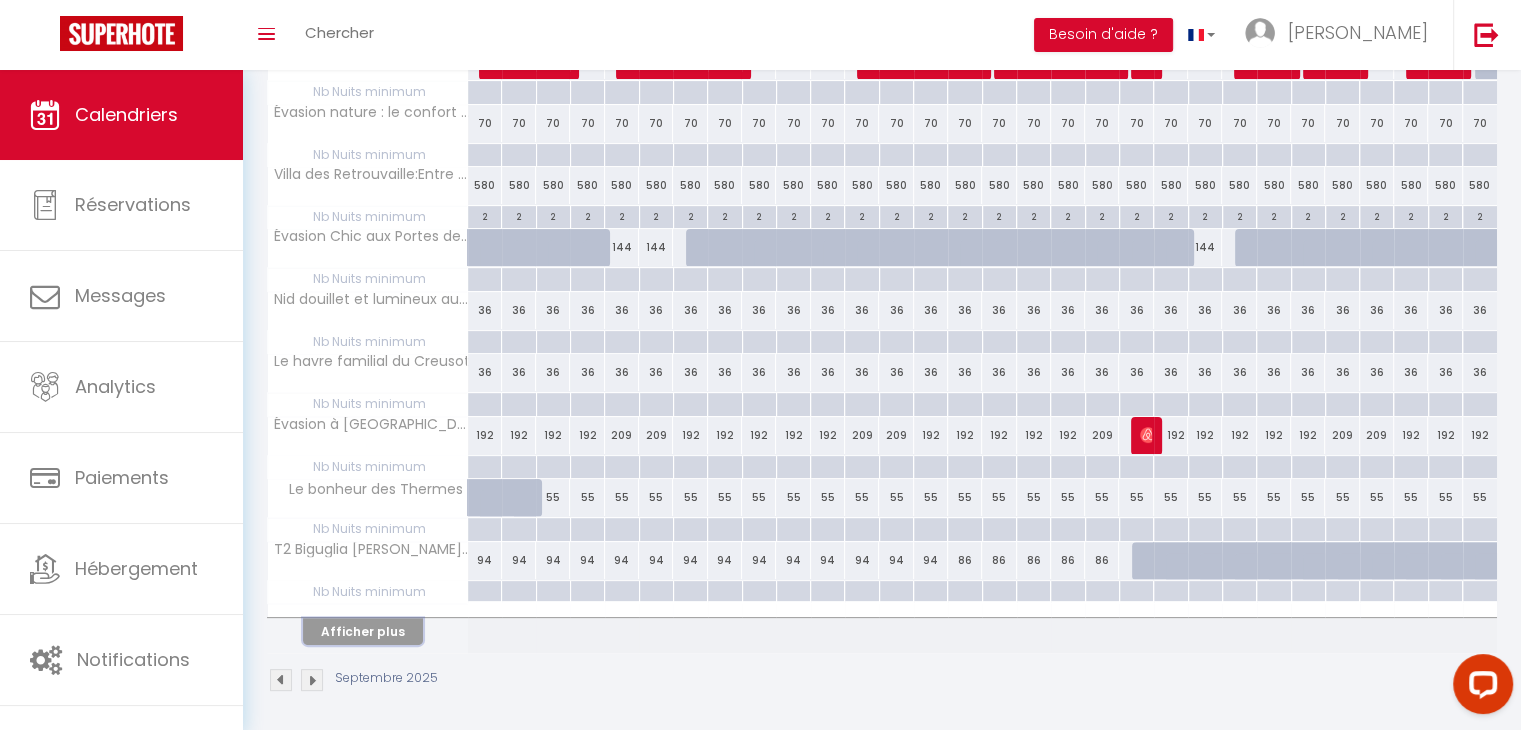 click on "Afficher plus" at bounding box center (363, 631) 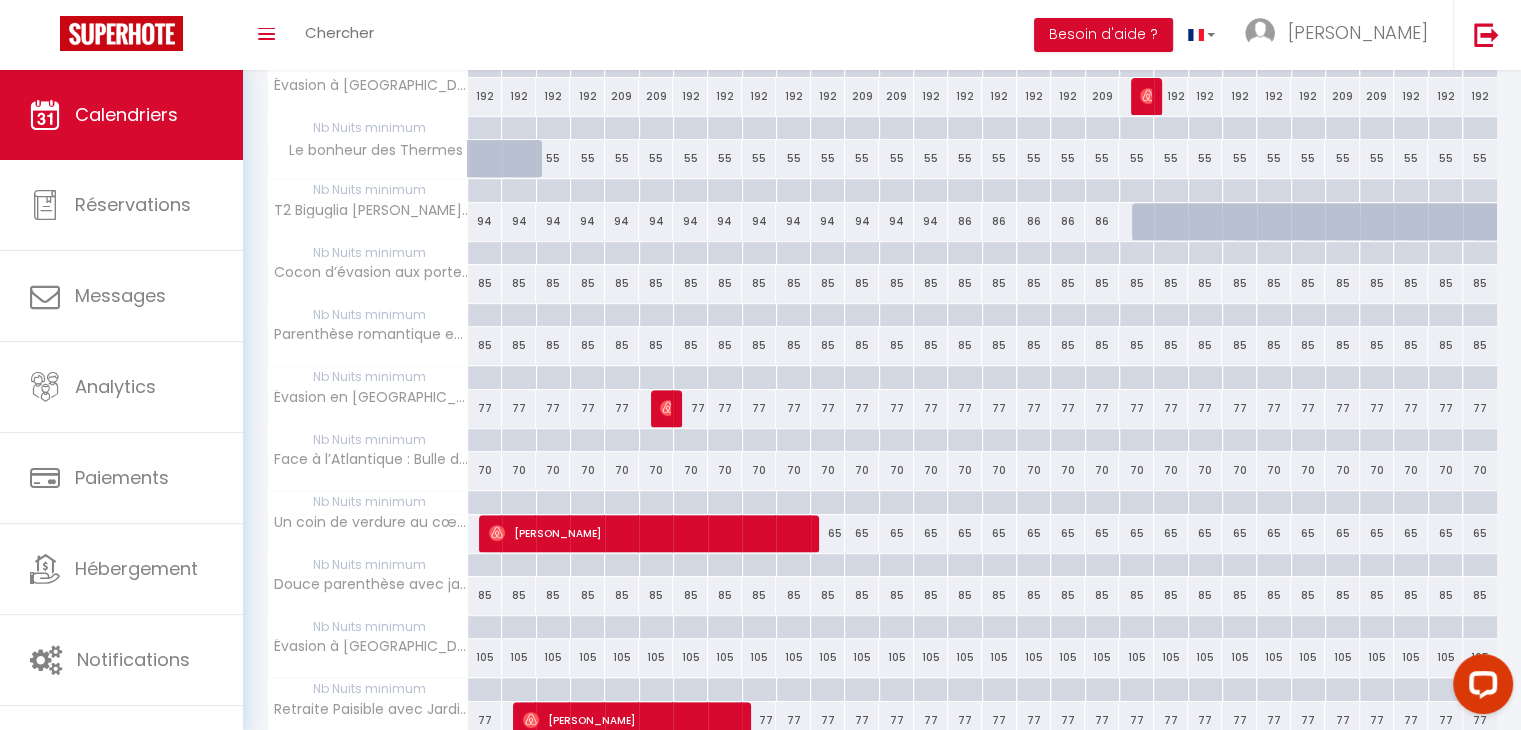 scroll, scrollTop: 786, scrollLeft: 0, axis: vertical 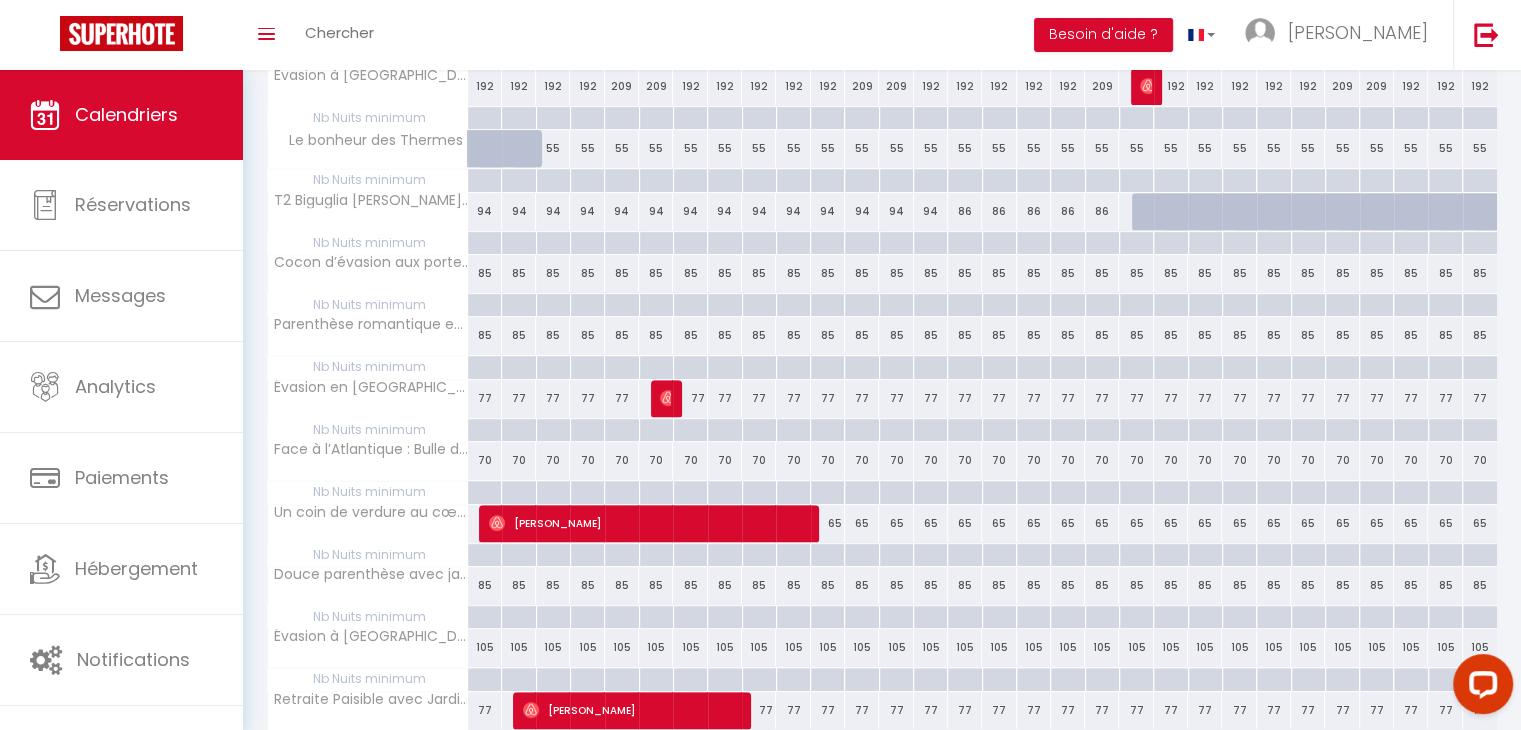 click on "65" at bounding box center (828, 523) 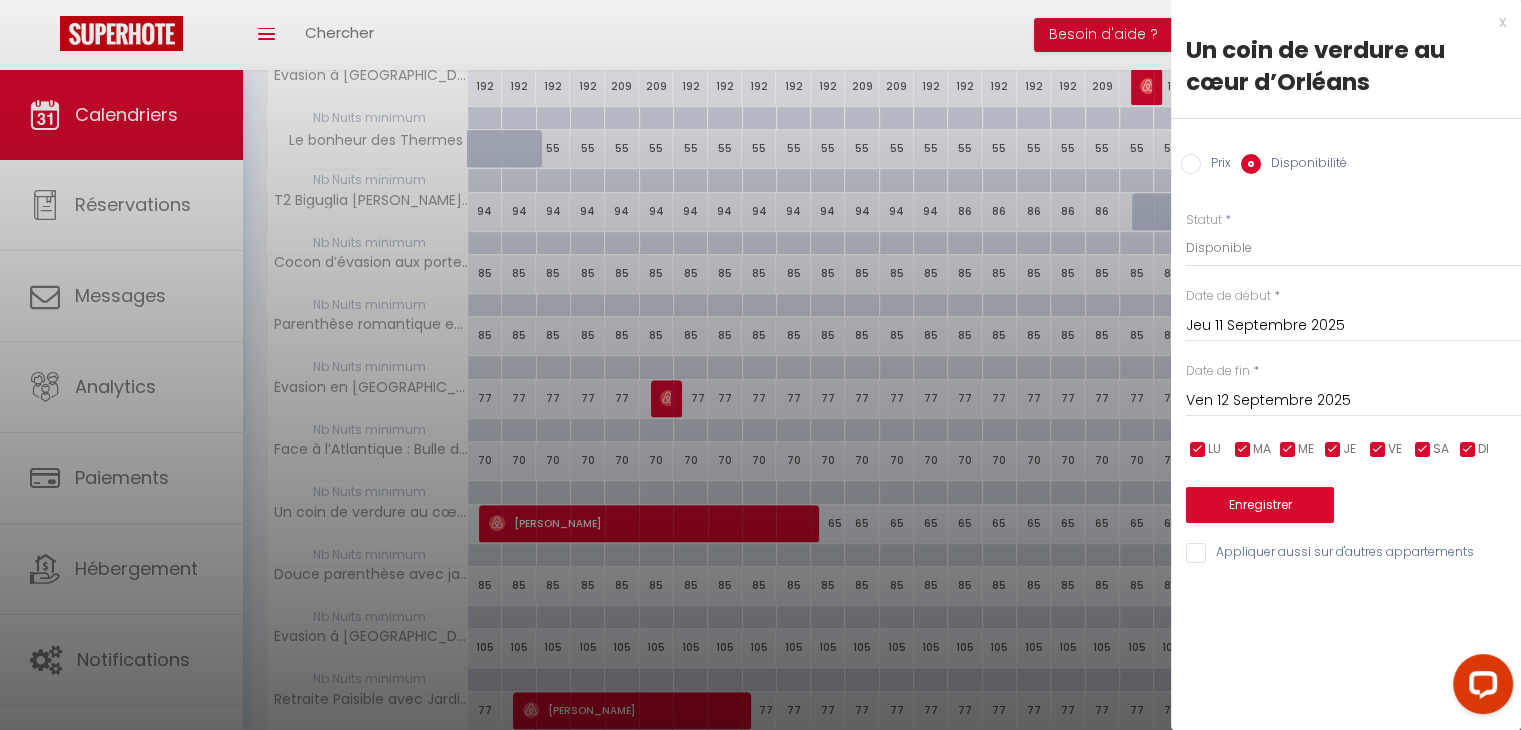 click on "Prix" at bounding box center (1191, 164) 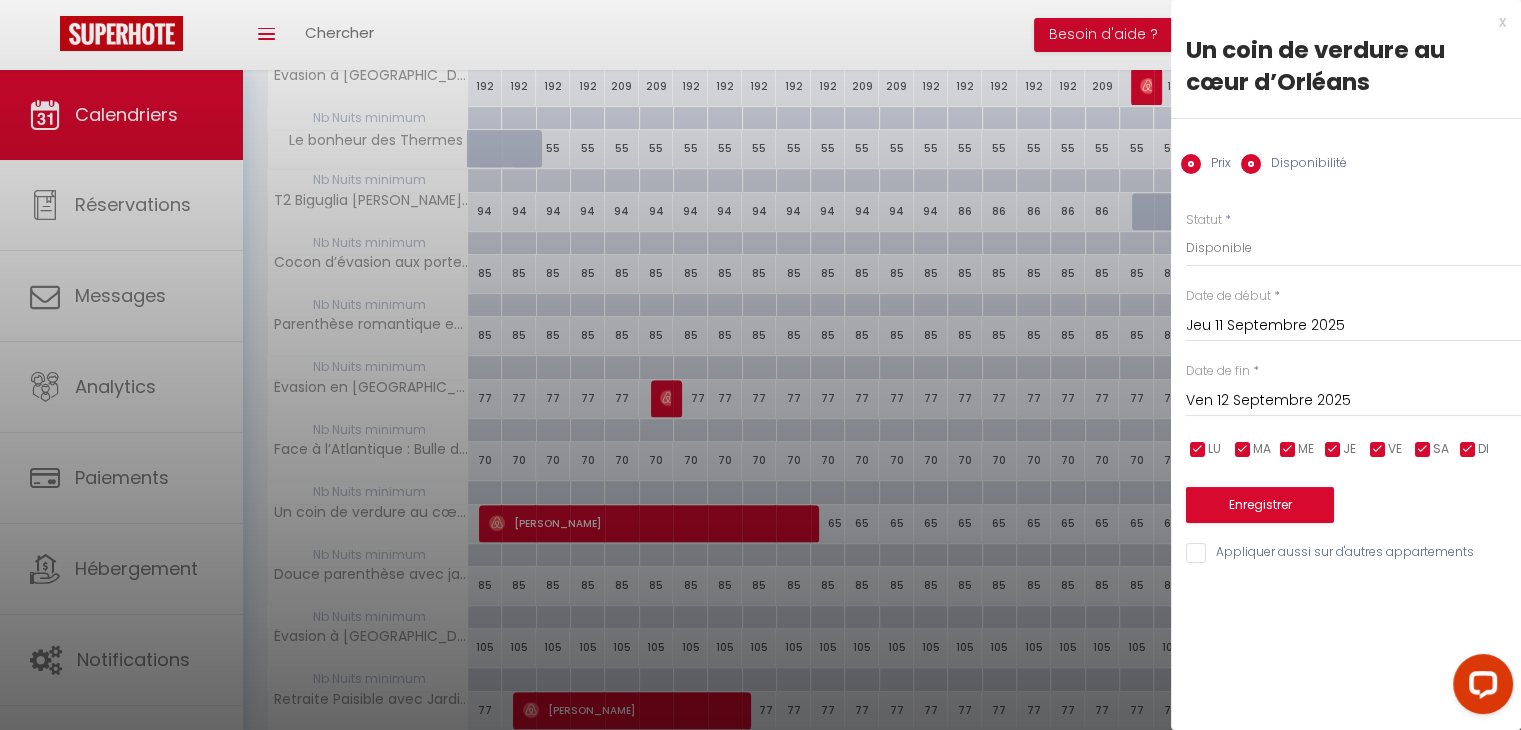 radio on "false" 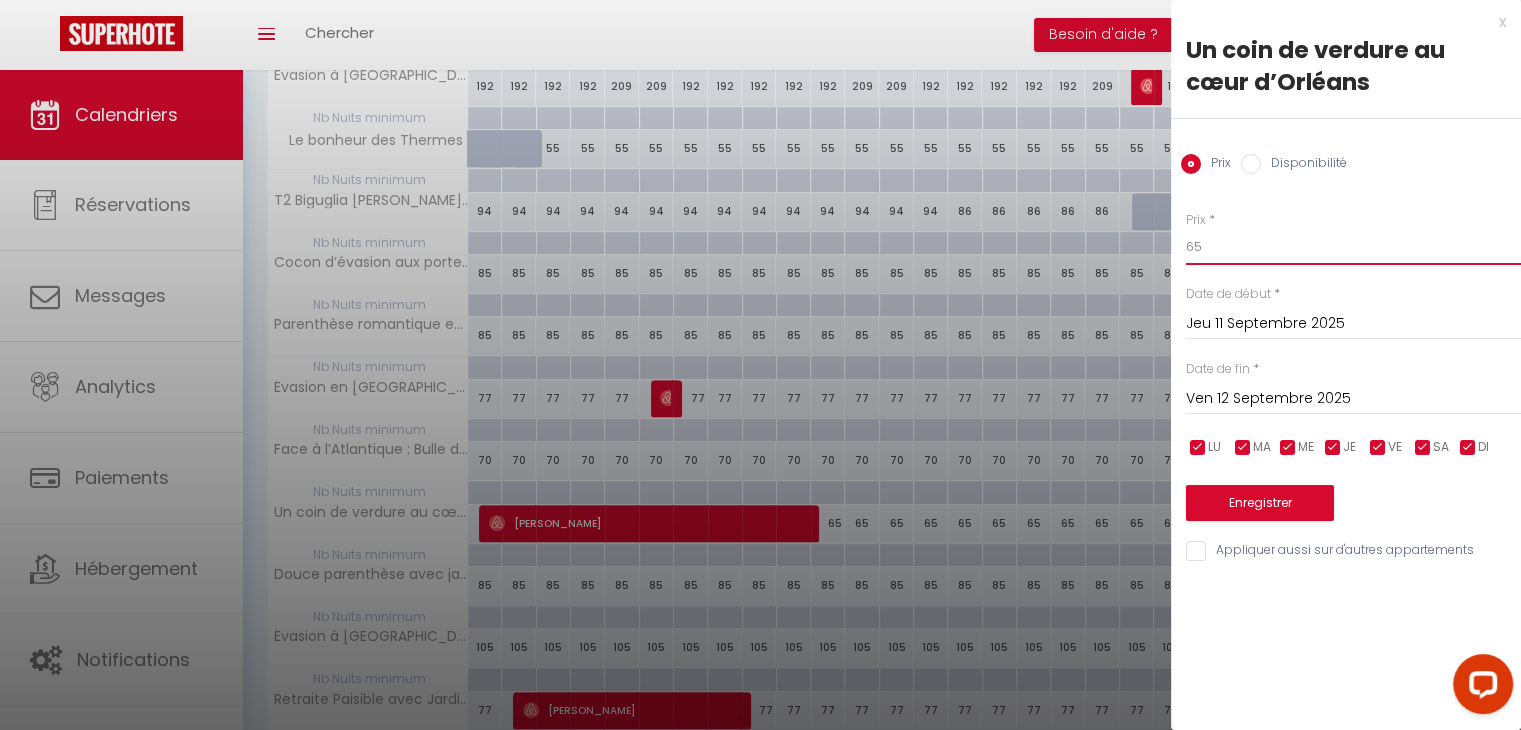 click on "65" at bounding box center (1353, 247) 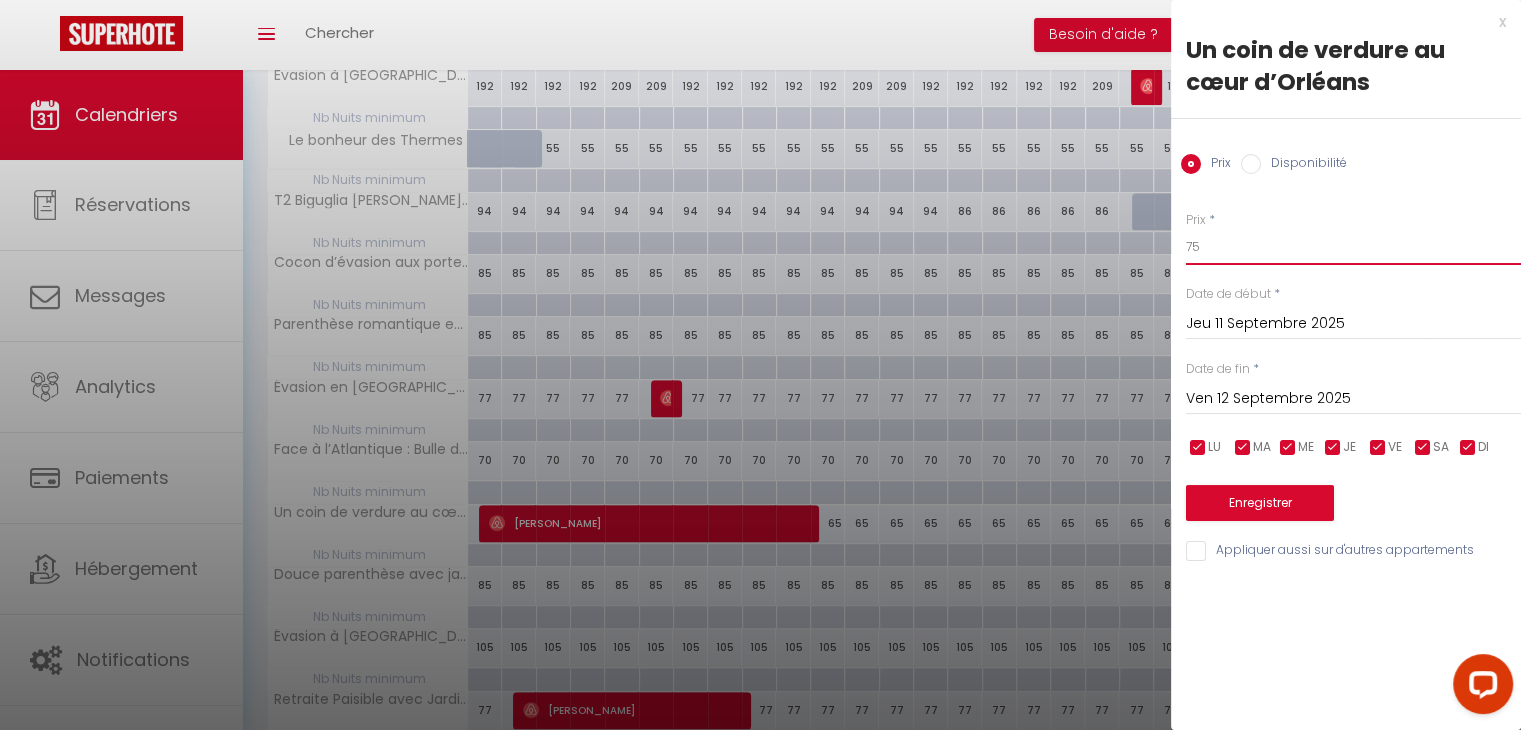 type on "75" 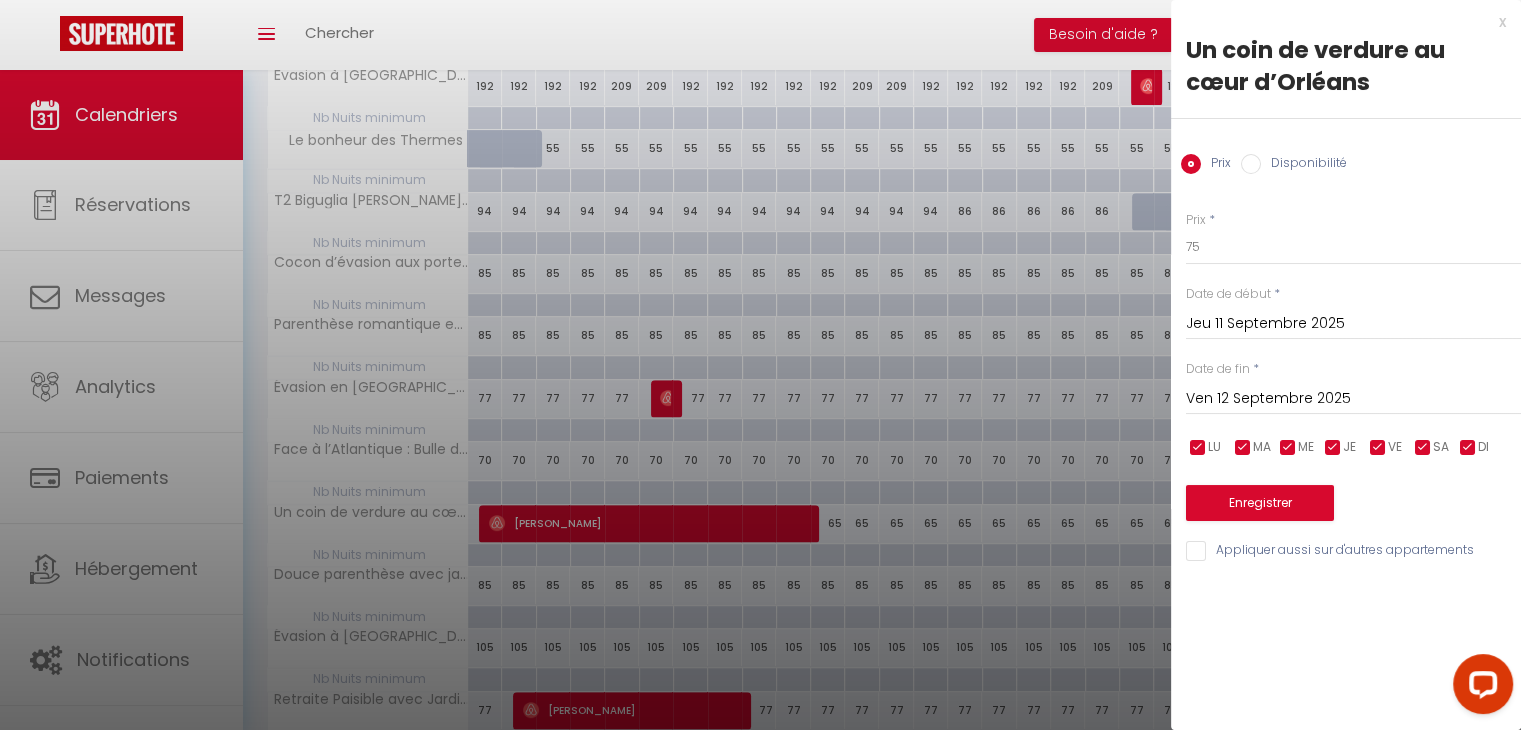 click on "Ven 12 Septembre 2025" at bounding box center [1353, 399] 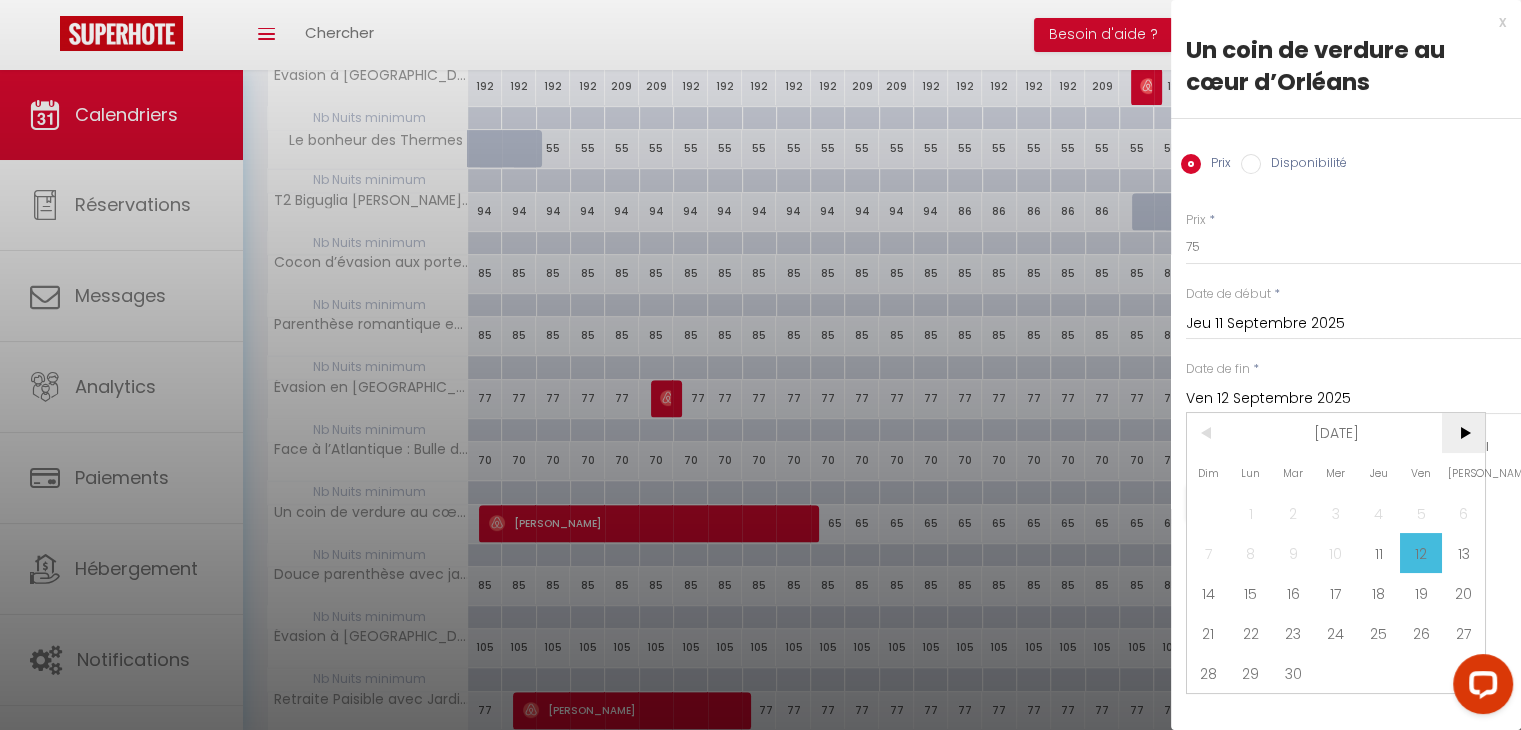 click on ">" at bounding box center [1463, 433] 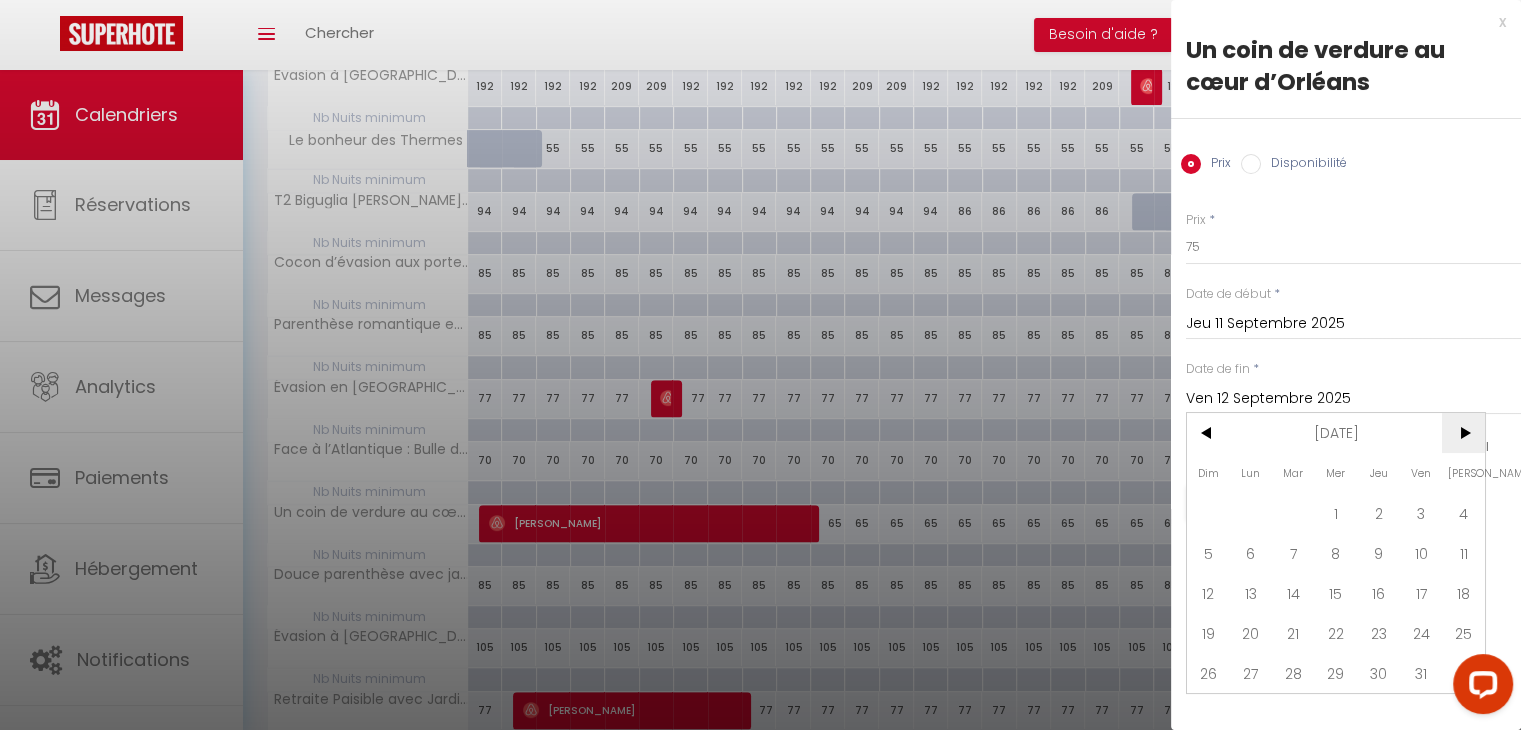 click on ">" at bounding box center (1463, 433) 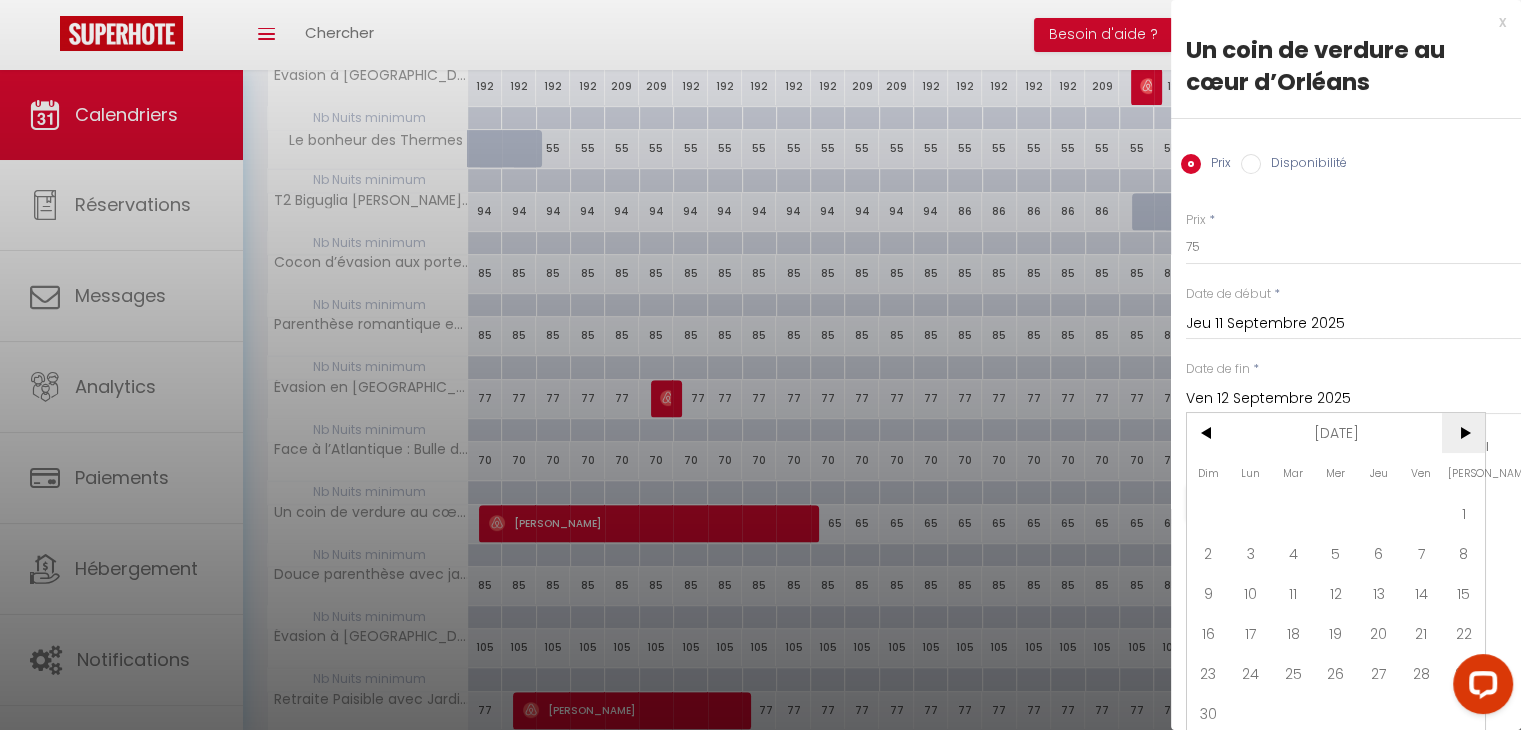click on ">" at bounding box center (1463, 433) 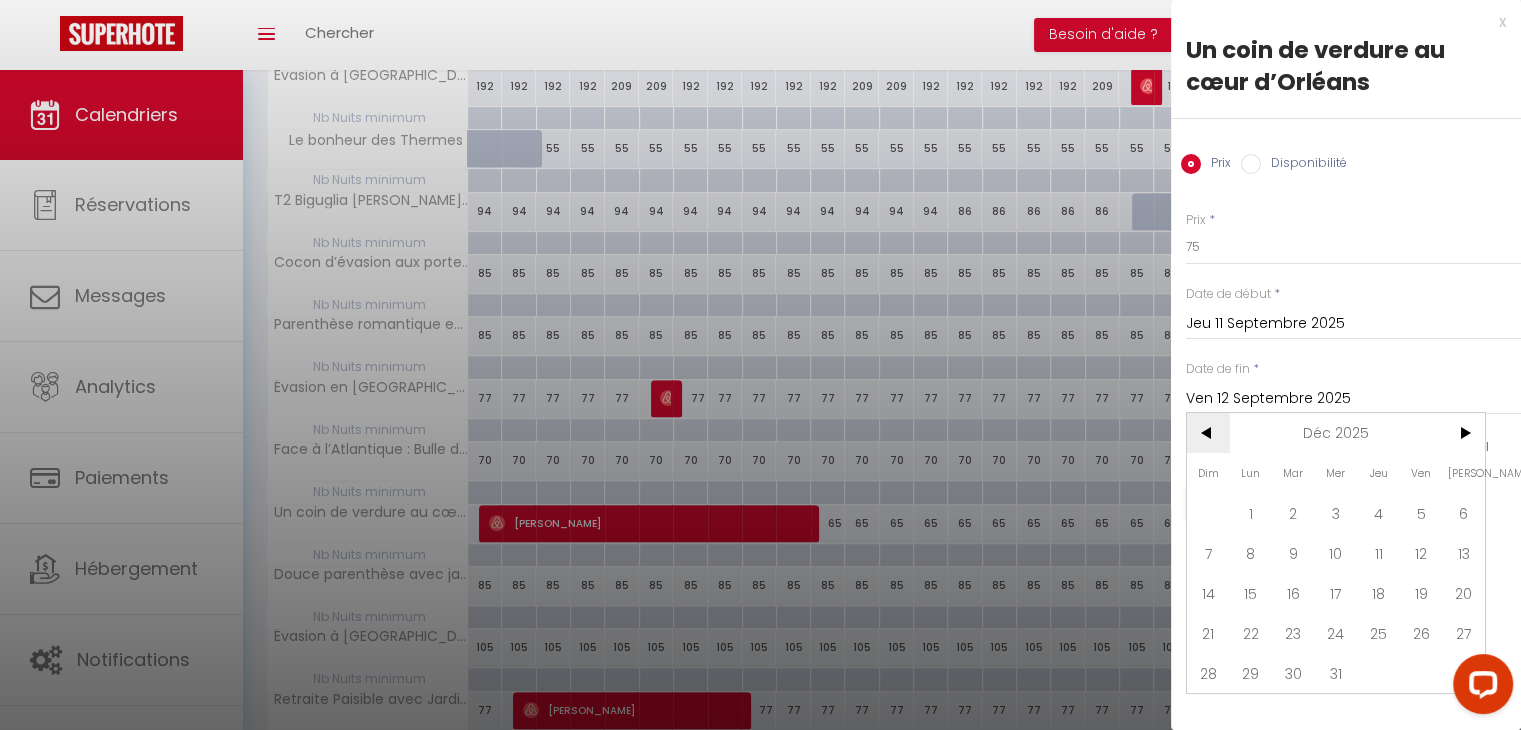 click on "<" at bounding box center [1208, 433] 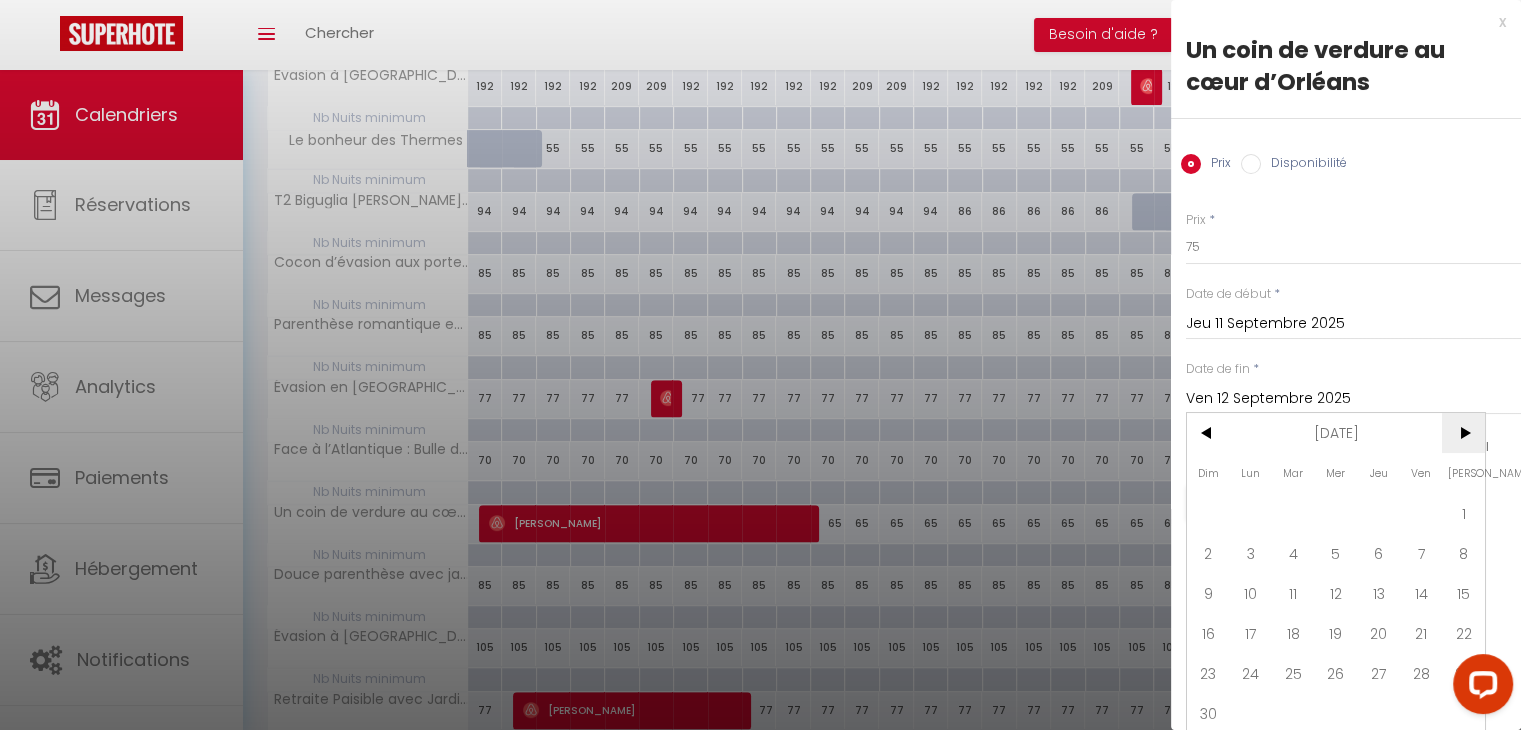click on ">" at bounding box center (1463, 433) 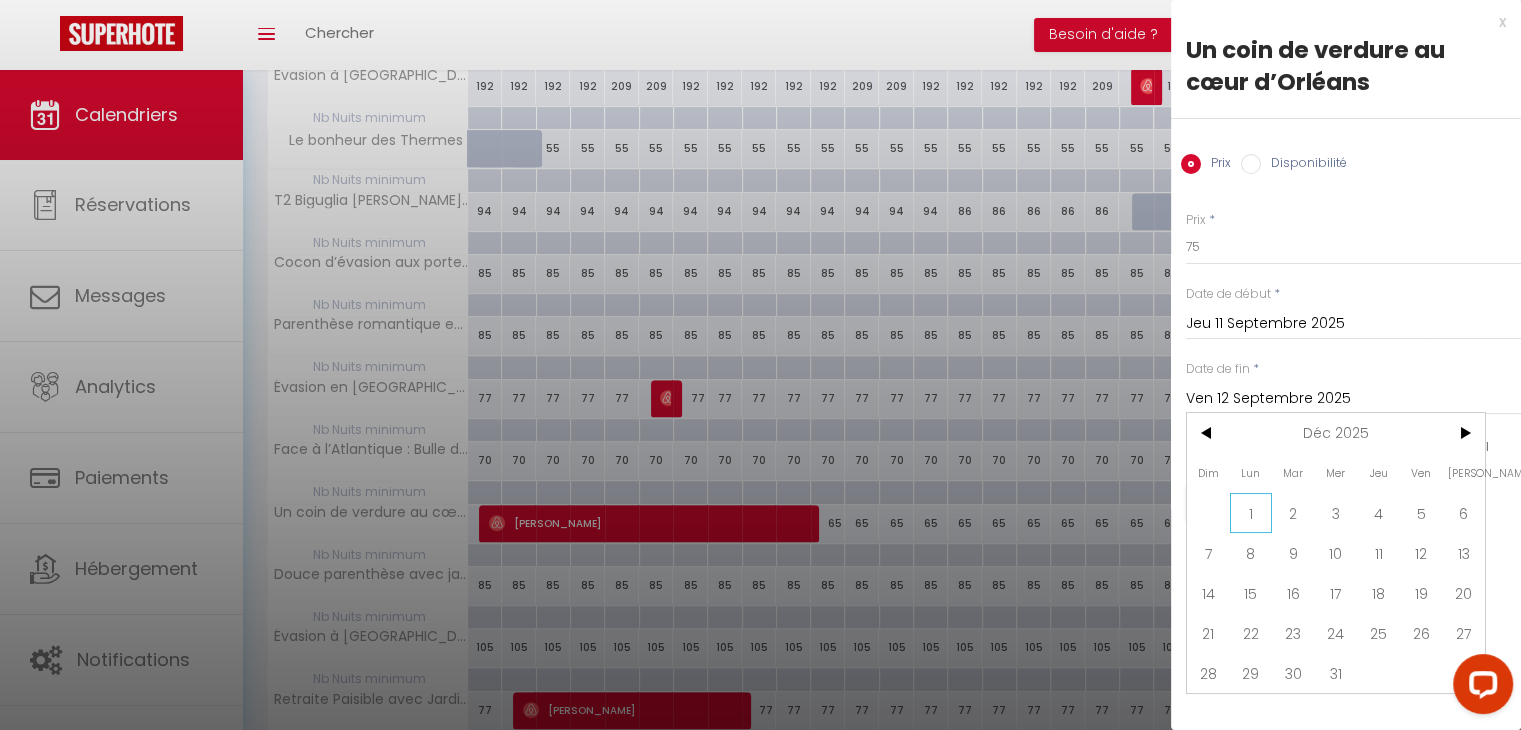 click on "1" at bounding box center (1251, 513) 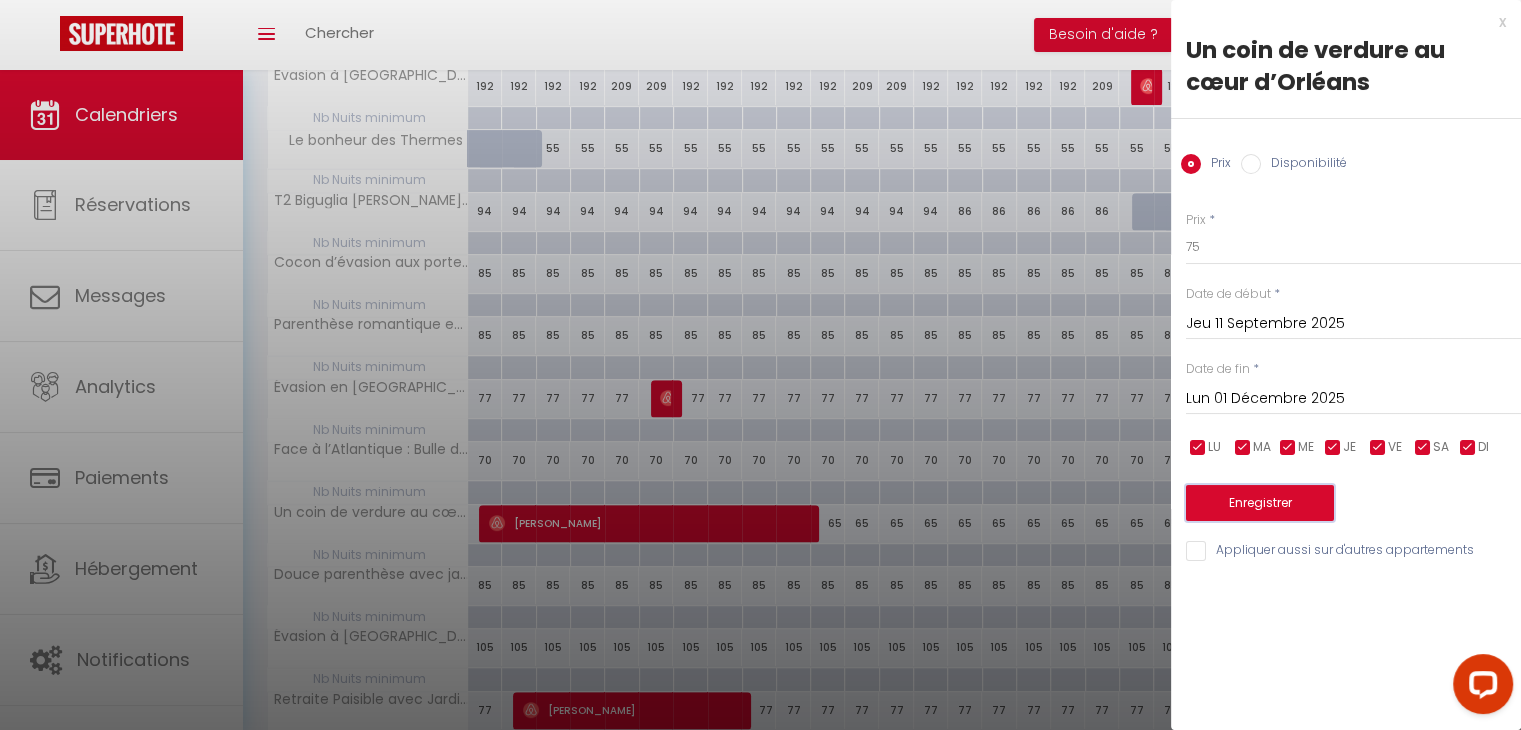 click on "Enregistrer" at bounding box center (1260, 503) 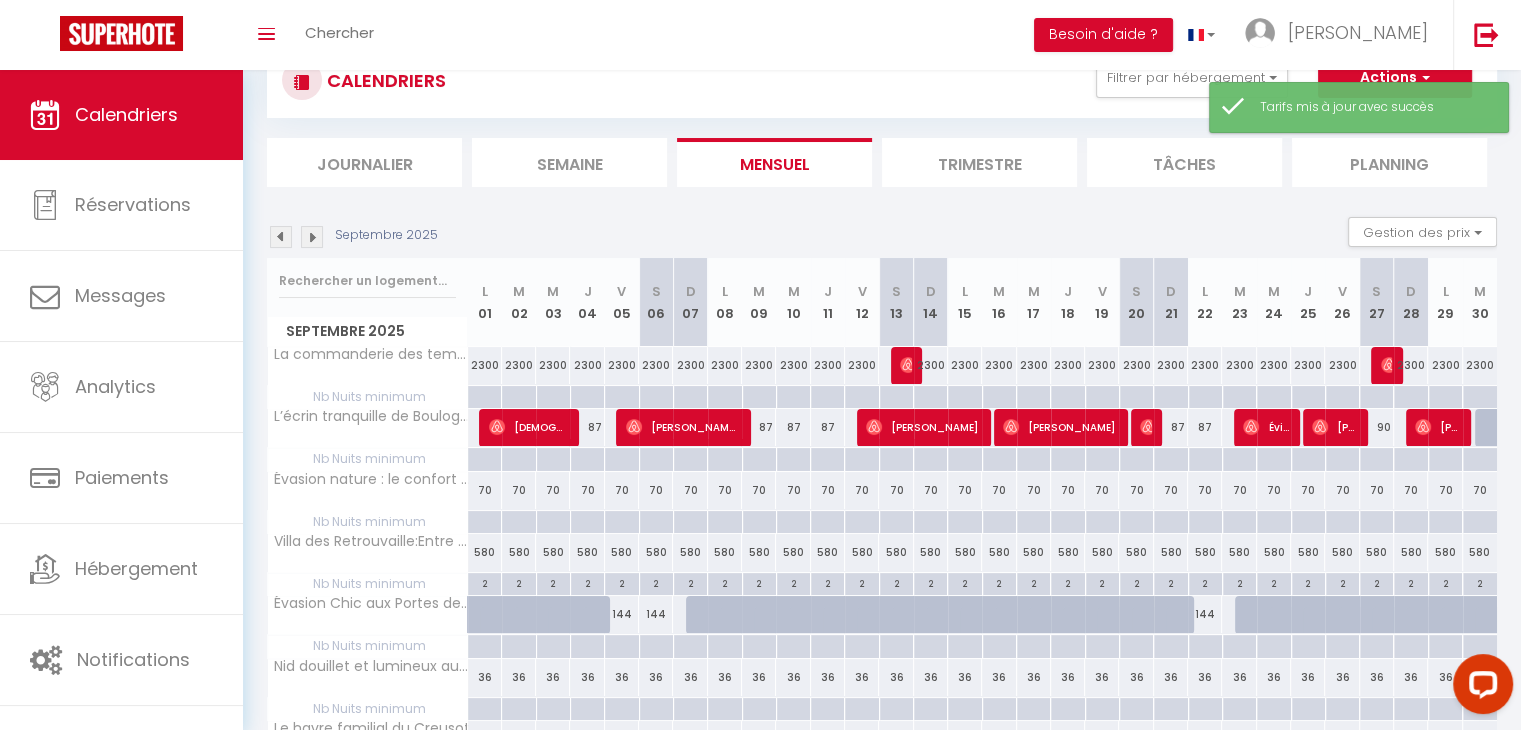 scroll, scrollTop: 437, scrollLeft: 0, axis: vertical 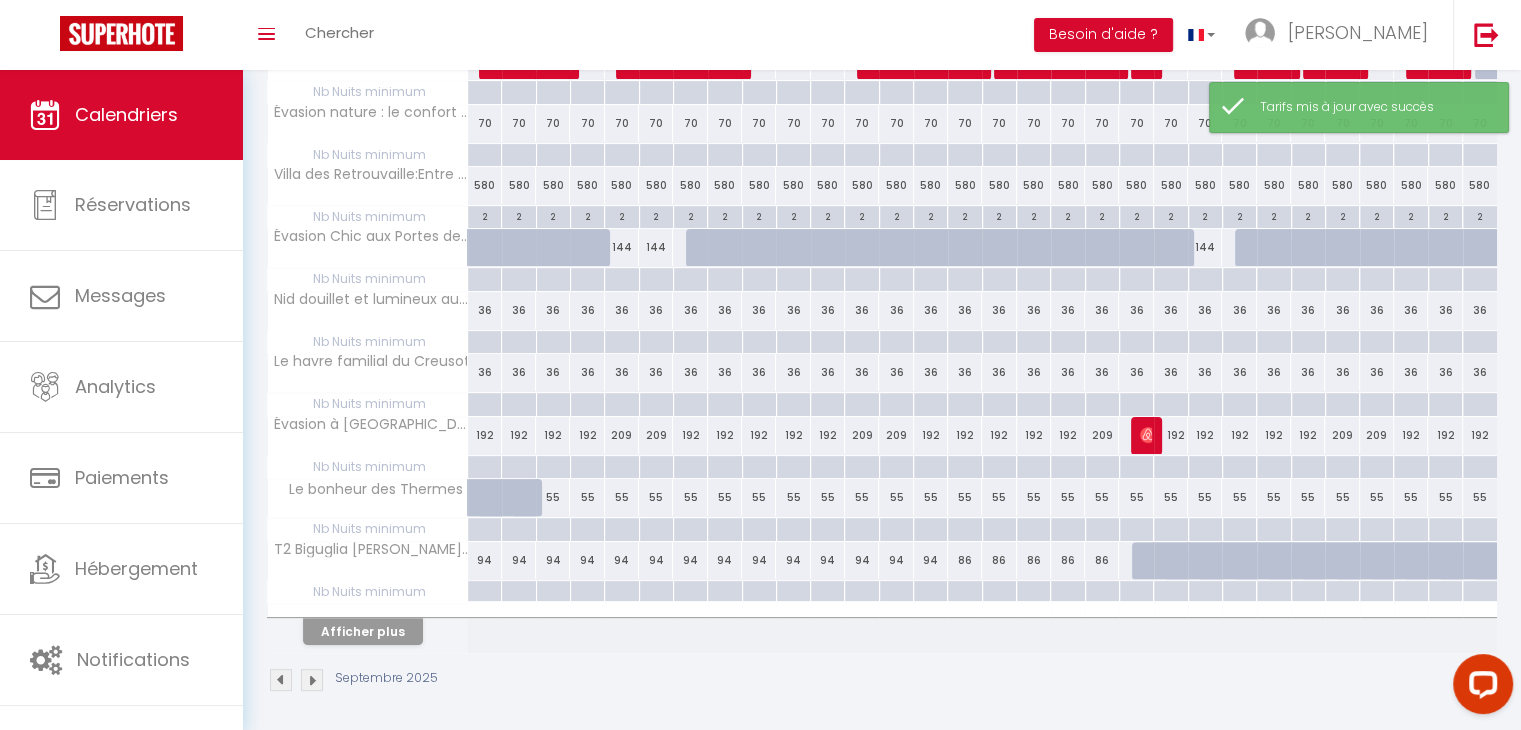 click at bounding box center [312, 680] 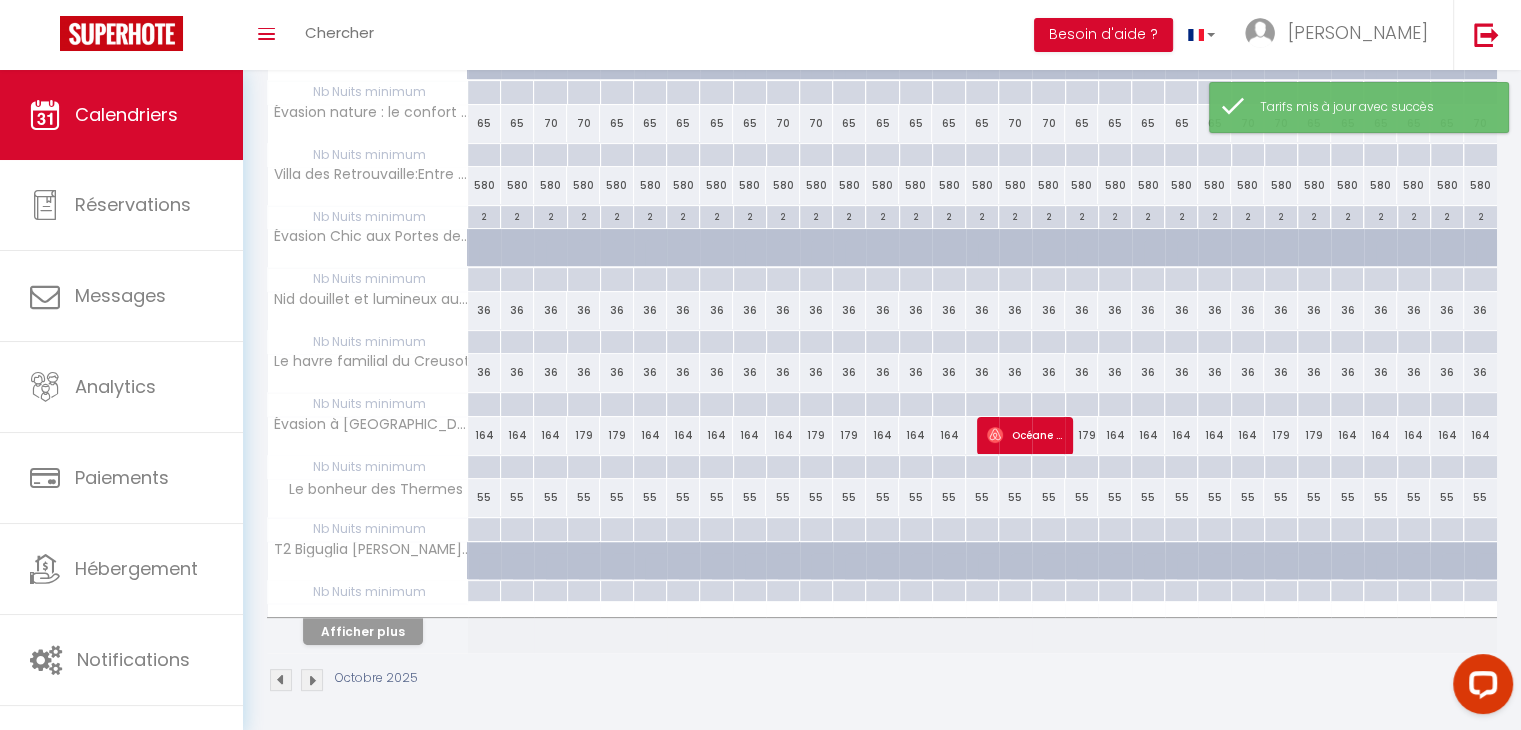 click at bounding box center [312, 680] 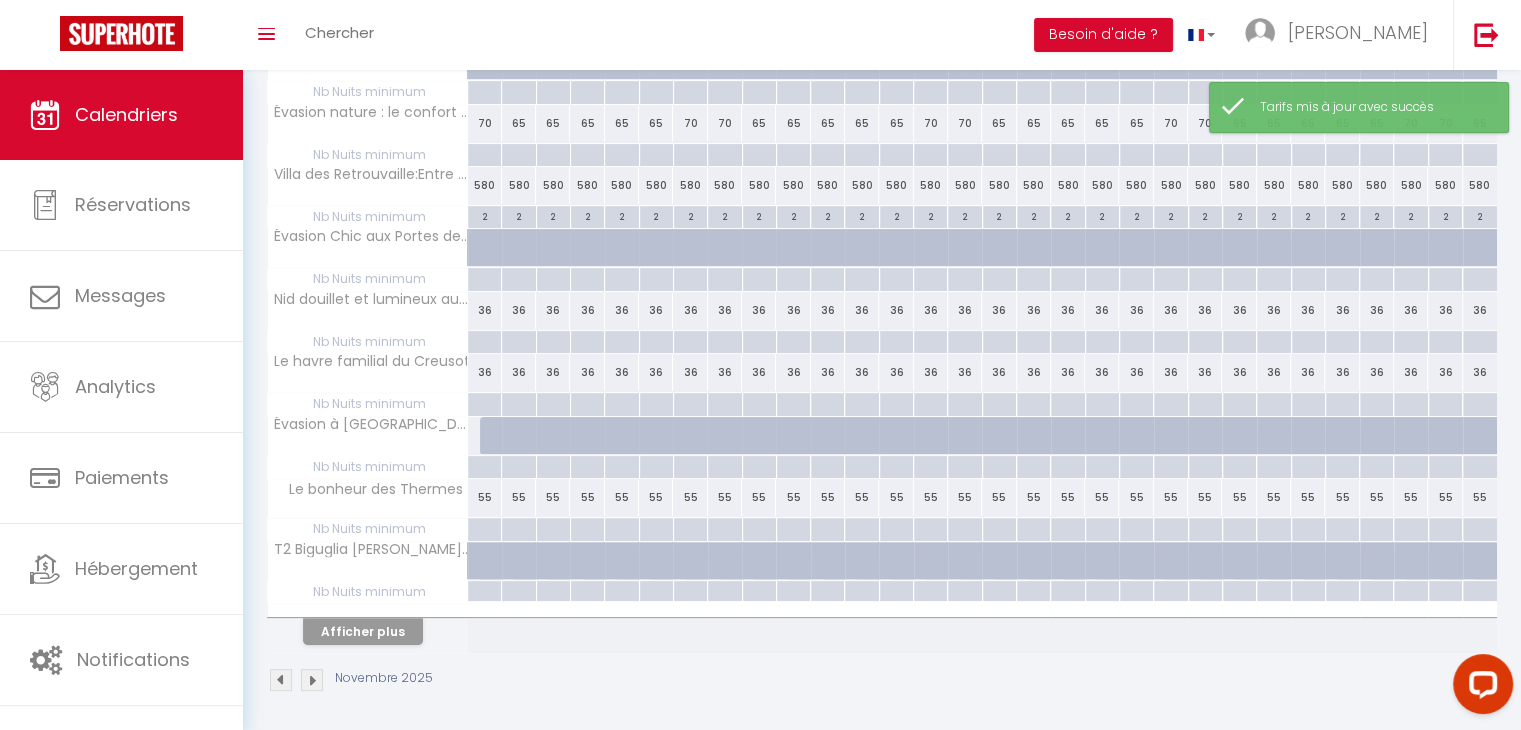click at bounding box center (312, 680) 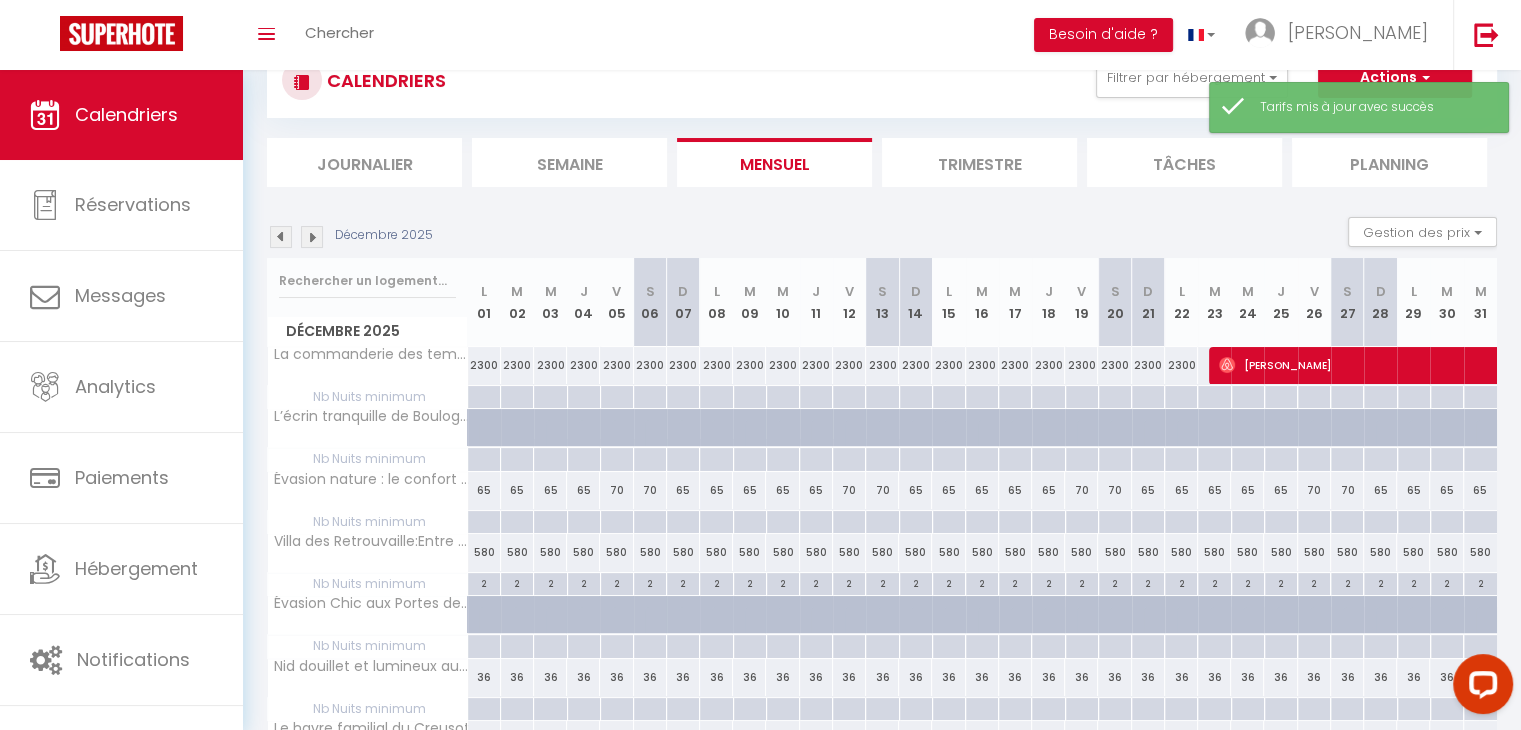 scroll, scrollTop: 437, scrollLeft: 0, axis: vertical 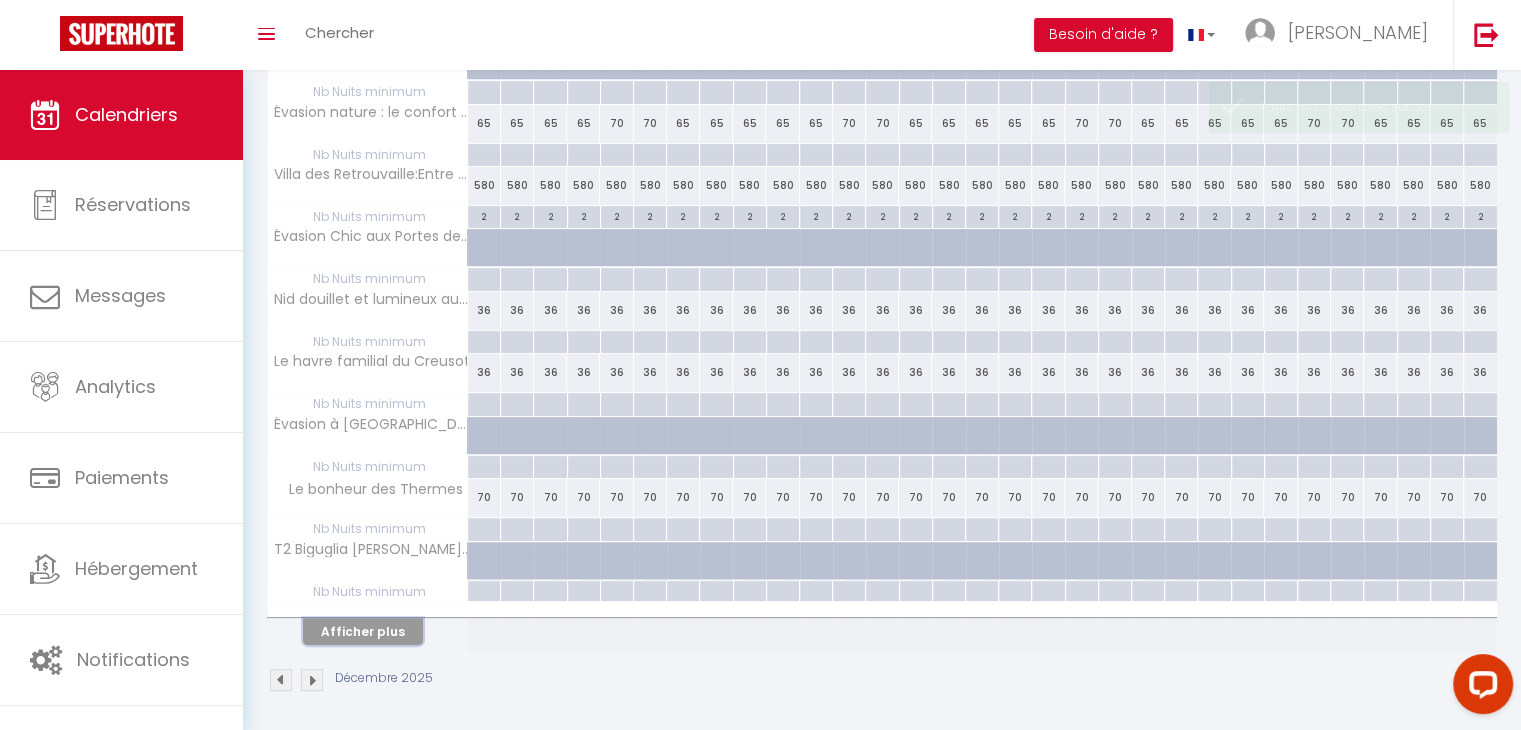 click on "Afficher plus" at bounding box center [363, 631] 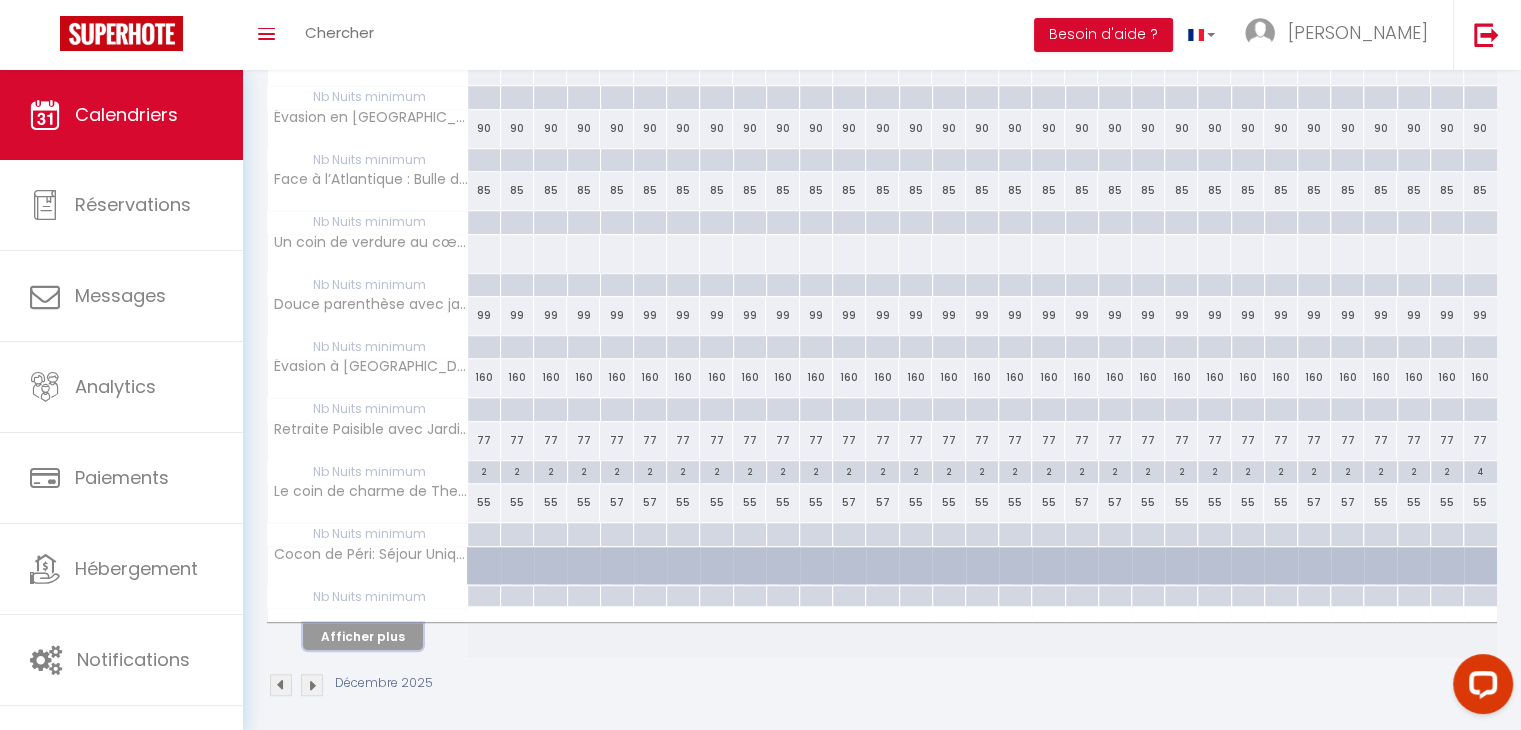 scroll, scrollTop: 1057, scrollLeft: 0, axis: vertical 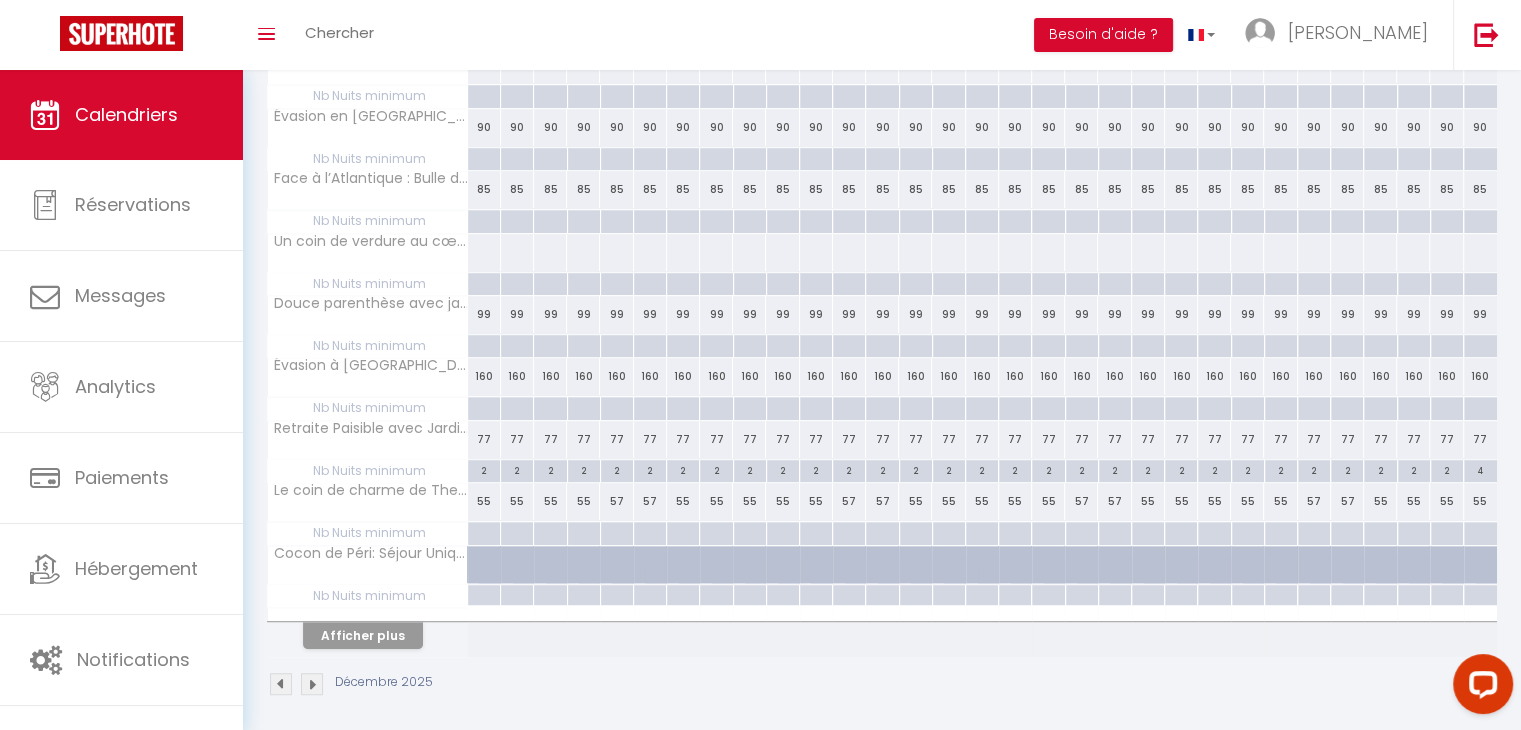 click on "55" at bounding box center (484, 501) 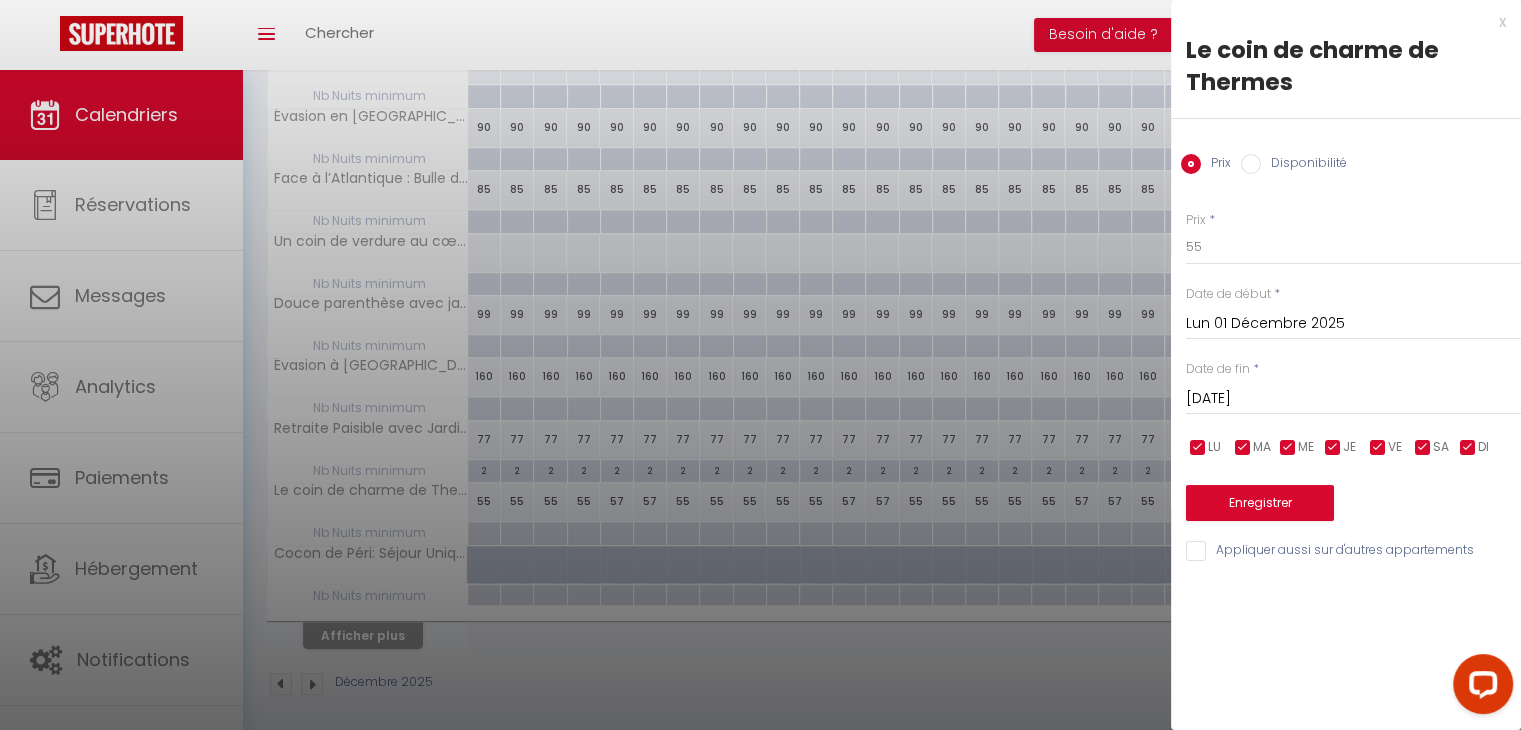 click at bounding box center [760, 365] 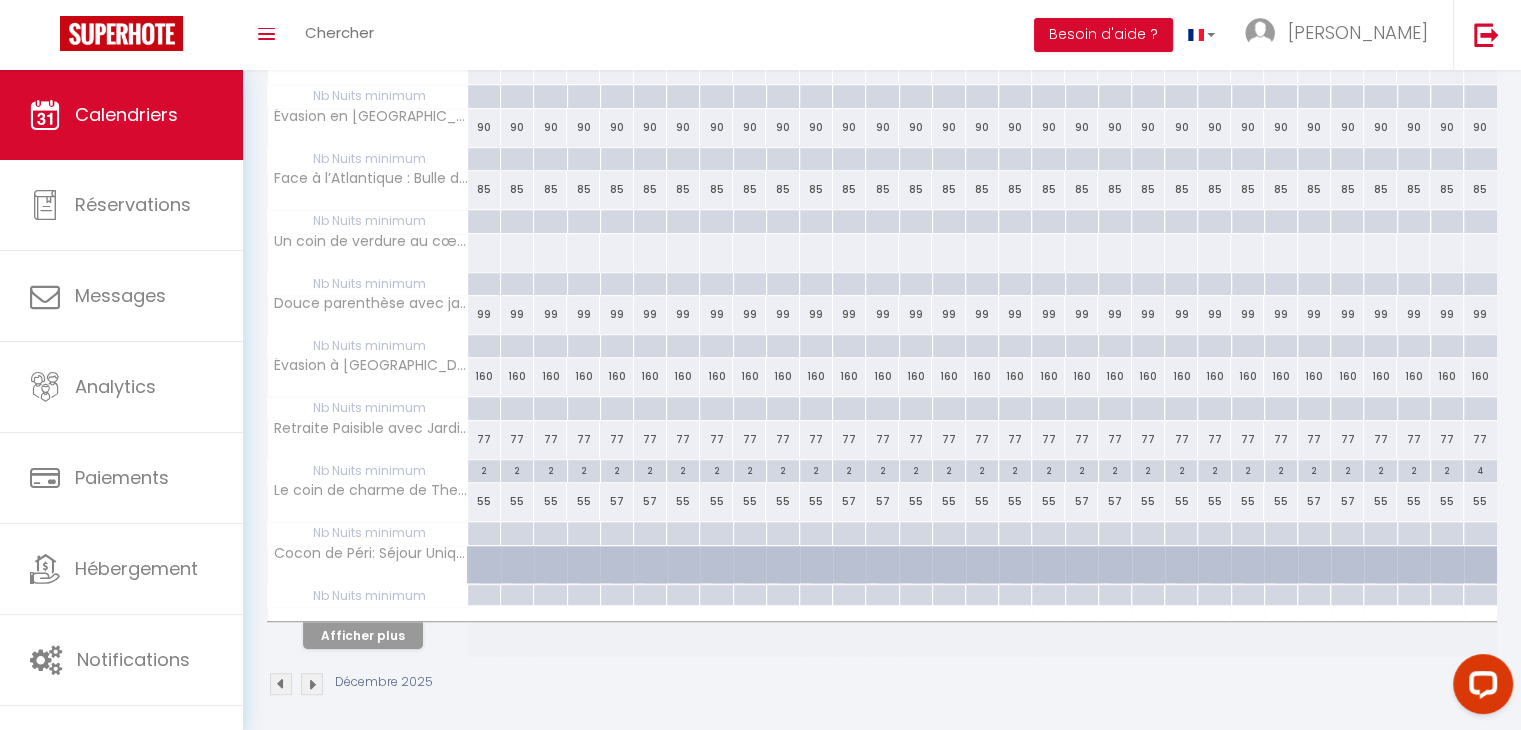 click at bounding box center [484, 252] 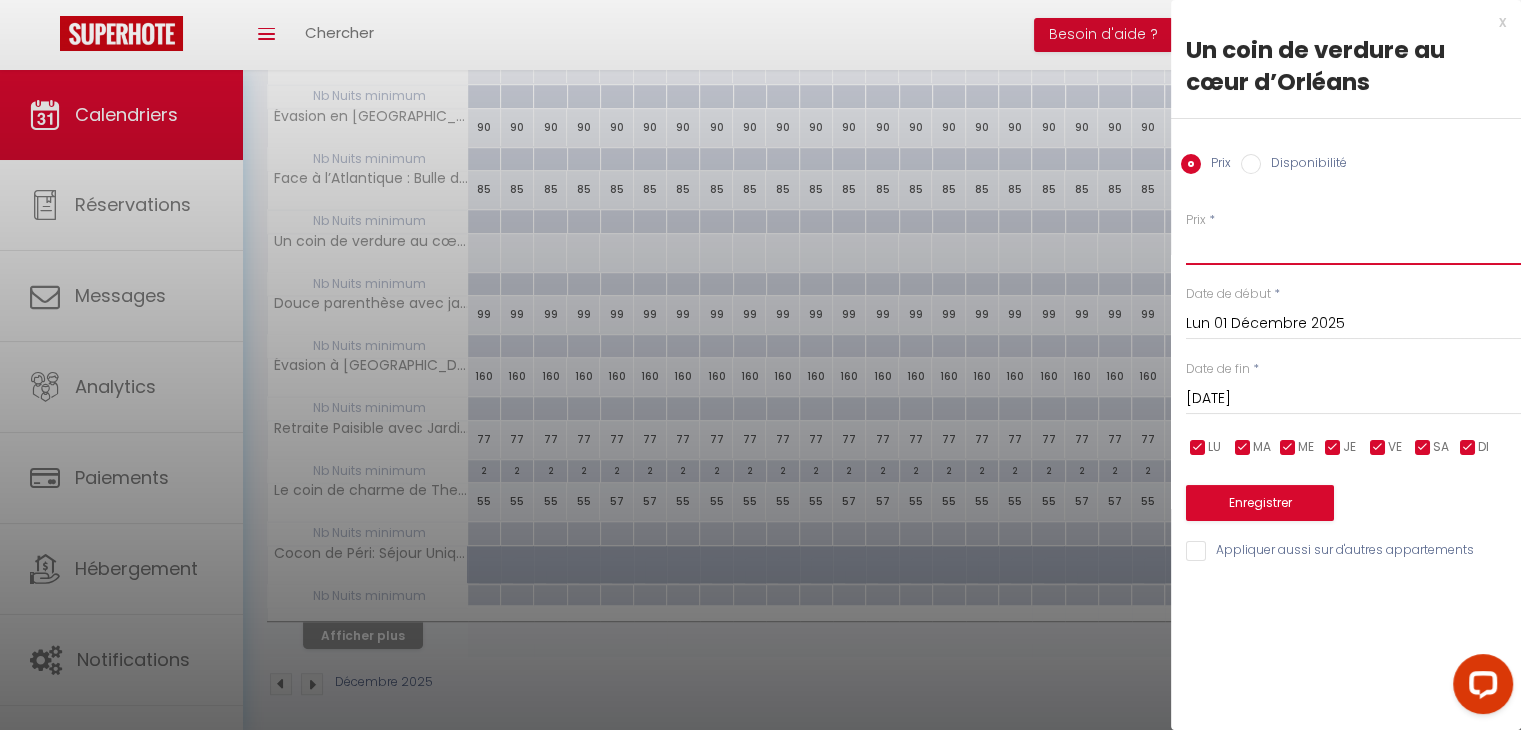 click on "Prix" at bounding box center [1353, 247] 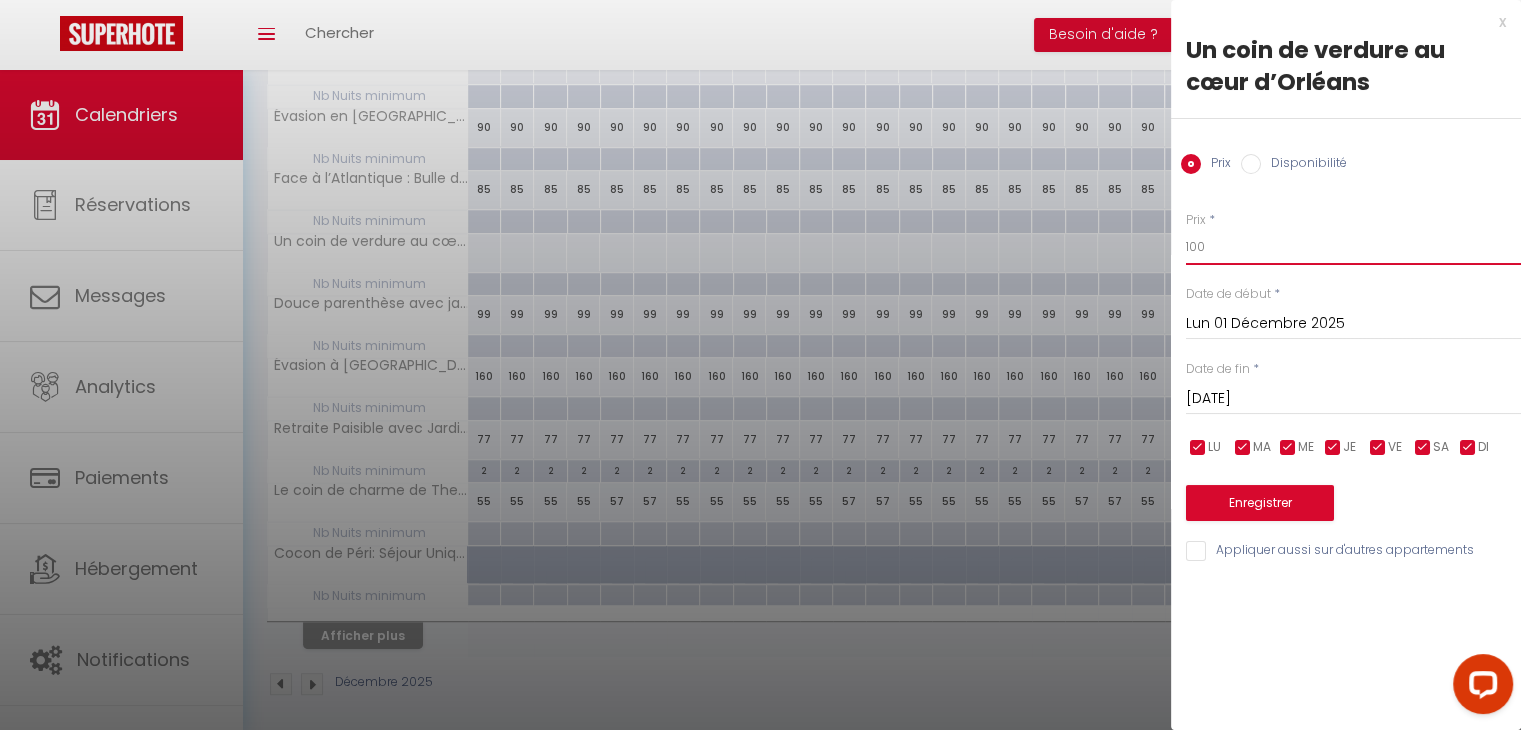 type on "100" 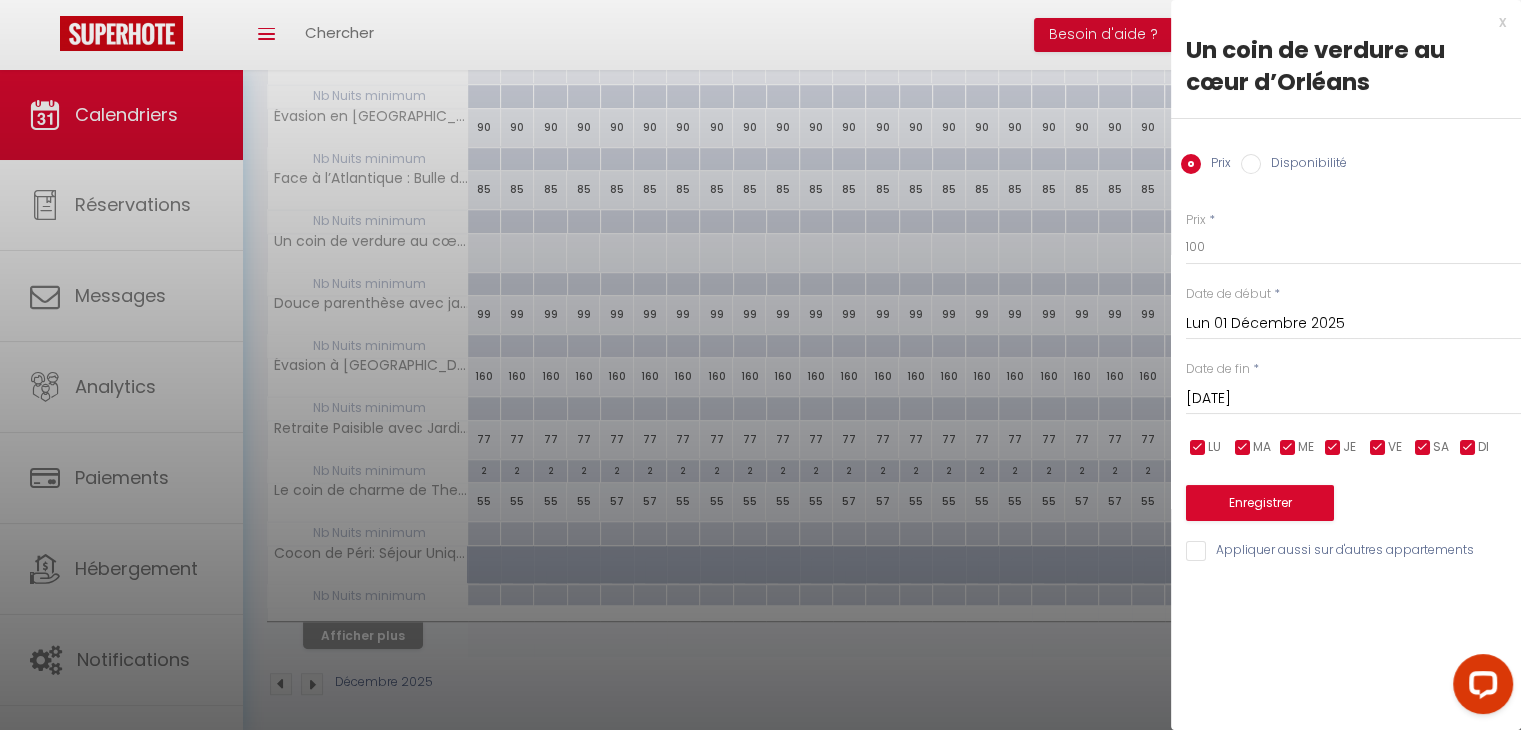 click on "[DATE]" at bounding box center (1353, 399) 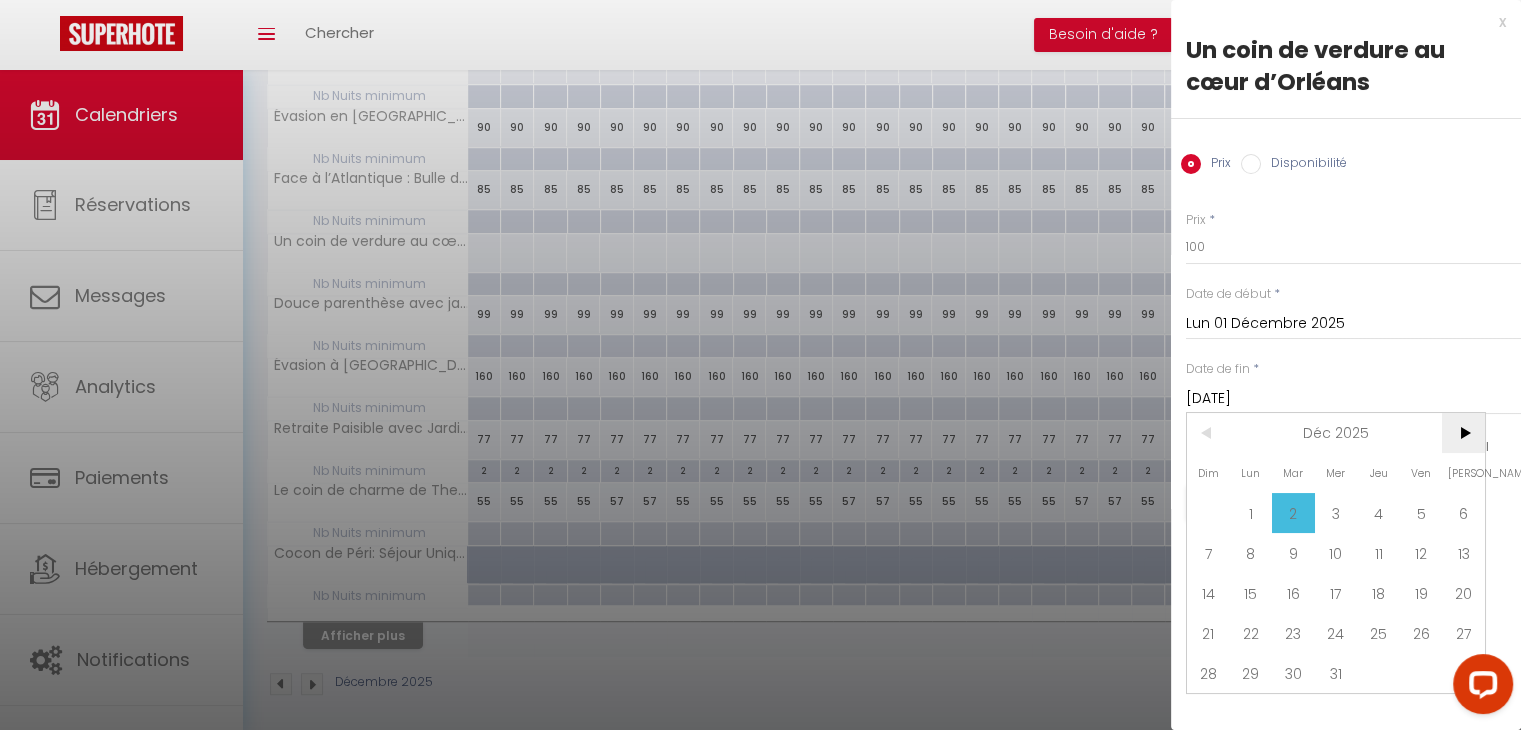 click on ">" at bounding box center [1463, 433] 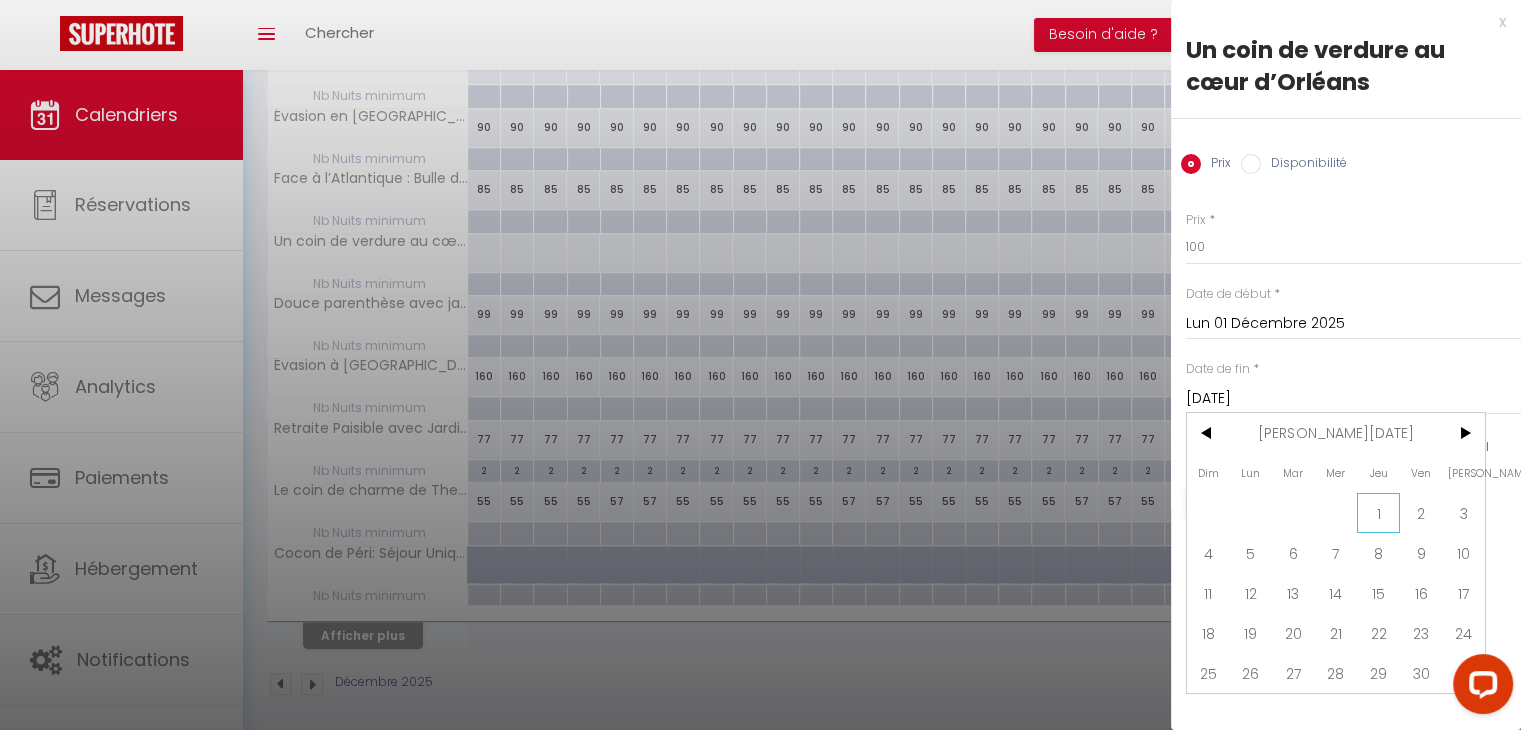 click on "1" at bounding box center (1378, 513) 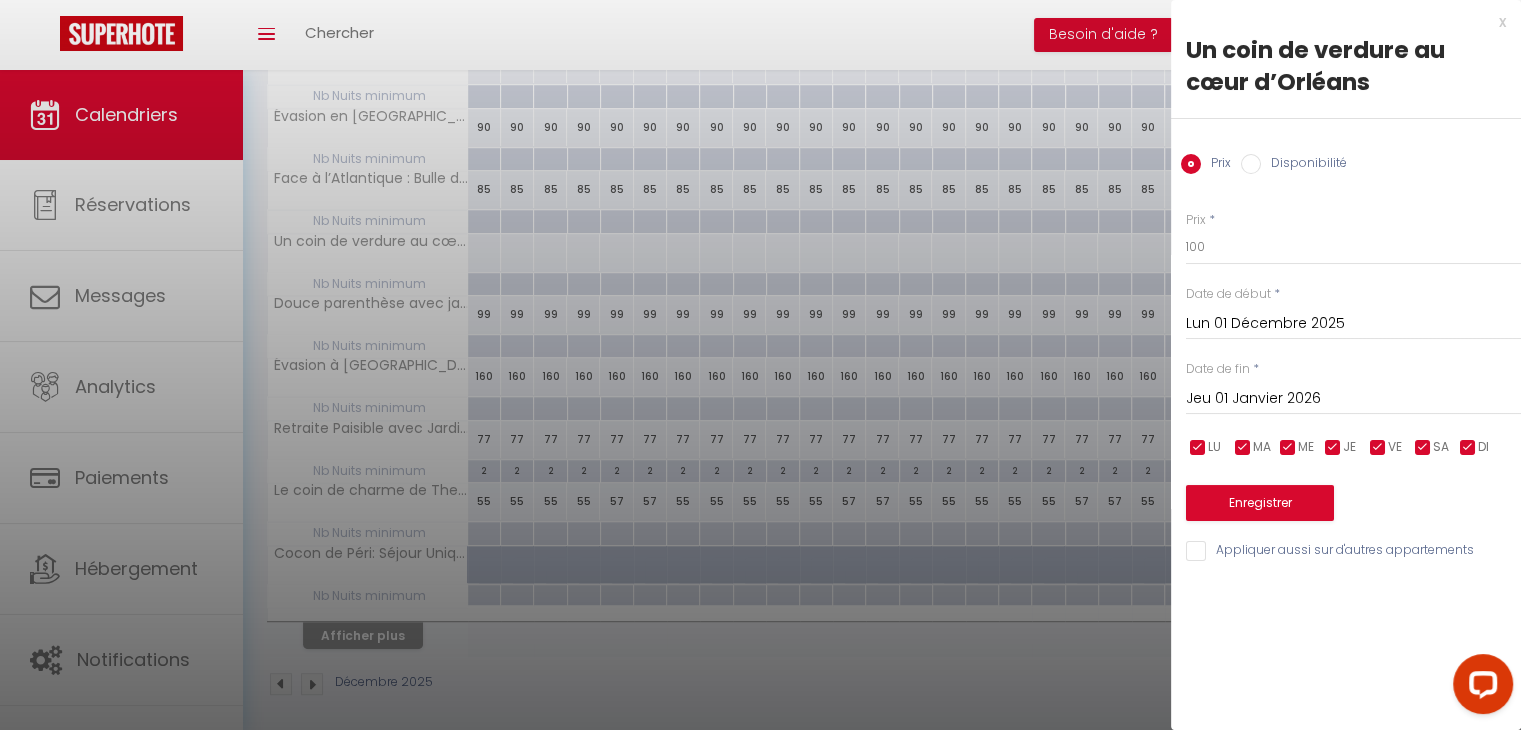 click on "Jeu 01 Janvier 2026" at bounding box center (1353, 399) 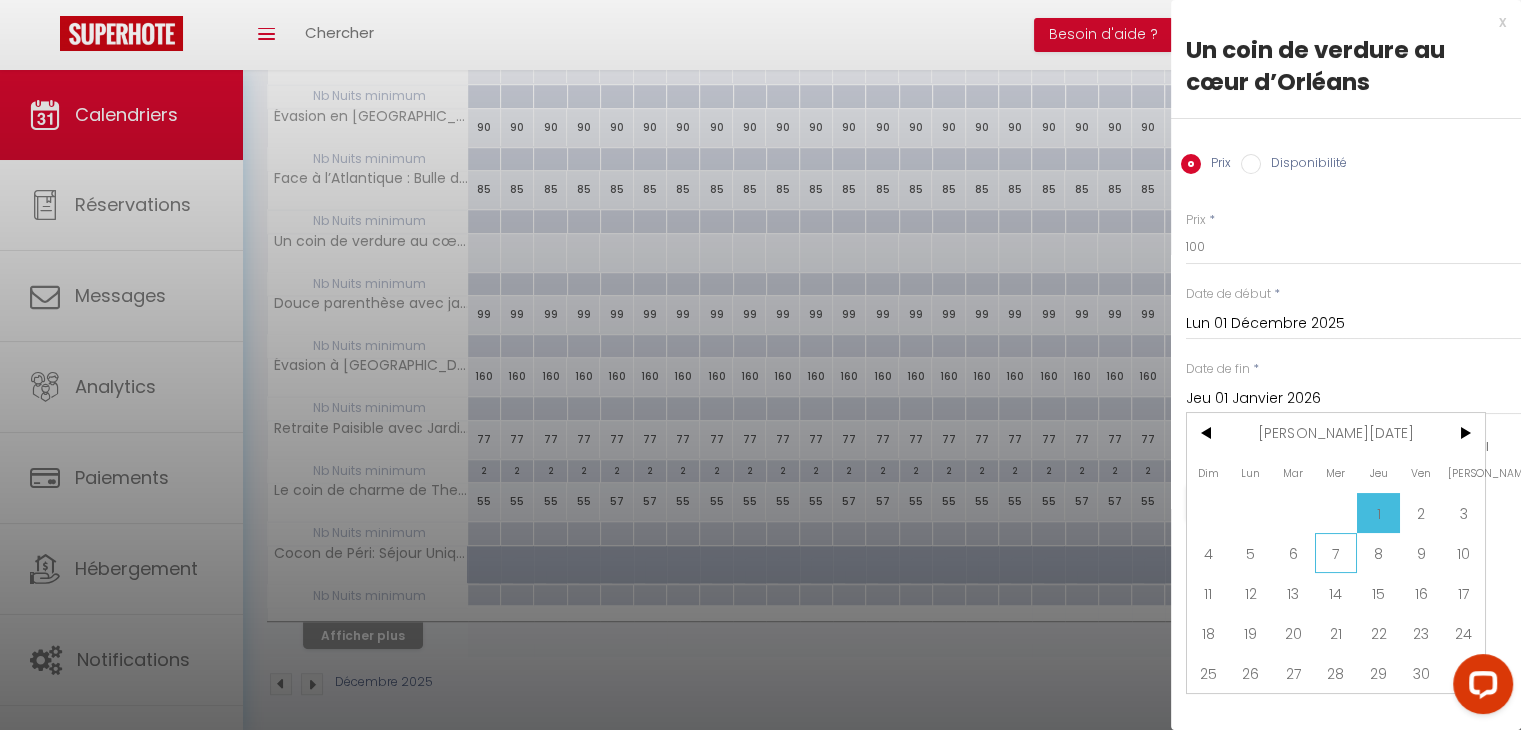 click on "7" at bounding box center (1336, 553) 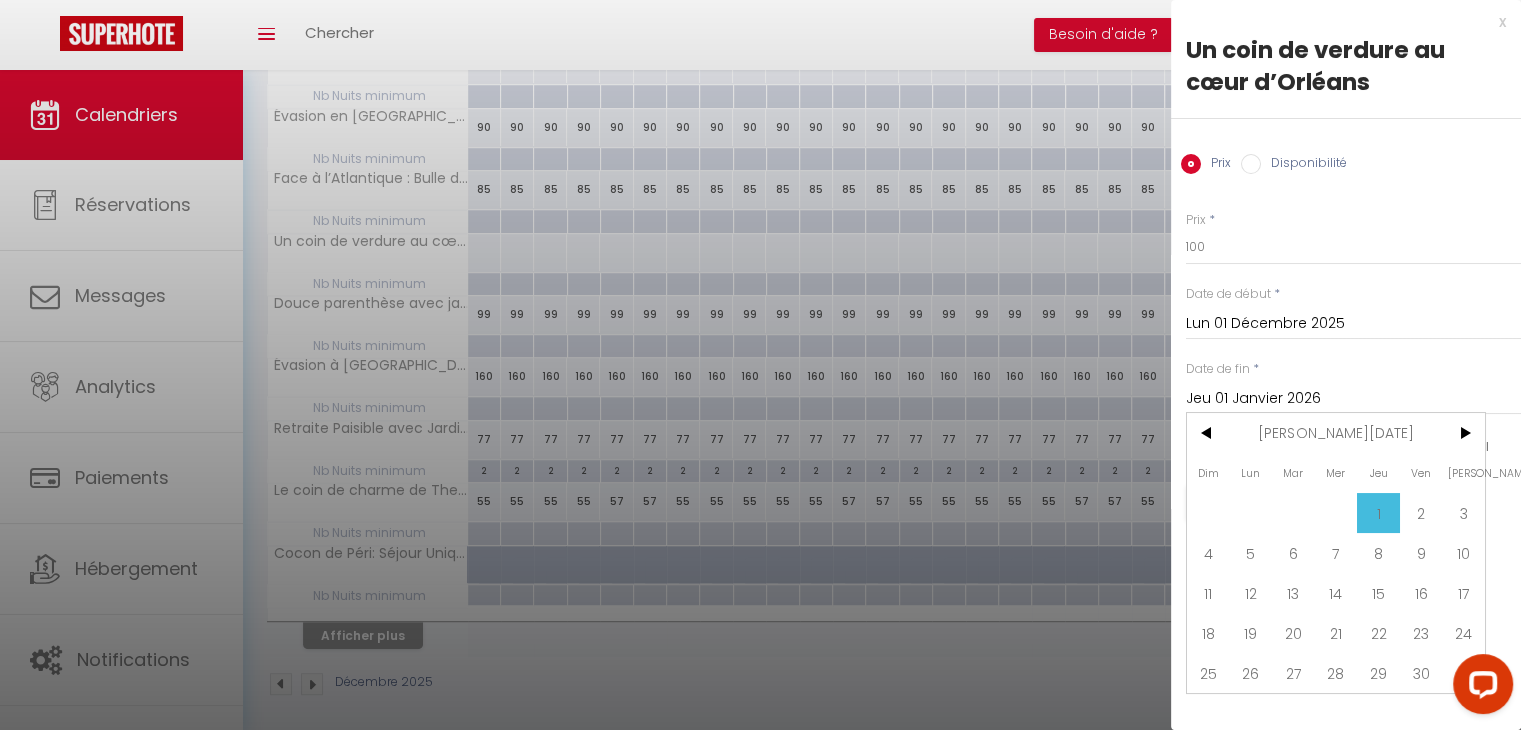type on "[DATE]" 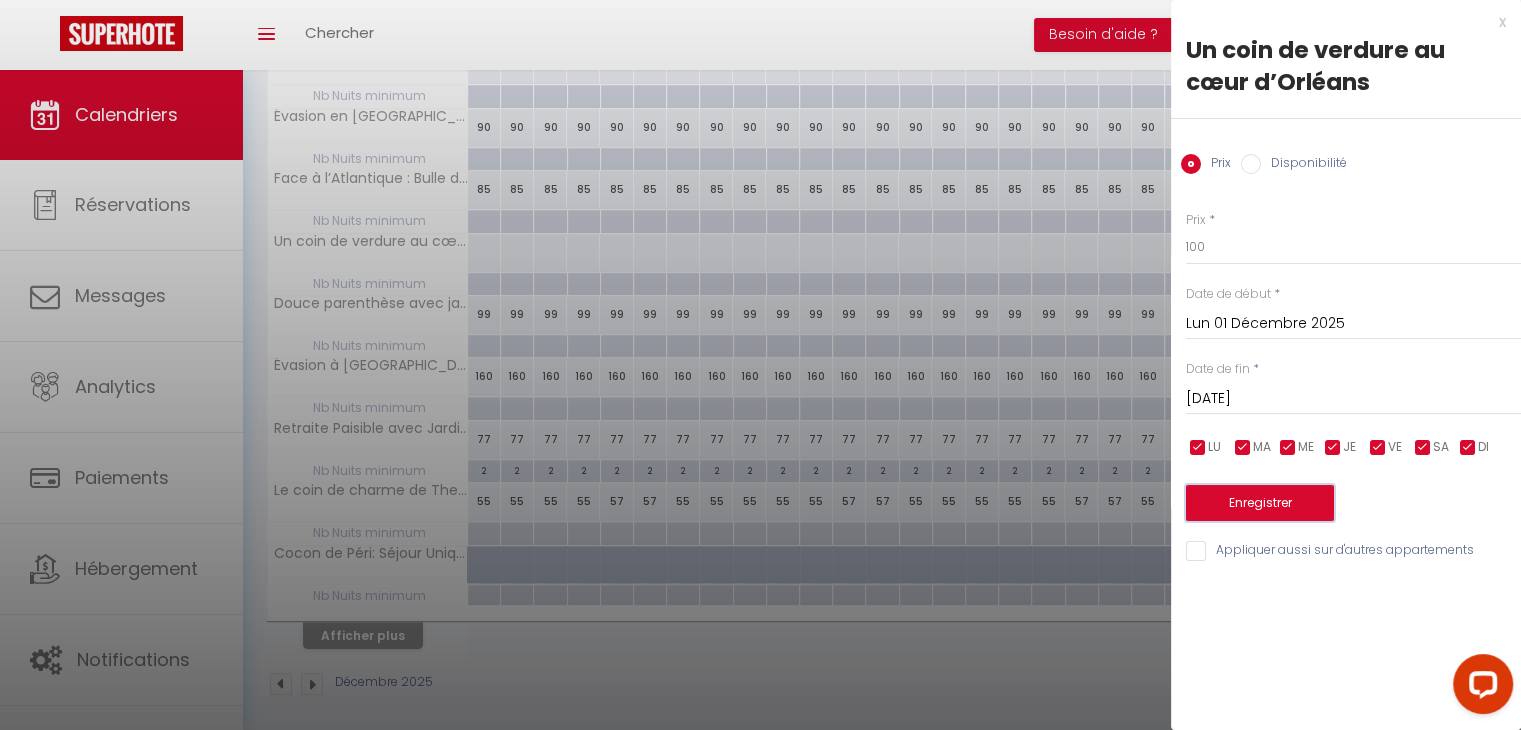 click on "Enregistrer" at bounding box center (1260, 503) 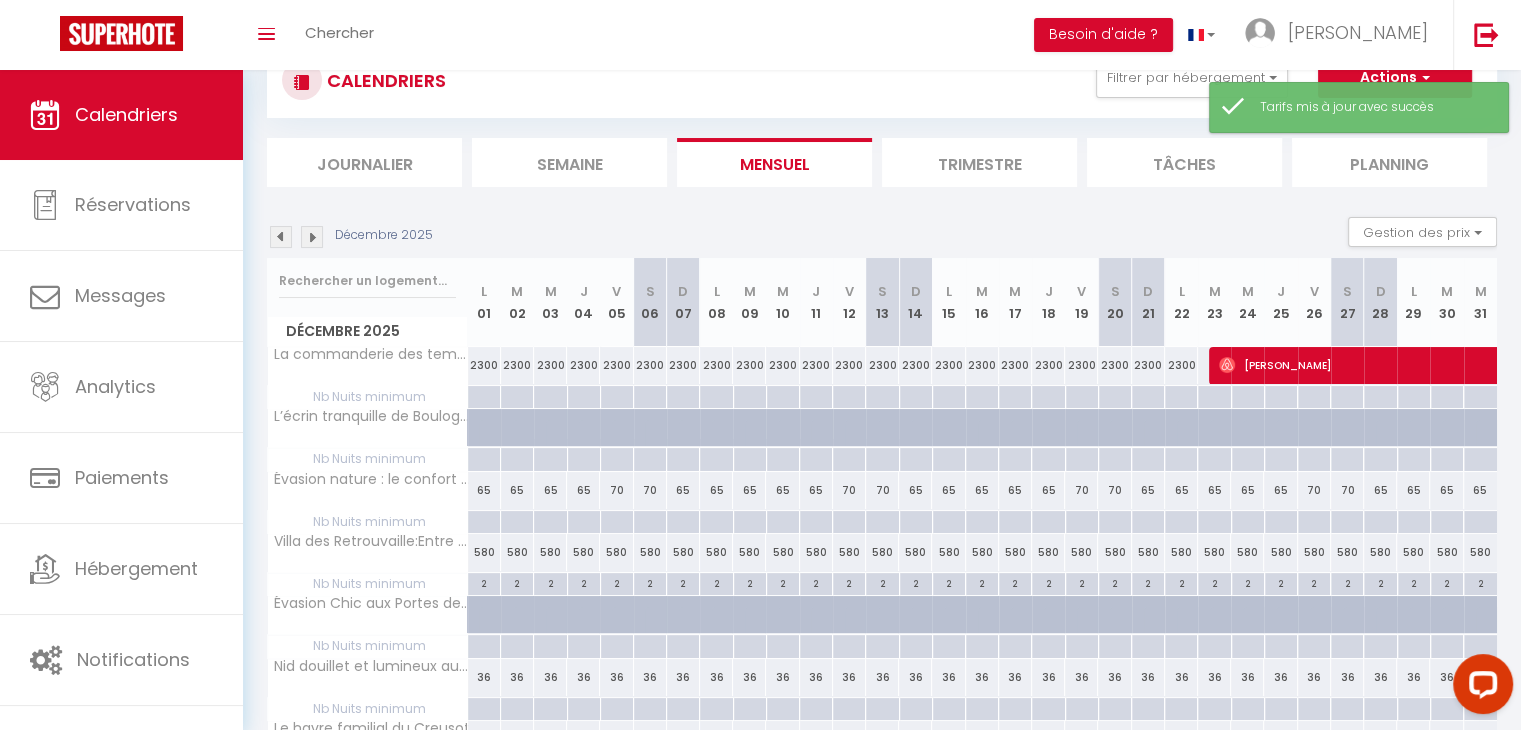 scroll, scrollTop: 437, scrollLeft: 0, axis: vertical 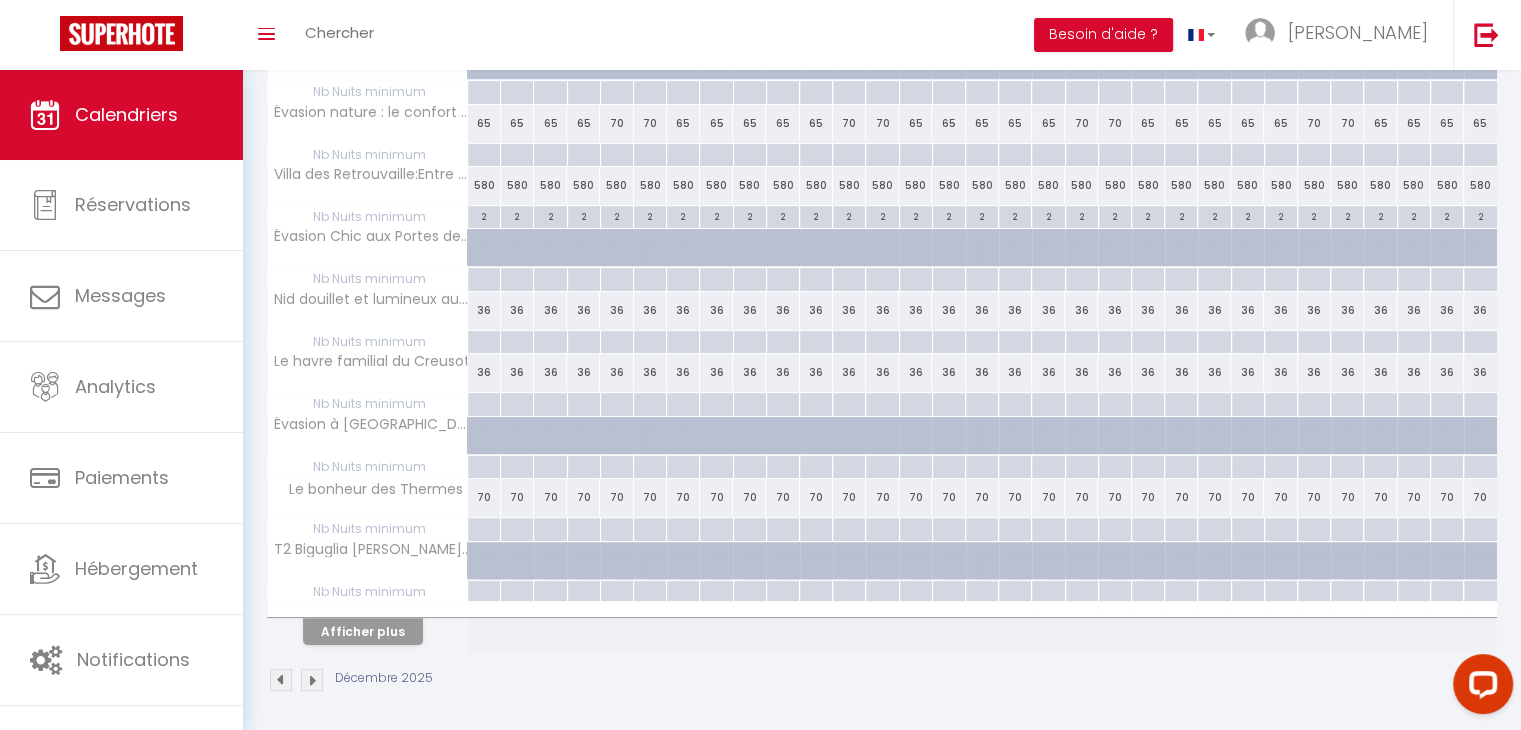 click at bounding box center (312, 680) 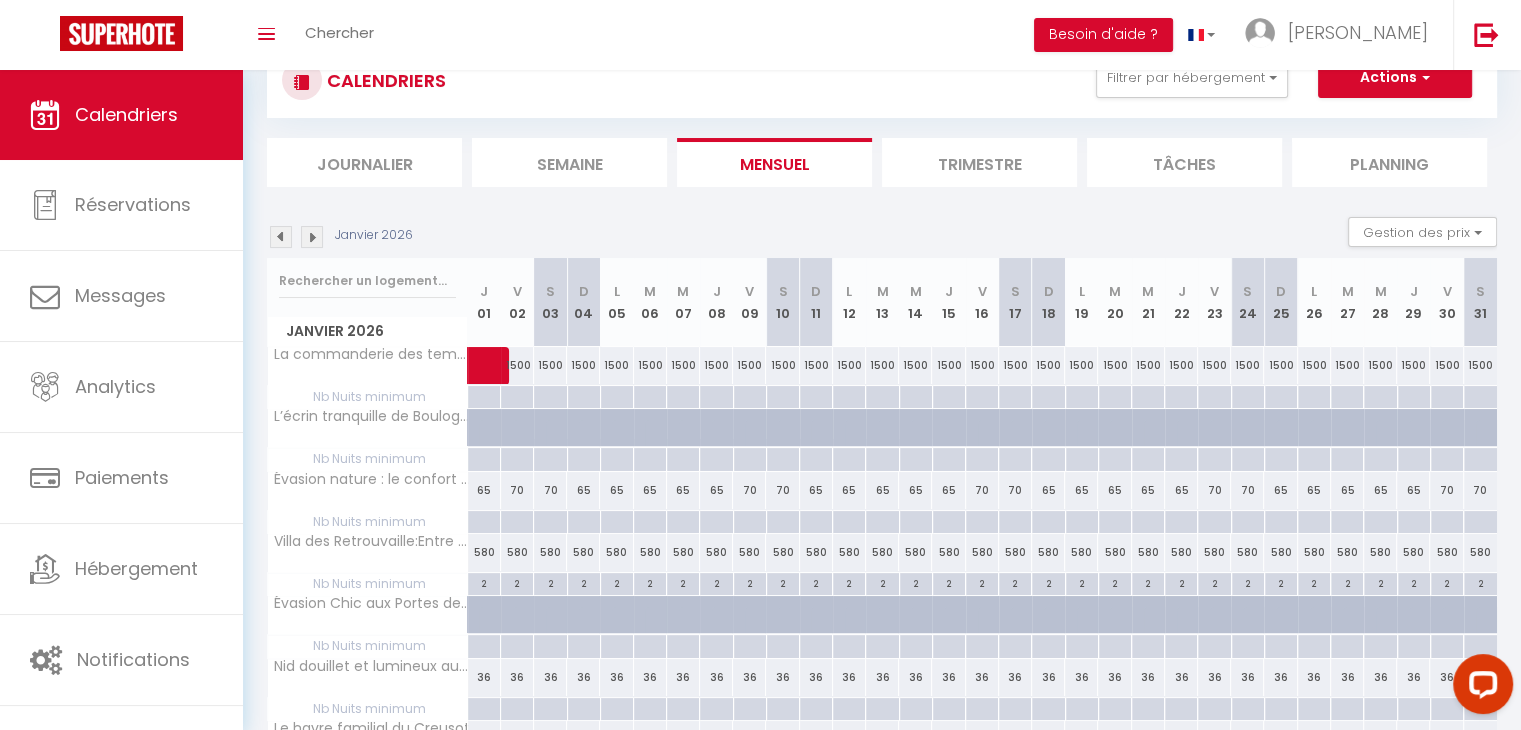 scroll, scrollTop: 437, scrollLeft: 0, axis: vertical 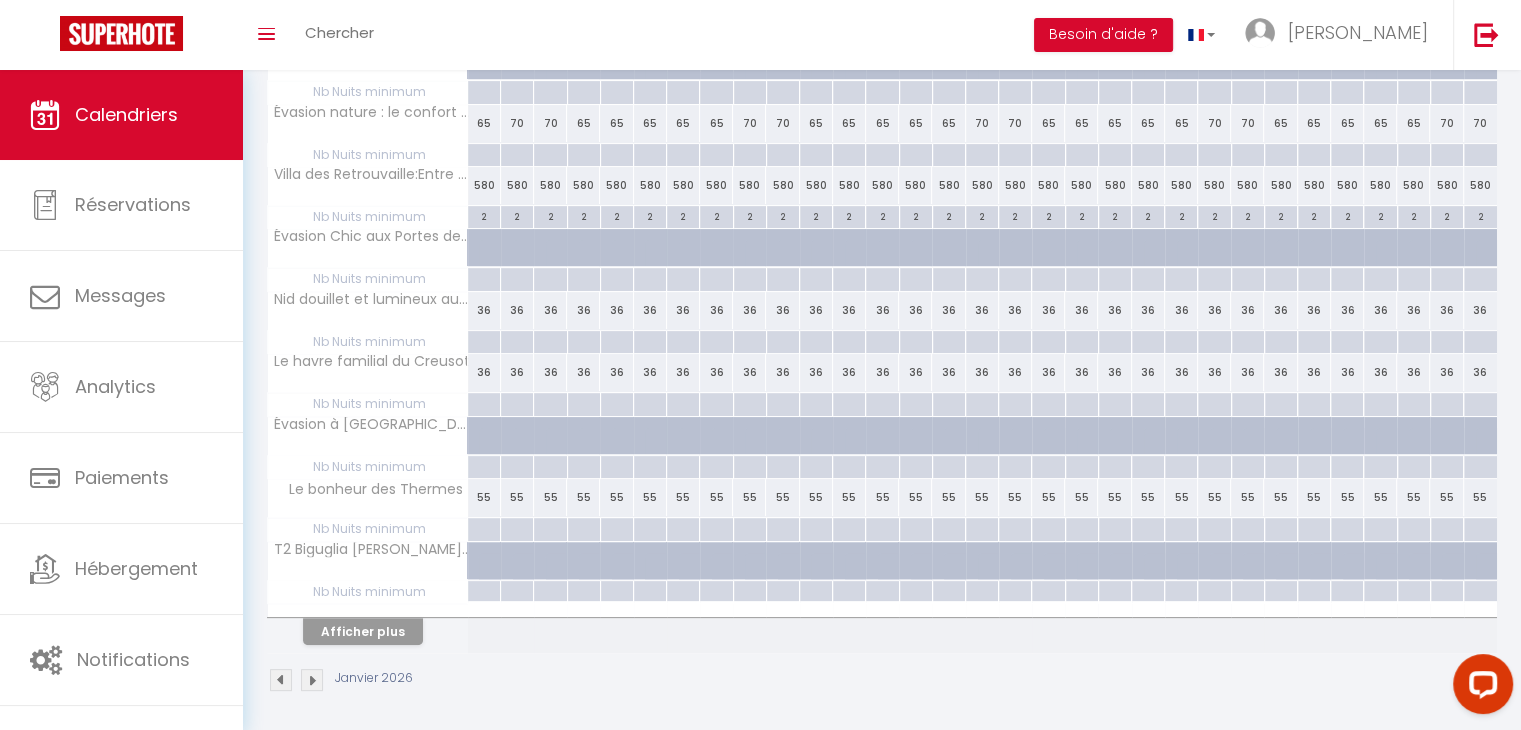click at bounding box center (368, 610) 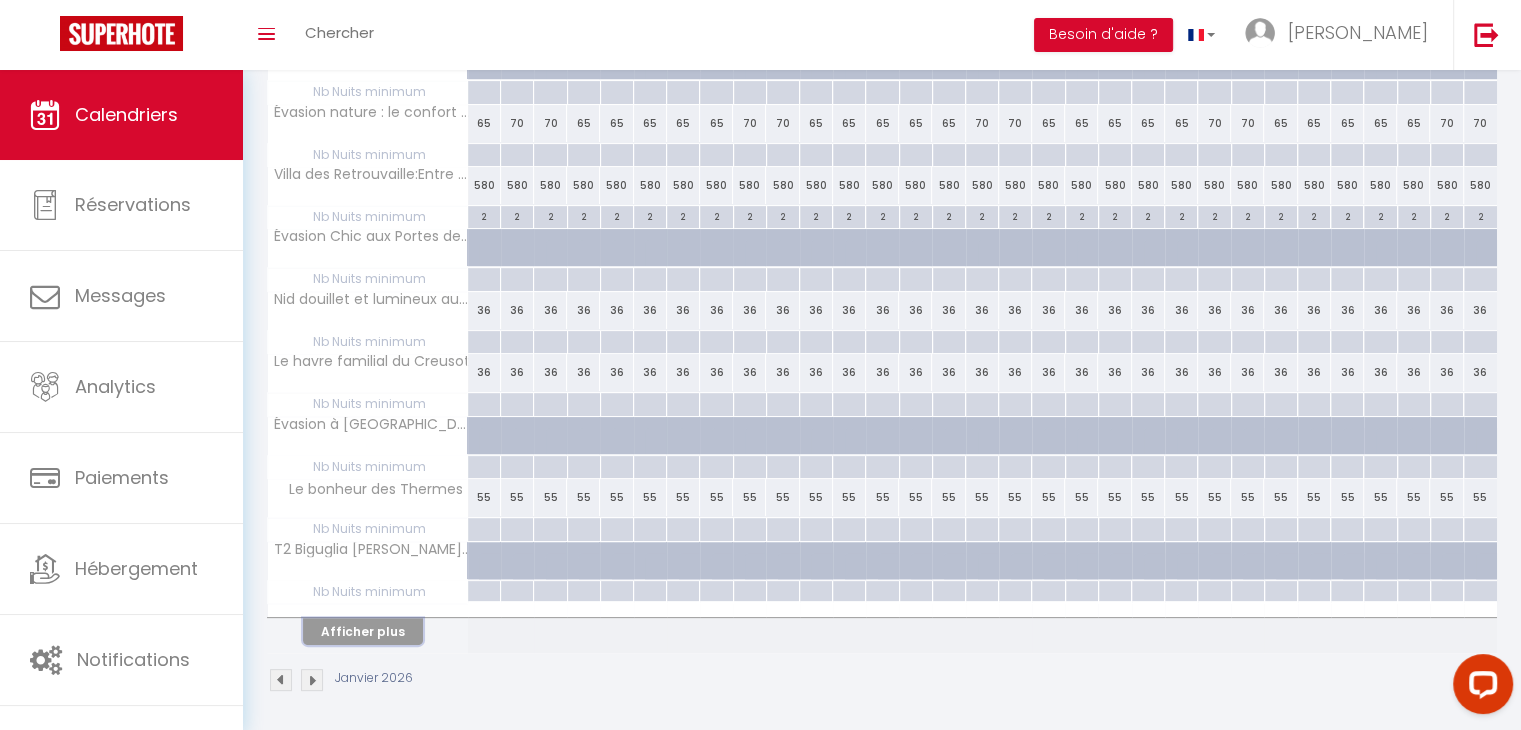 click on "Afficher plus" at bounding box center (363, 631) 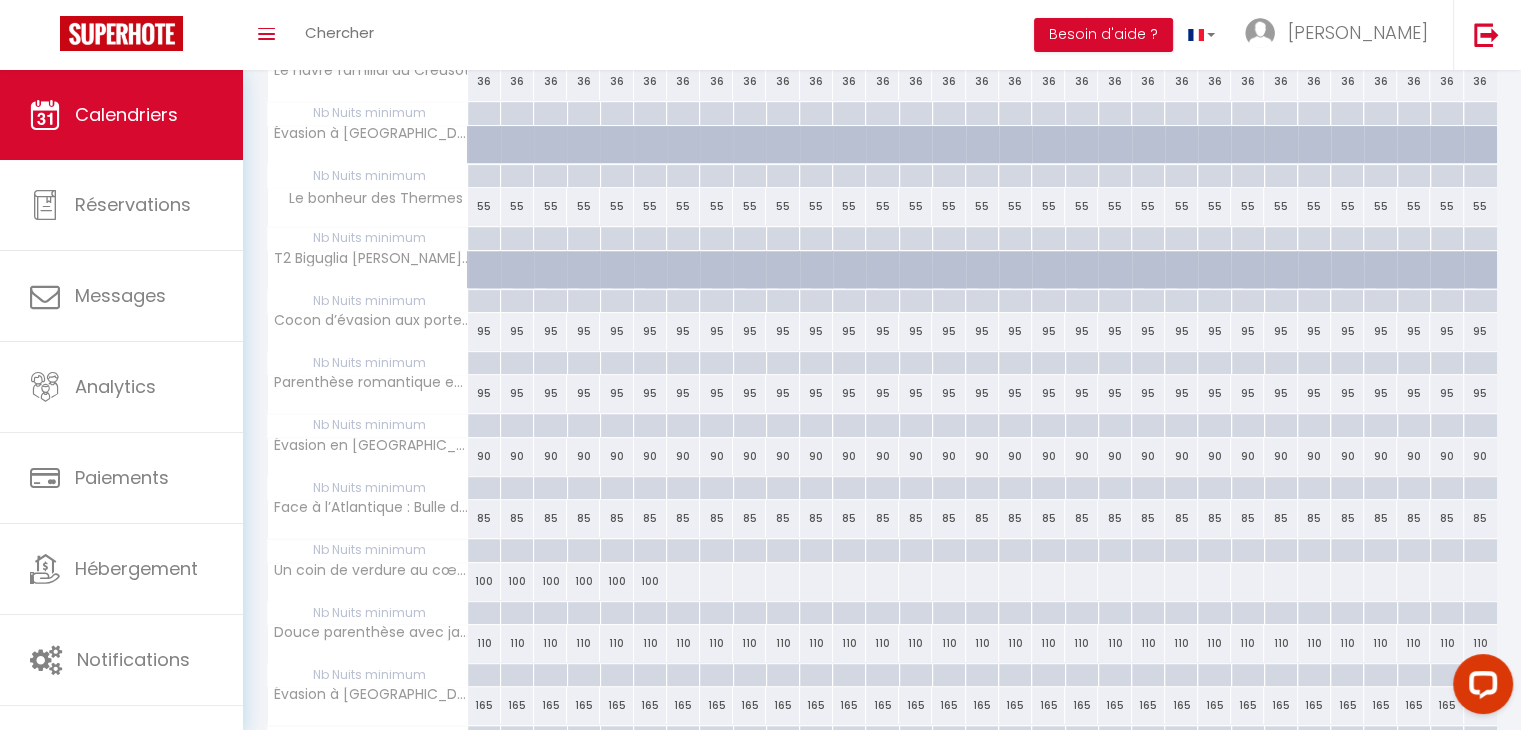 scroll, scrollTop: 729, scrollLeft: 0, axis: vertical 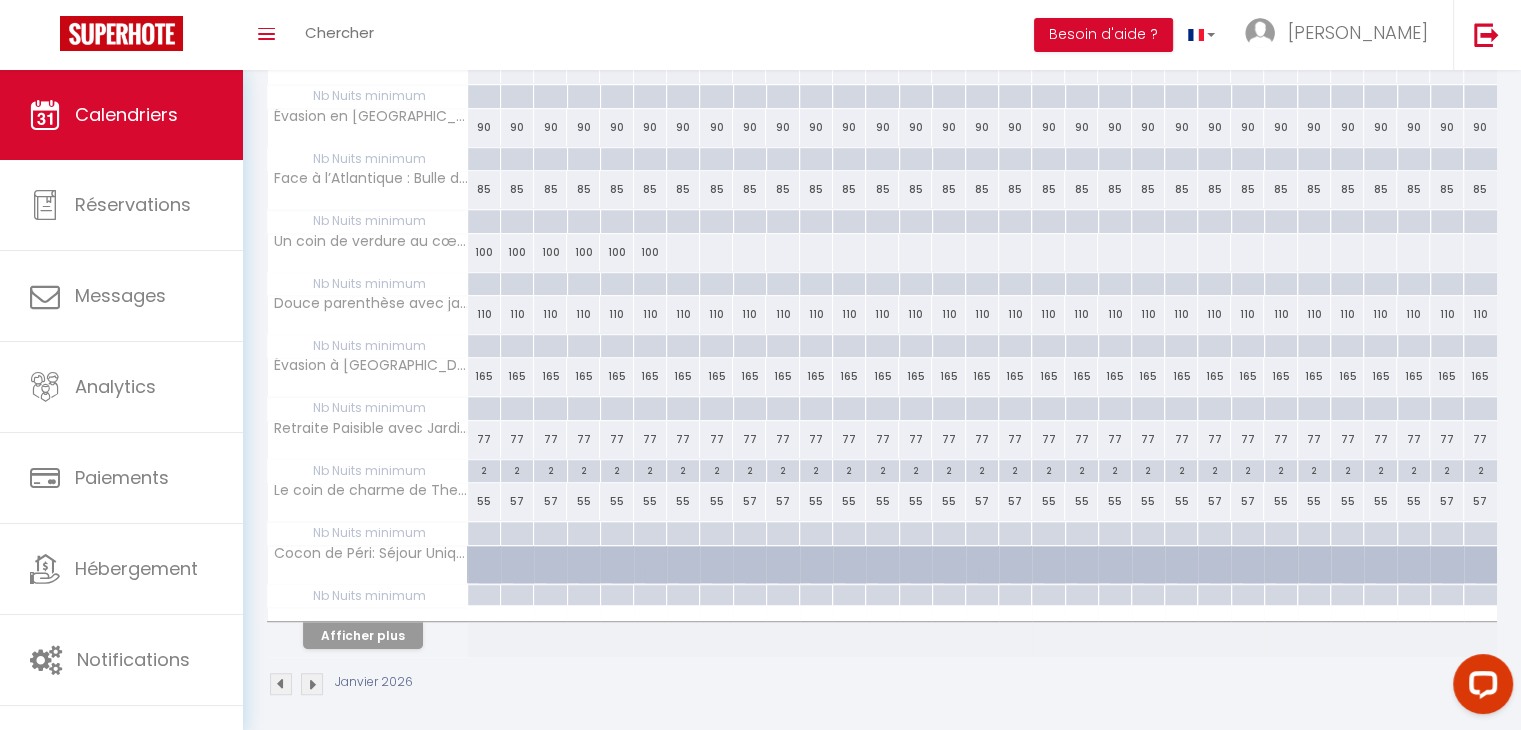 click at bounding box center [683, 252] 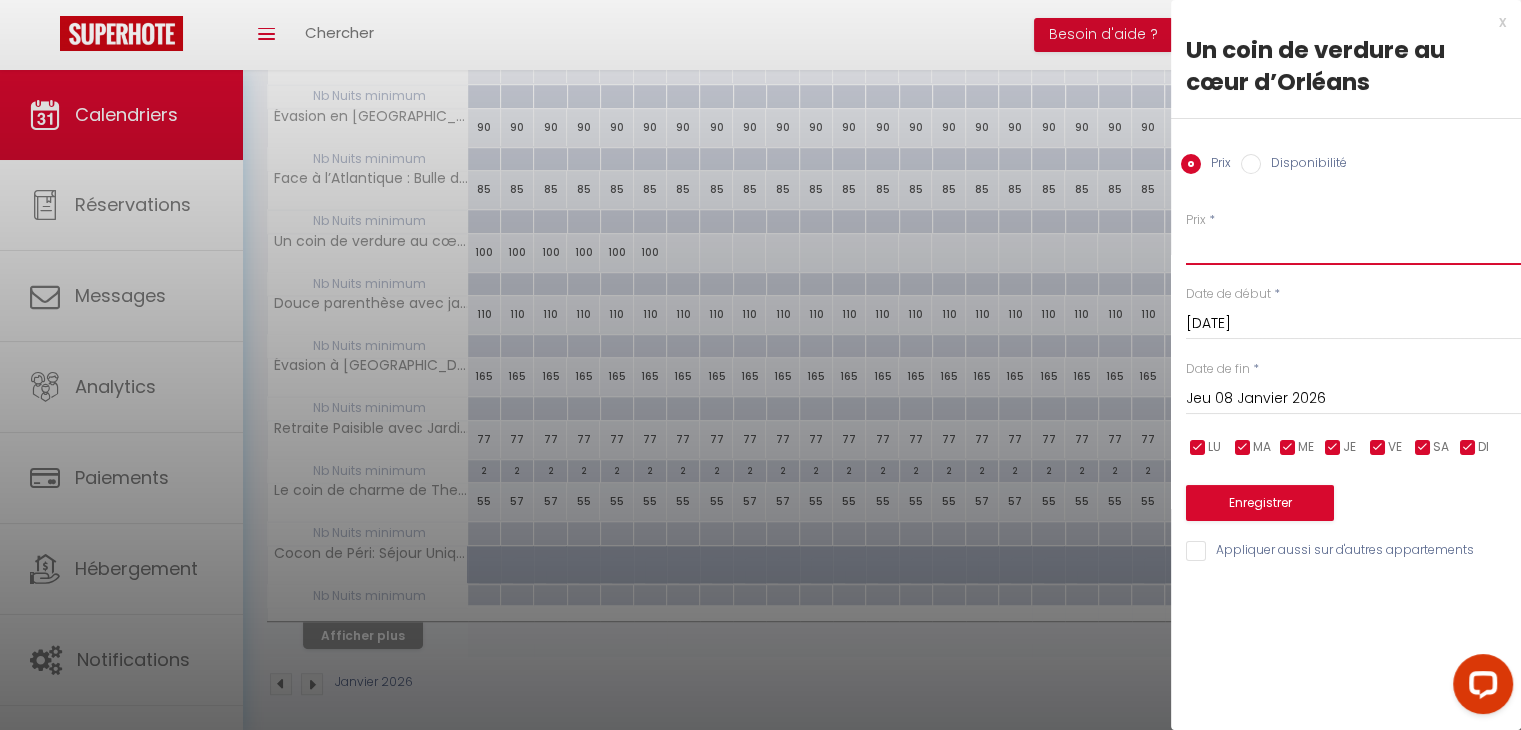 click on "Prix" at bounding box center [1353, 247] 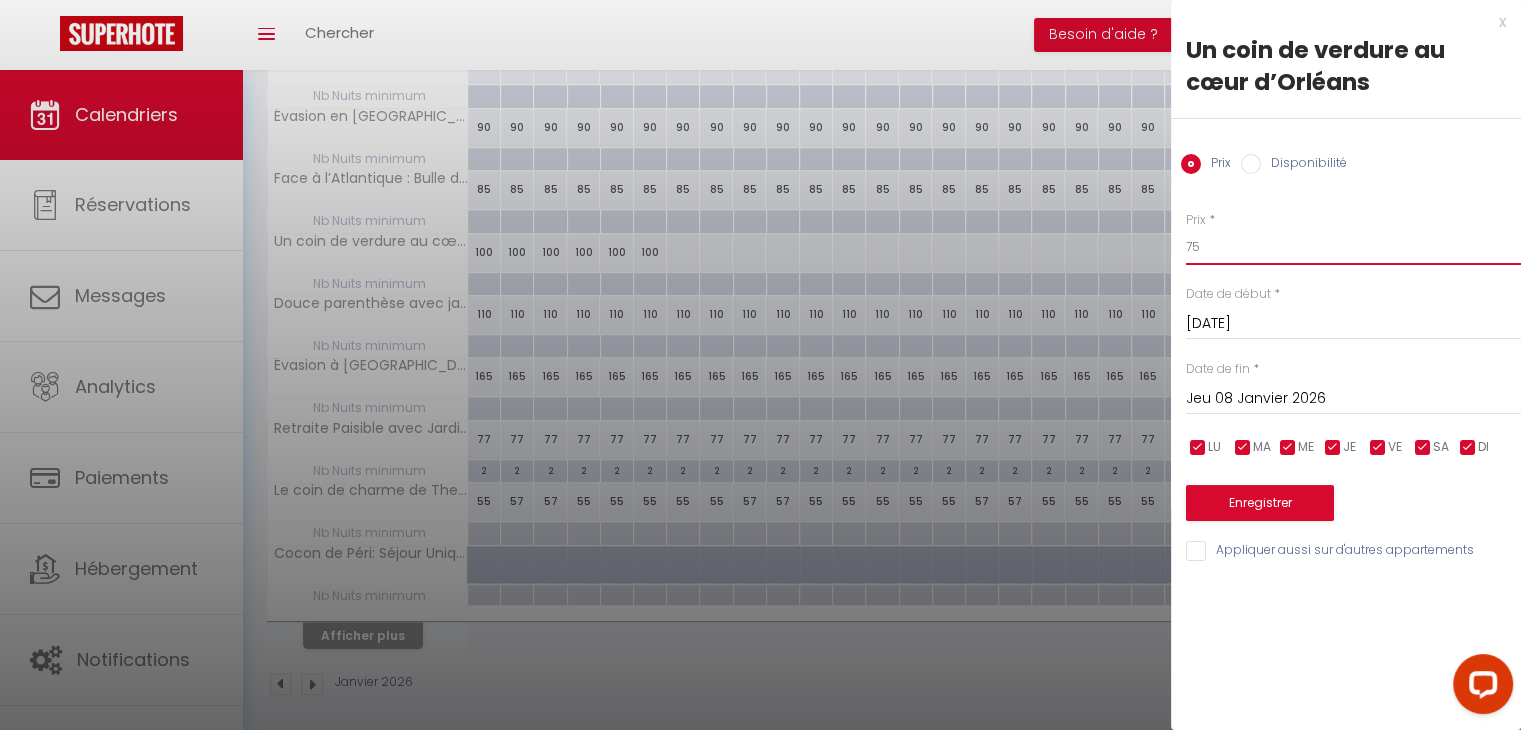 type on "75" 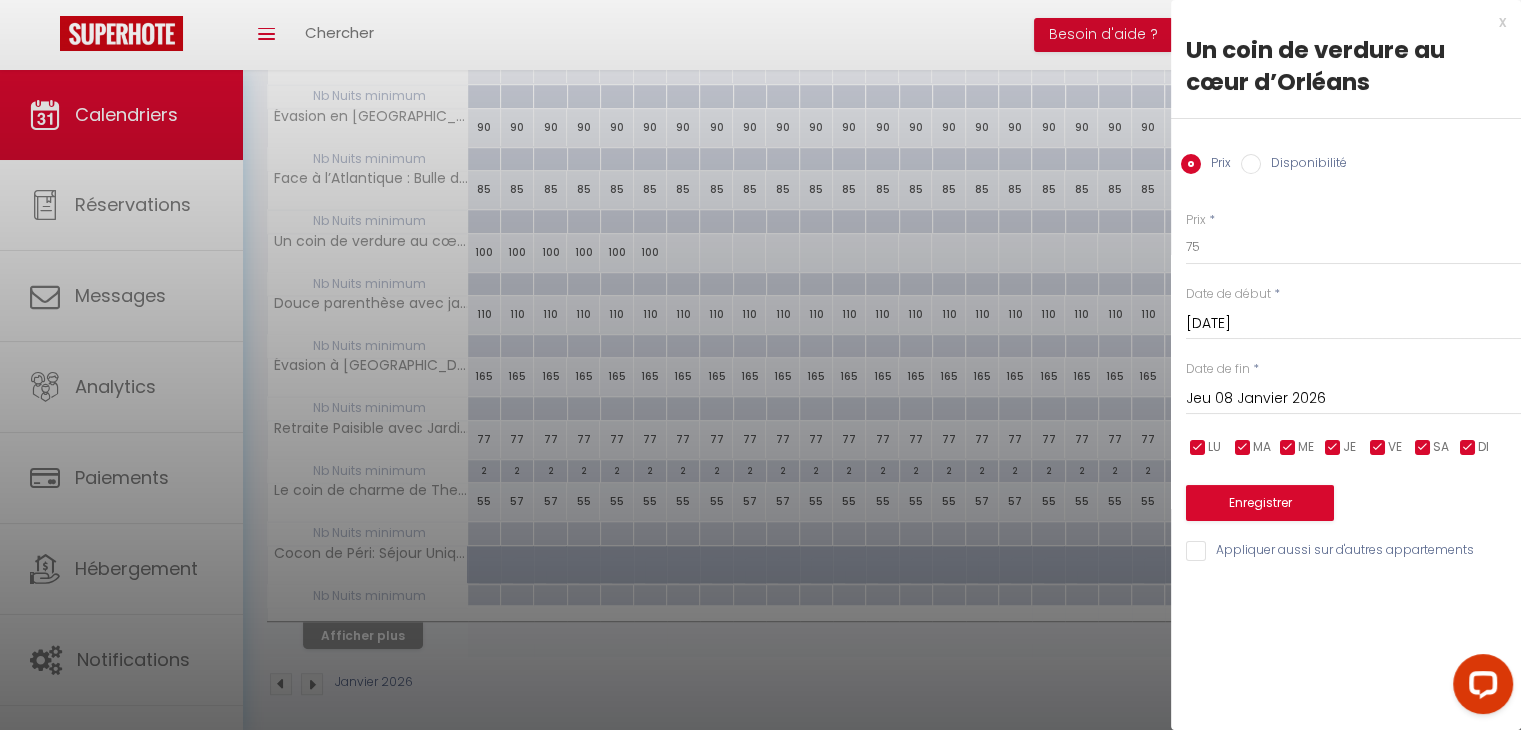 click on "Date de fin
*     [DATE]         <   [PERSON_NAME][DATE]   >   Dim Lun Mar Mer Jeu Ven Sam   1 2 3 4 5 6 7 8 9 10 11 12 13 14 15 16 17 18 19 20 21 22 23 24 25 26 27 28 29 30 31     <   2026   >   [PERSON_NAME] Mars Avril Mai Juin Juillet Août Septembre Octobre Novembre Décembre     <   [DATE] - [DATE]   >   2020 2021 2022 2023 2024 2025 2026 2027 2028 2029" at bounding box center [1353, 387] 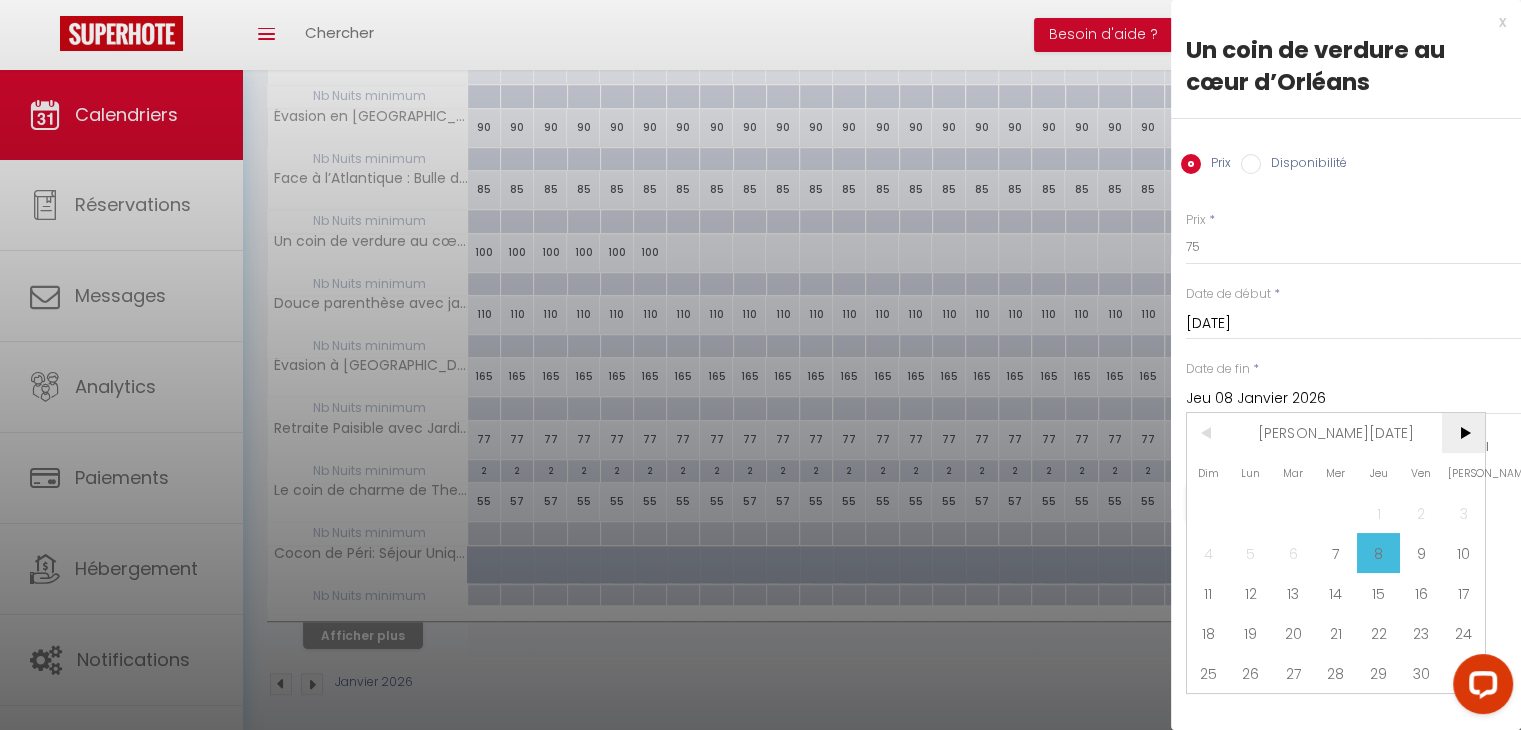click on ">" at bounding box center (1463, 433) 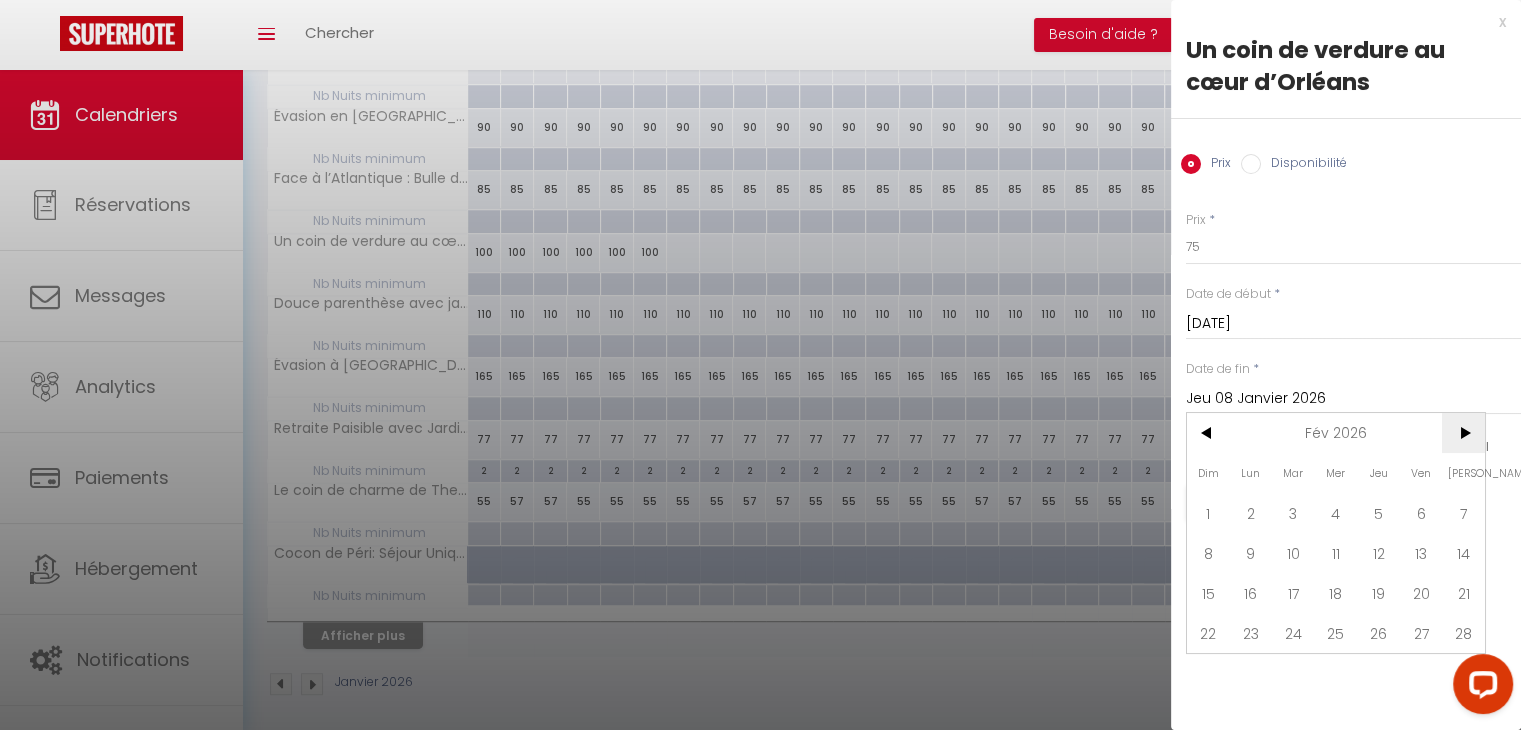click on ">" at bounding box center [1463, 433] 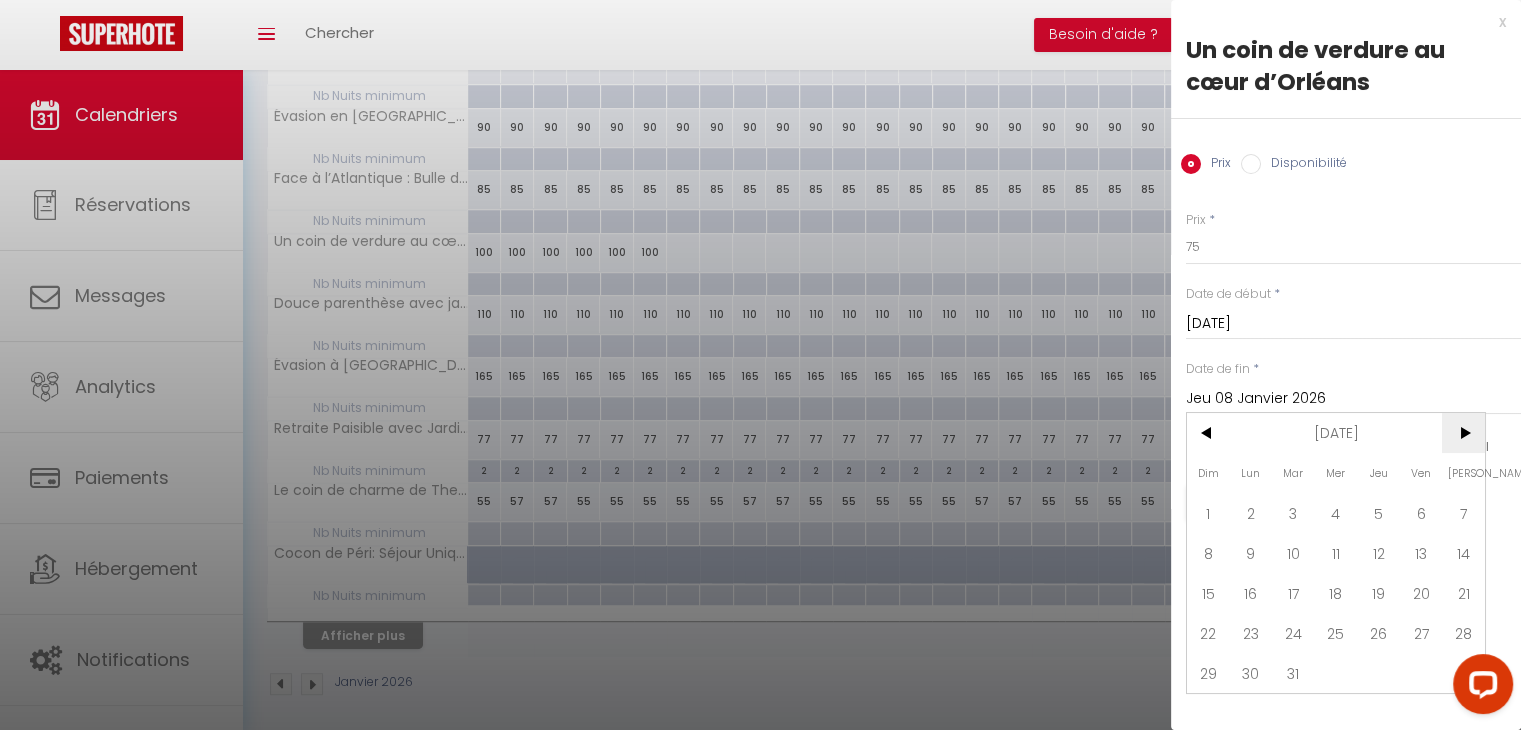 click on ">" at bounding box center (1463, 433) 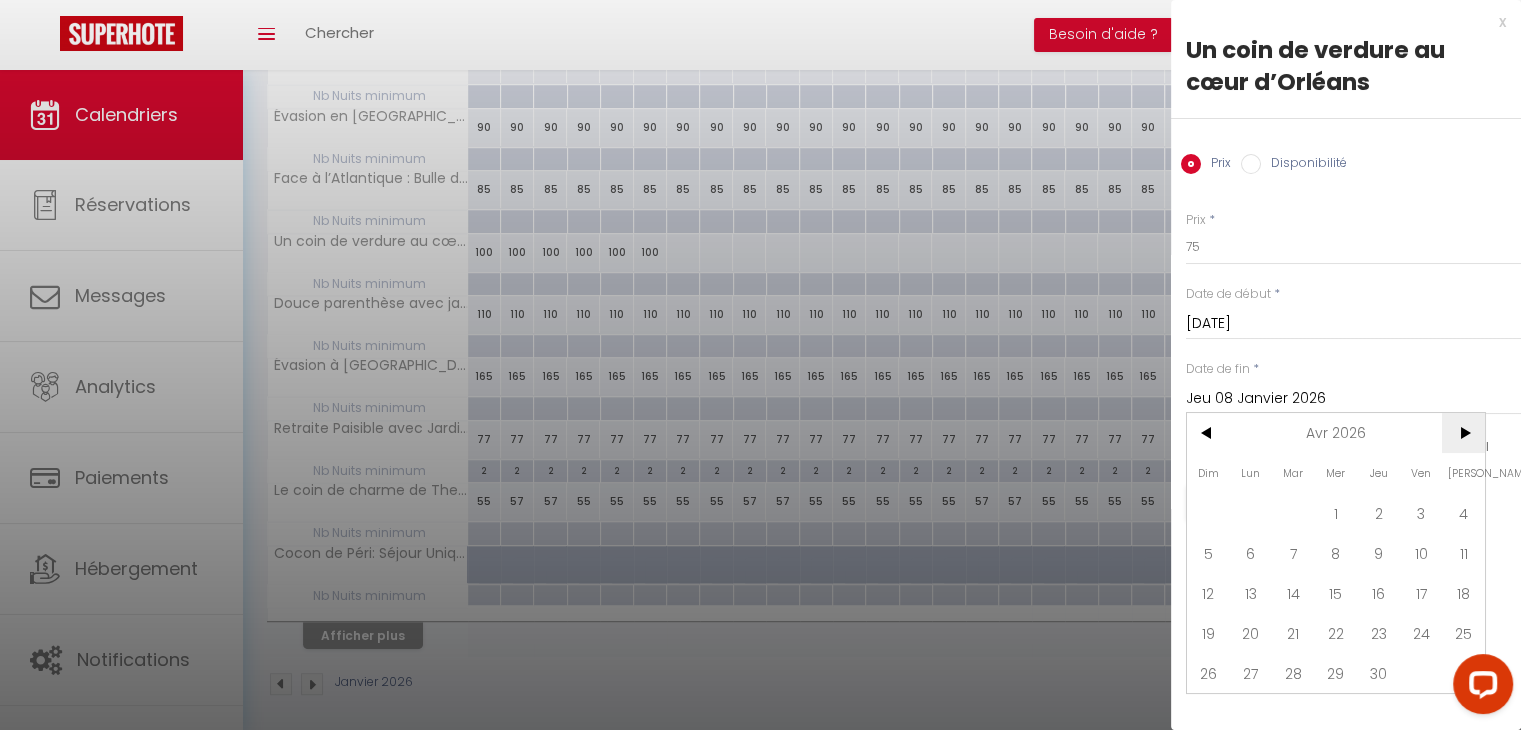 click on ">" at bounding box center (1463, 433) 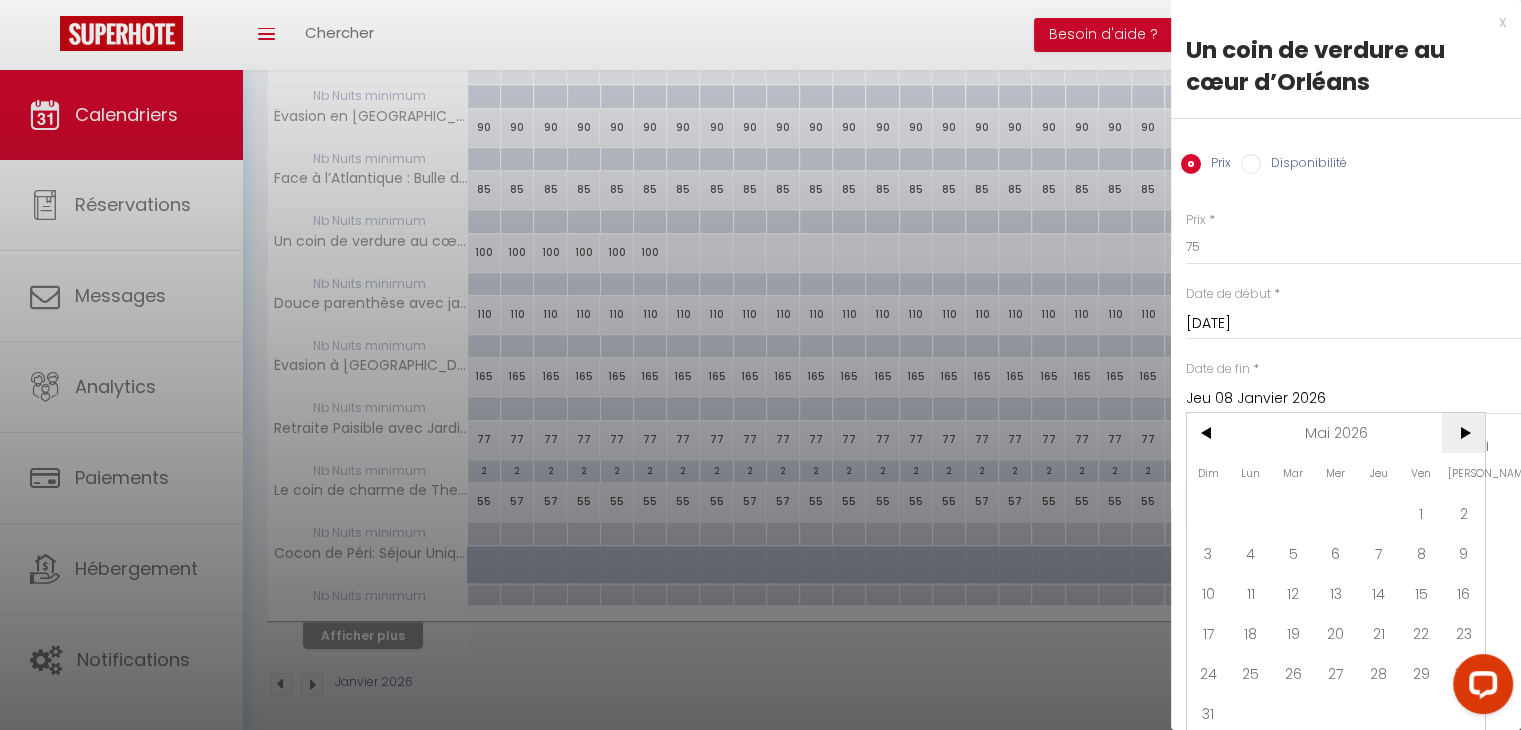 click on ">" at bounding box center (1463, 433) 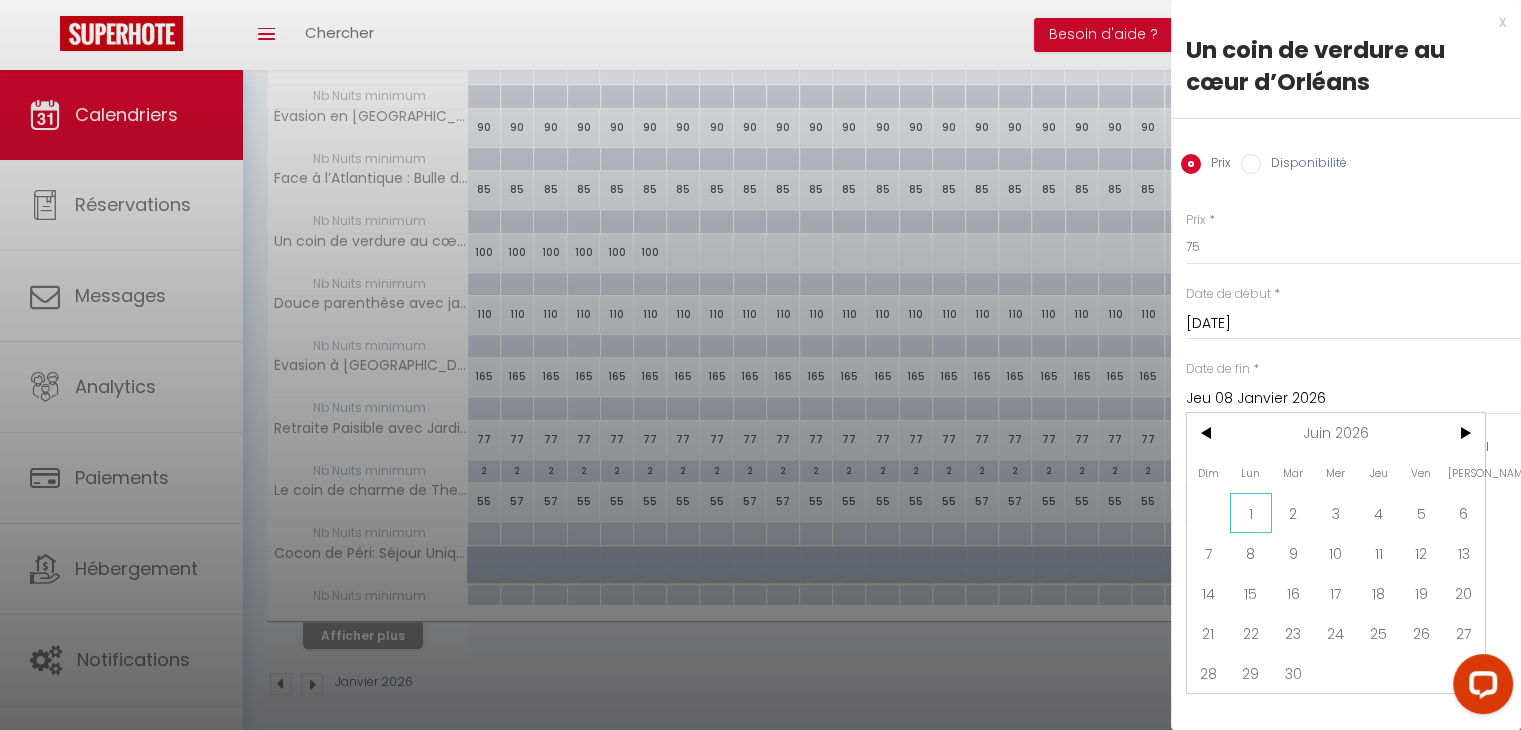 click on "1" at bounding box center [1251, 513] 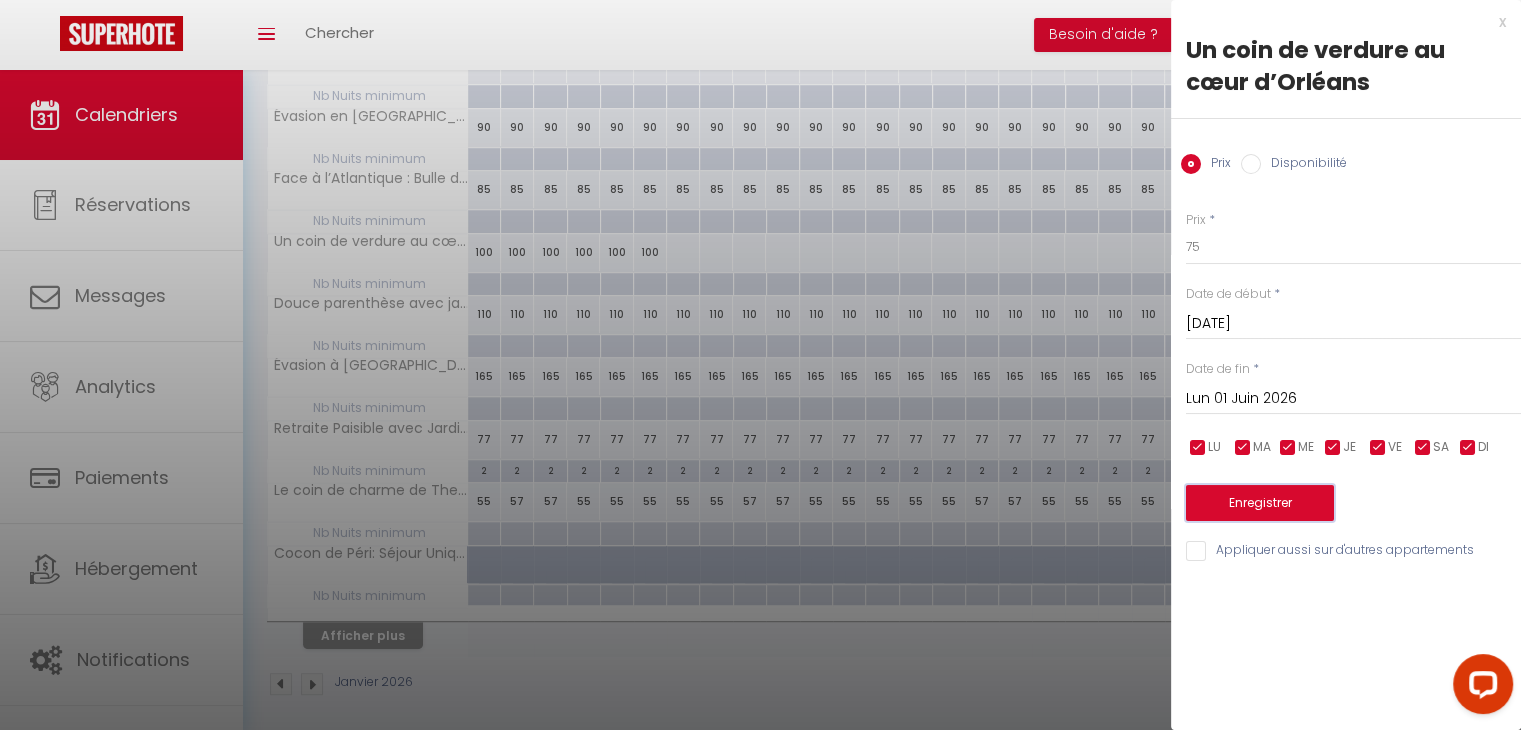 click on "Enregistrer" at bounding box center (1260, 503) 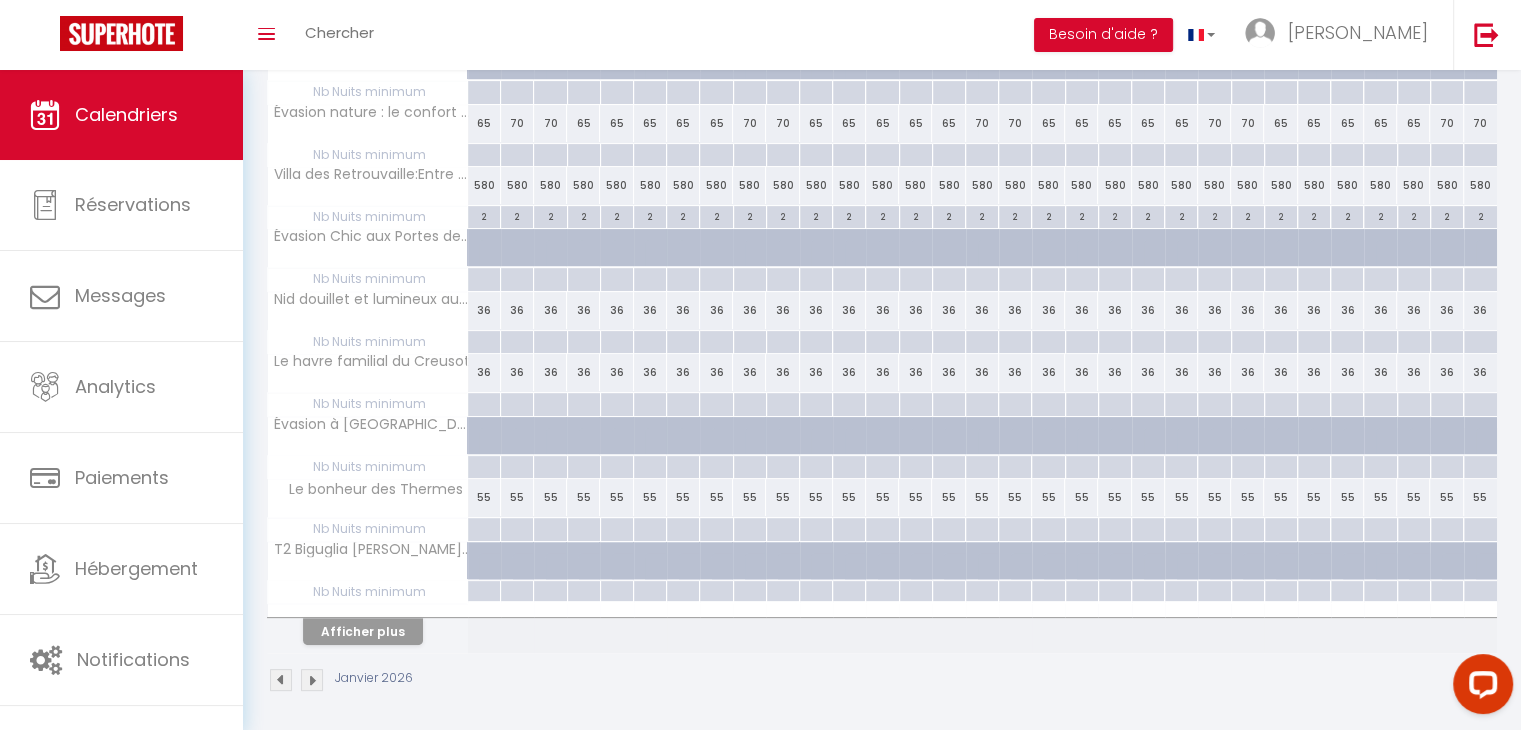 scroll, scrollTop: 352, scrollLeft: 0, axis: vertical 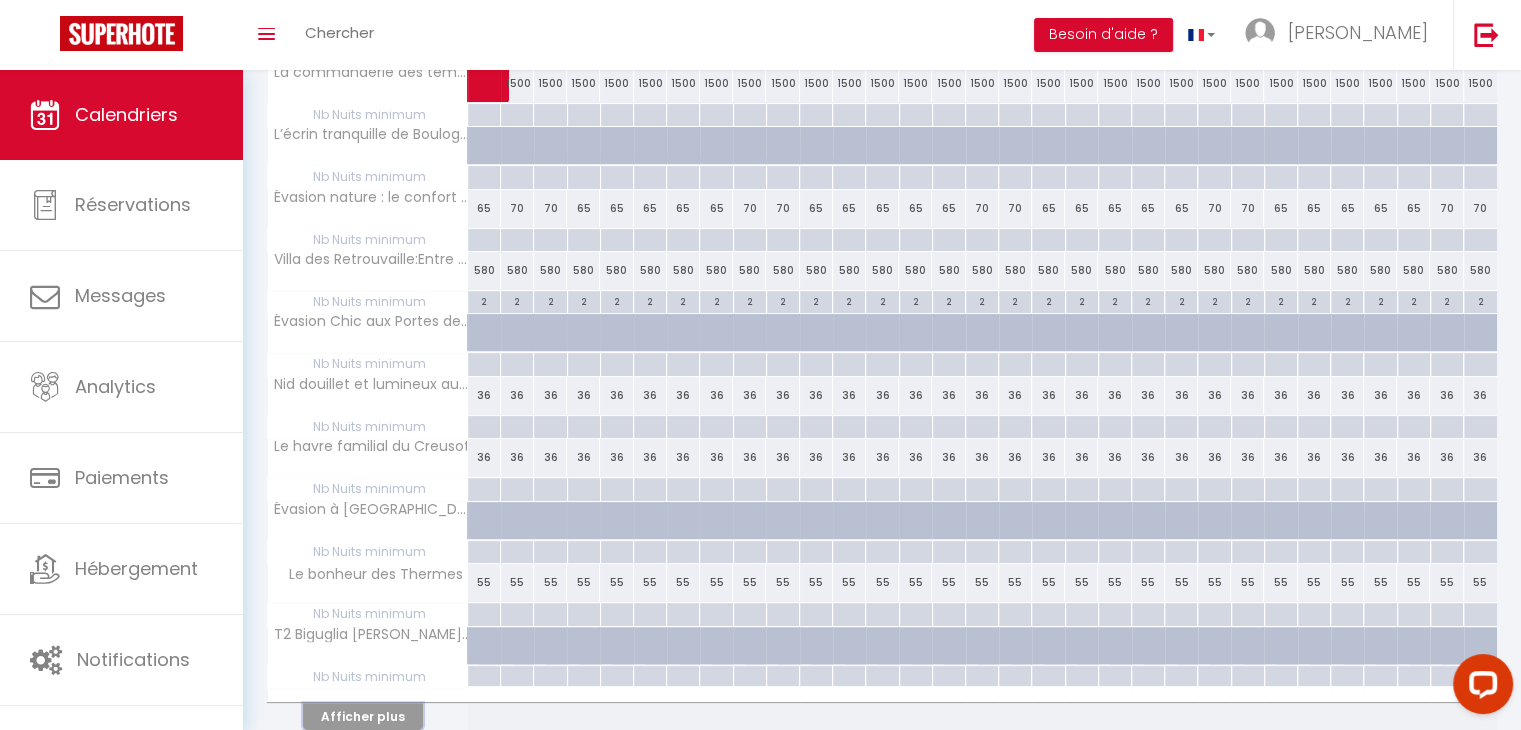 click on "Afficher plus" at bounding box center [363, 716] 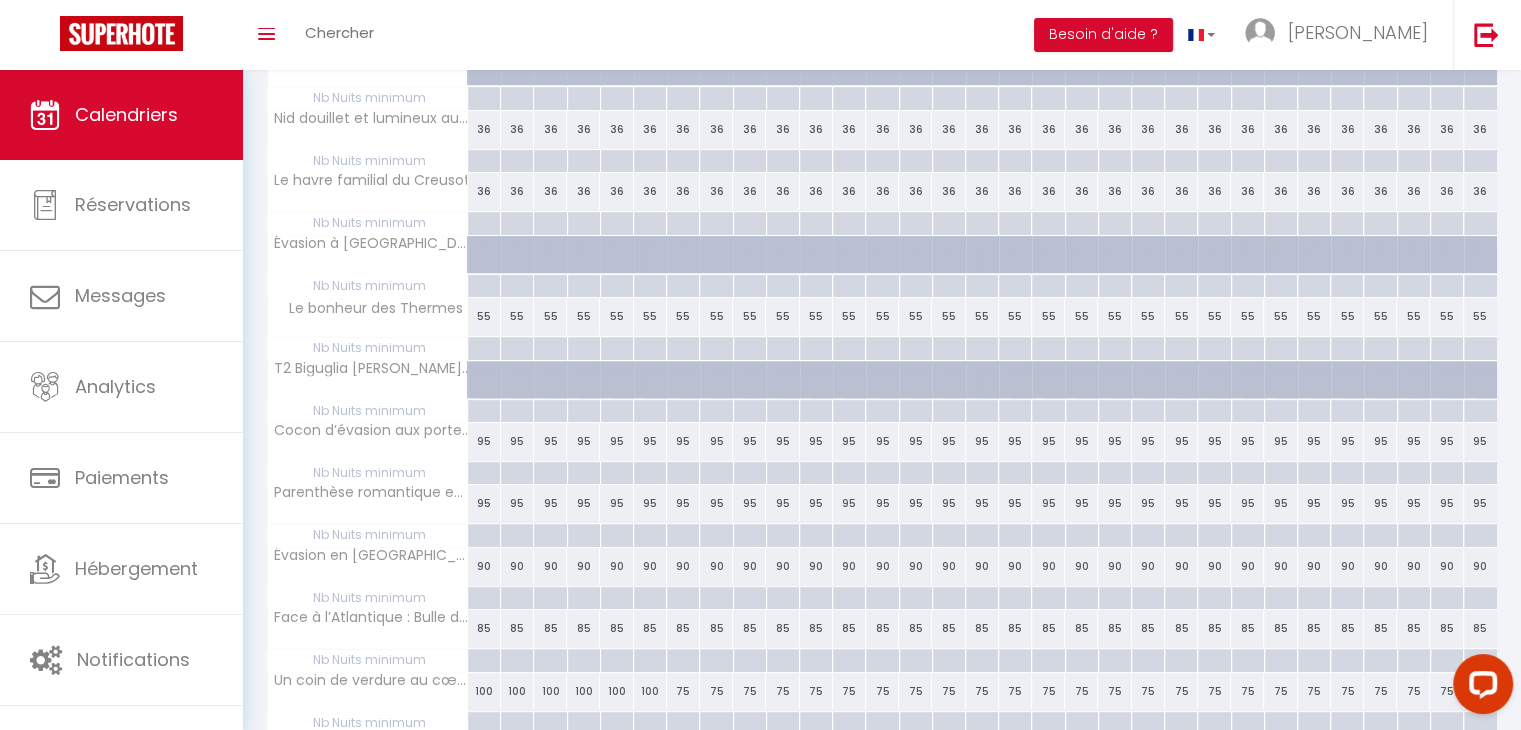 scroll, scrollTop: 624, scrollLeft: 0, axis: vertical 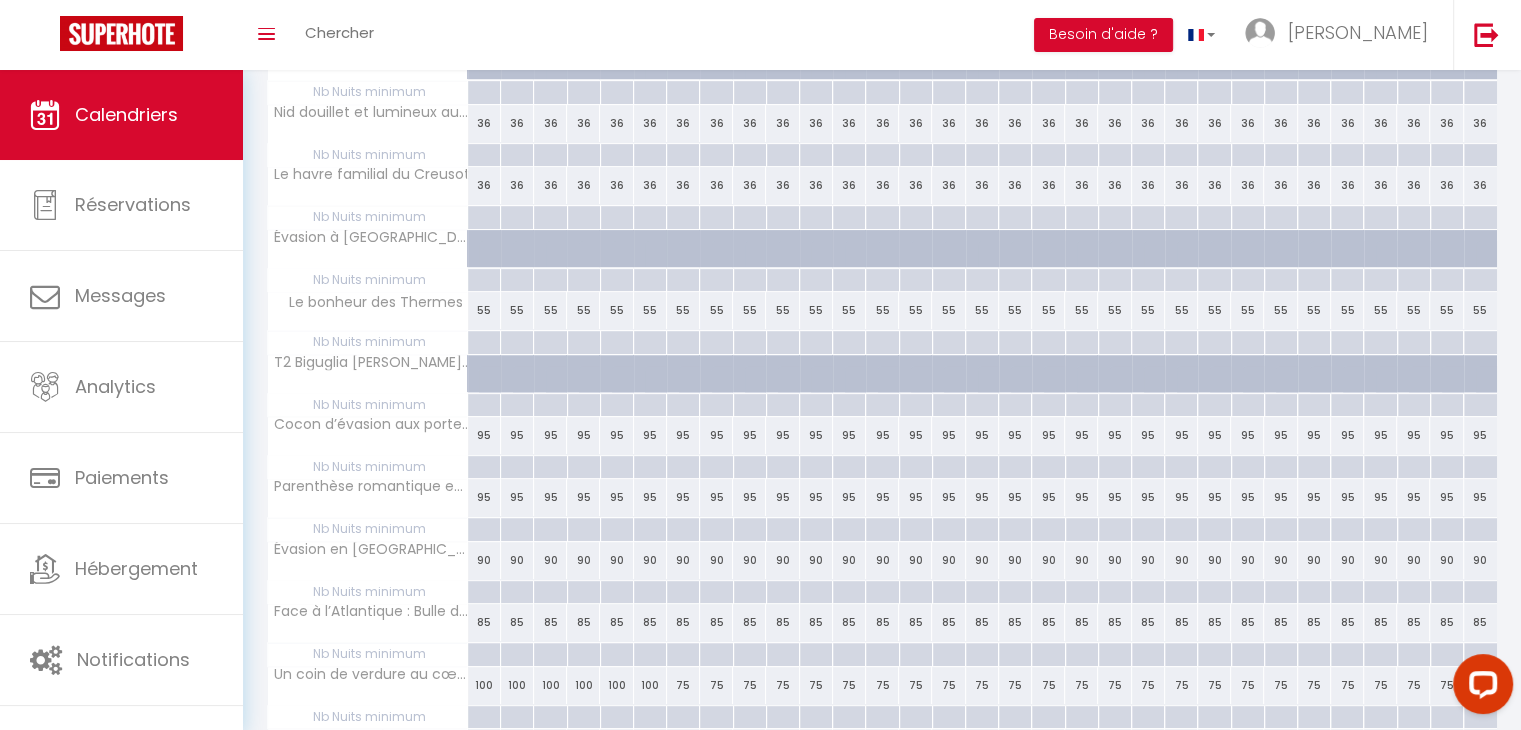 click on "75" at bounding box center (882, 685) 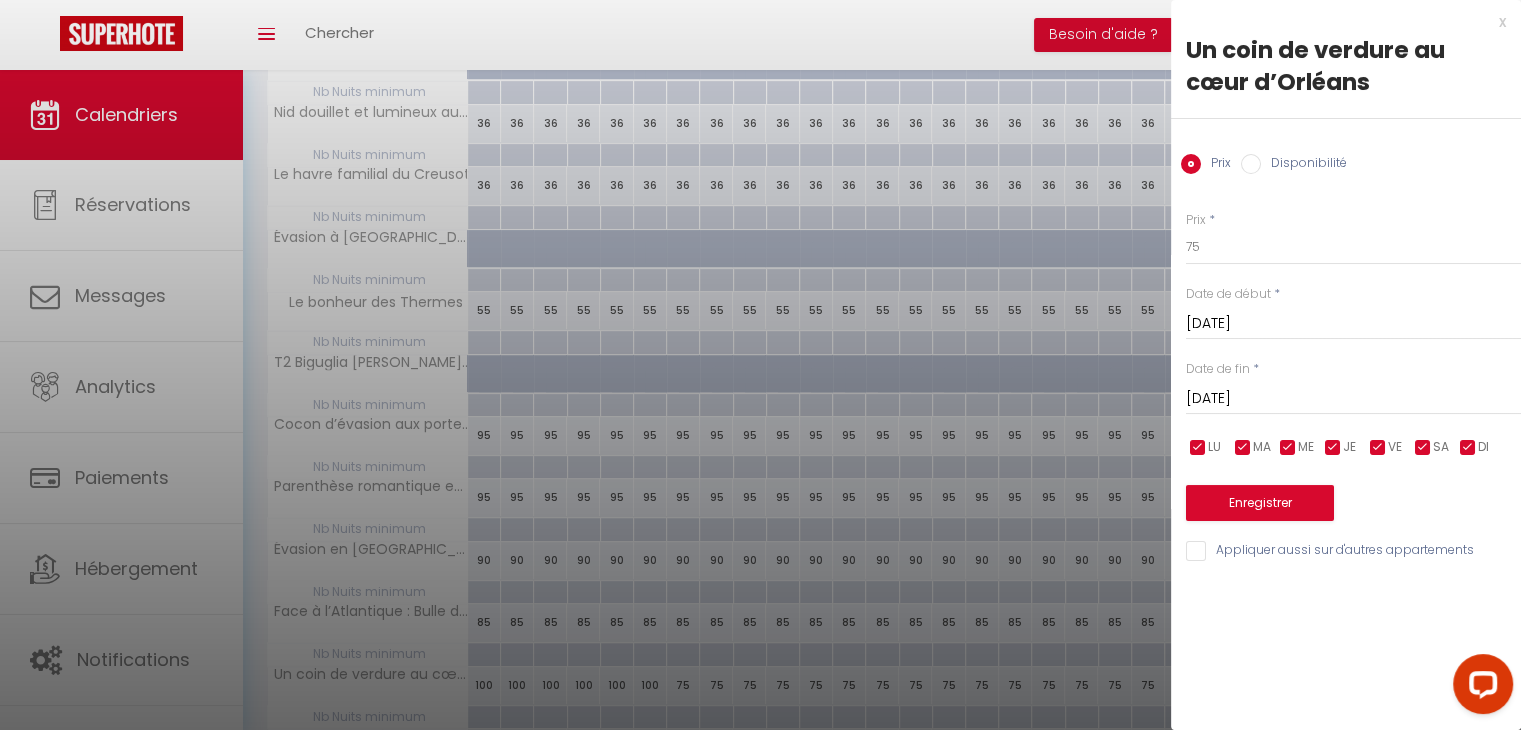 click on "[DATE]" at bounding box center (1353, 399) 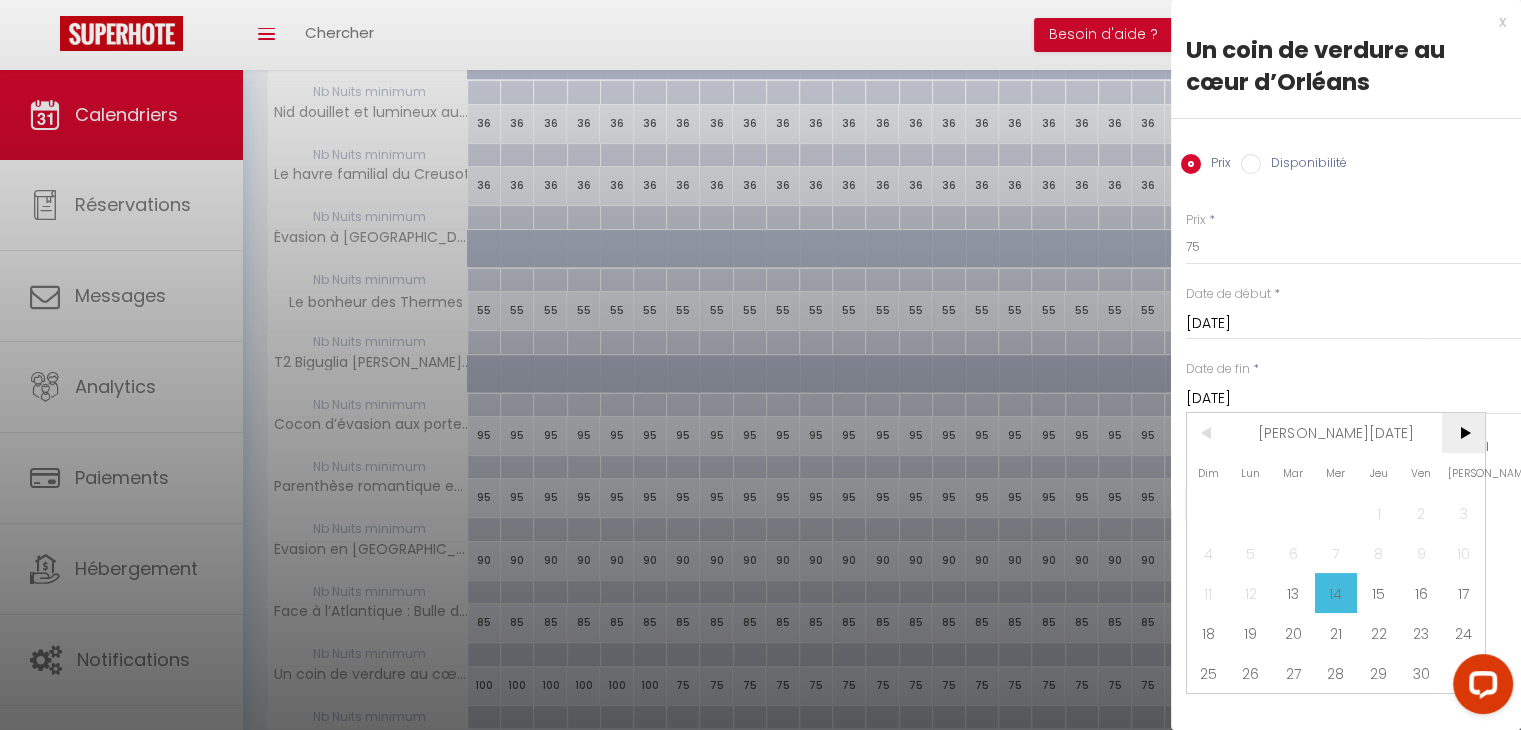 click on ">" at bounding box center [1463, 433] 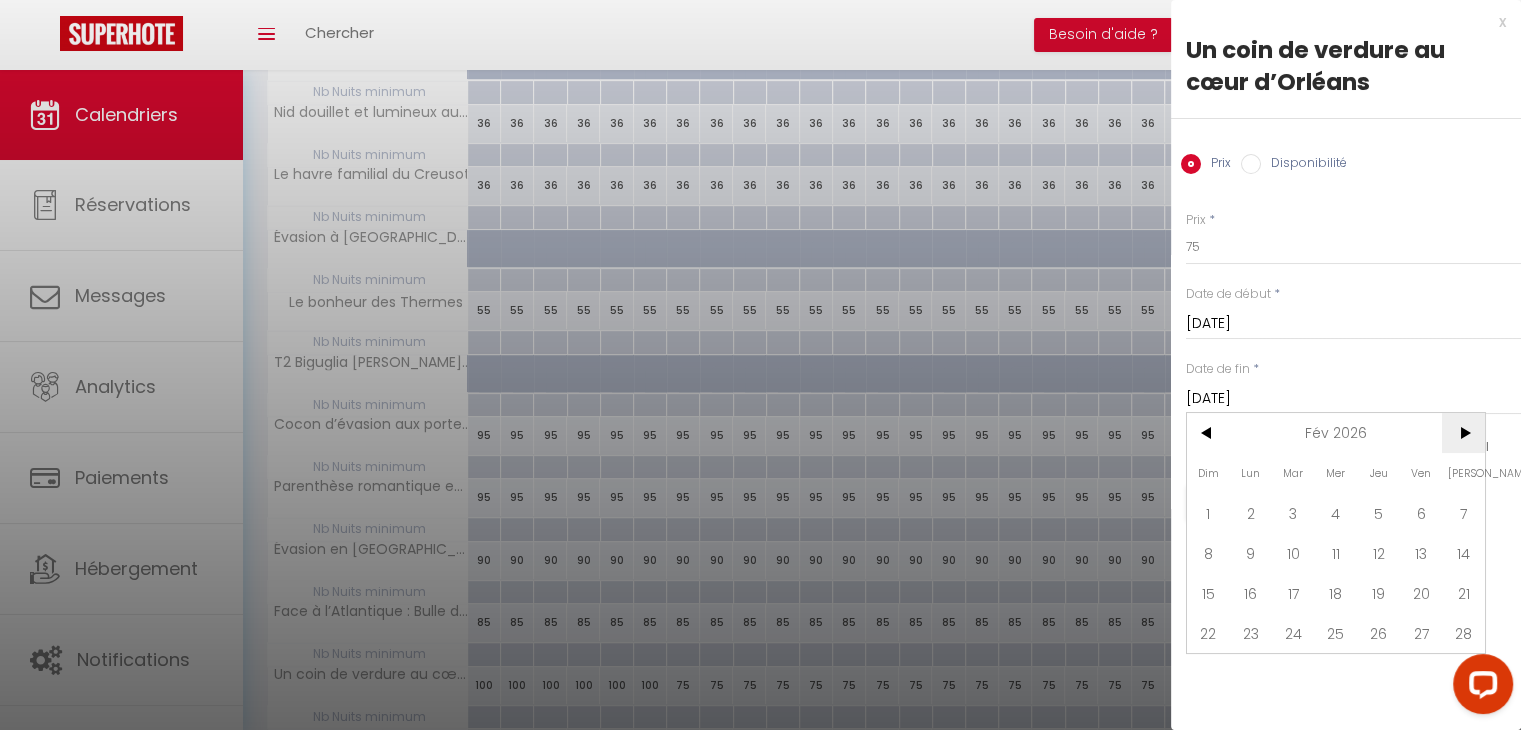 click on ">" at bounding box center (1463, 433) 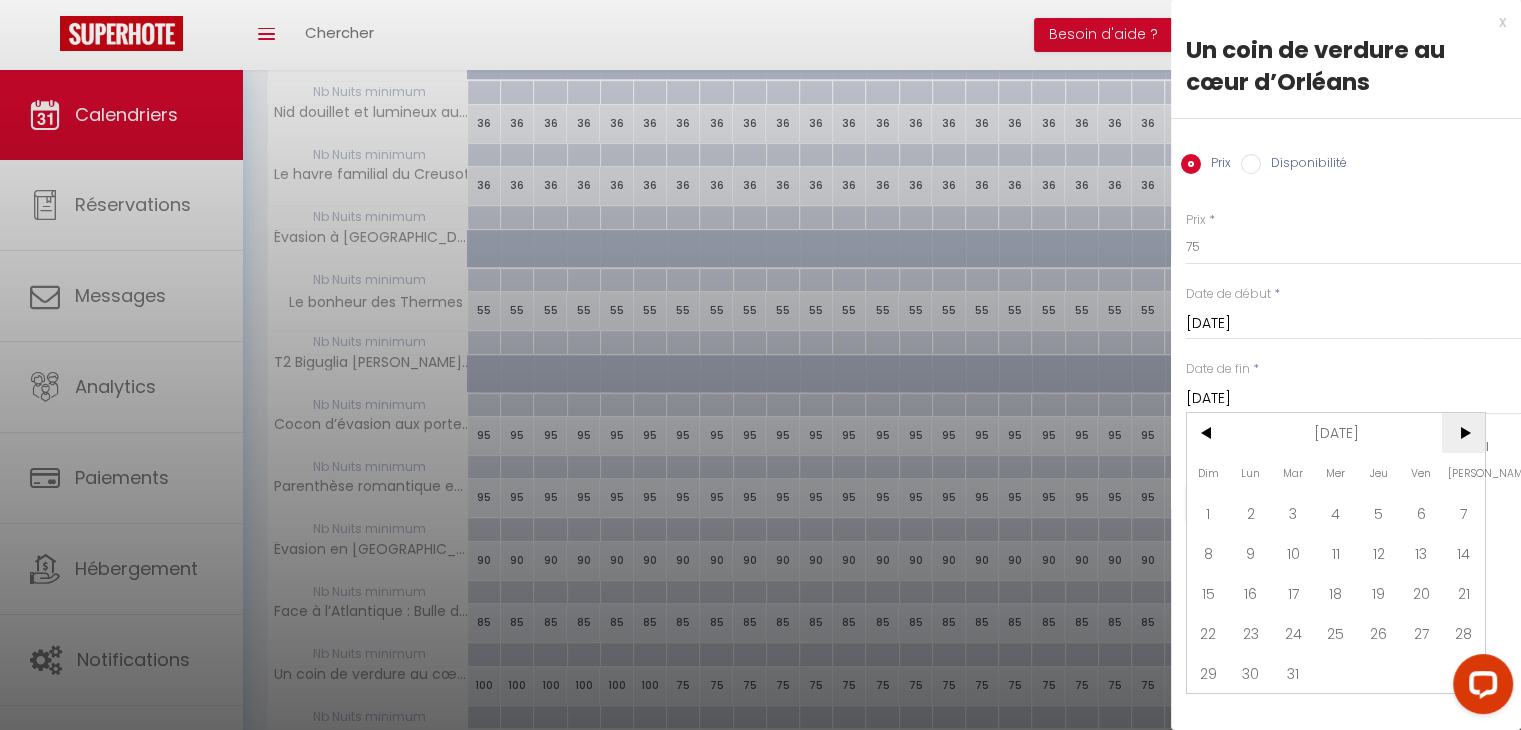 click on ">" at bounding box center (1463, 433) 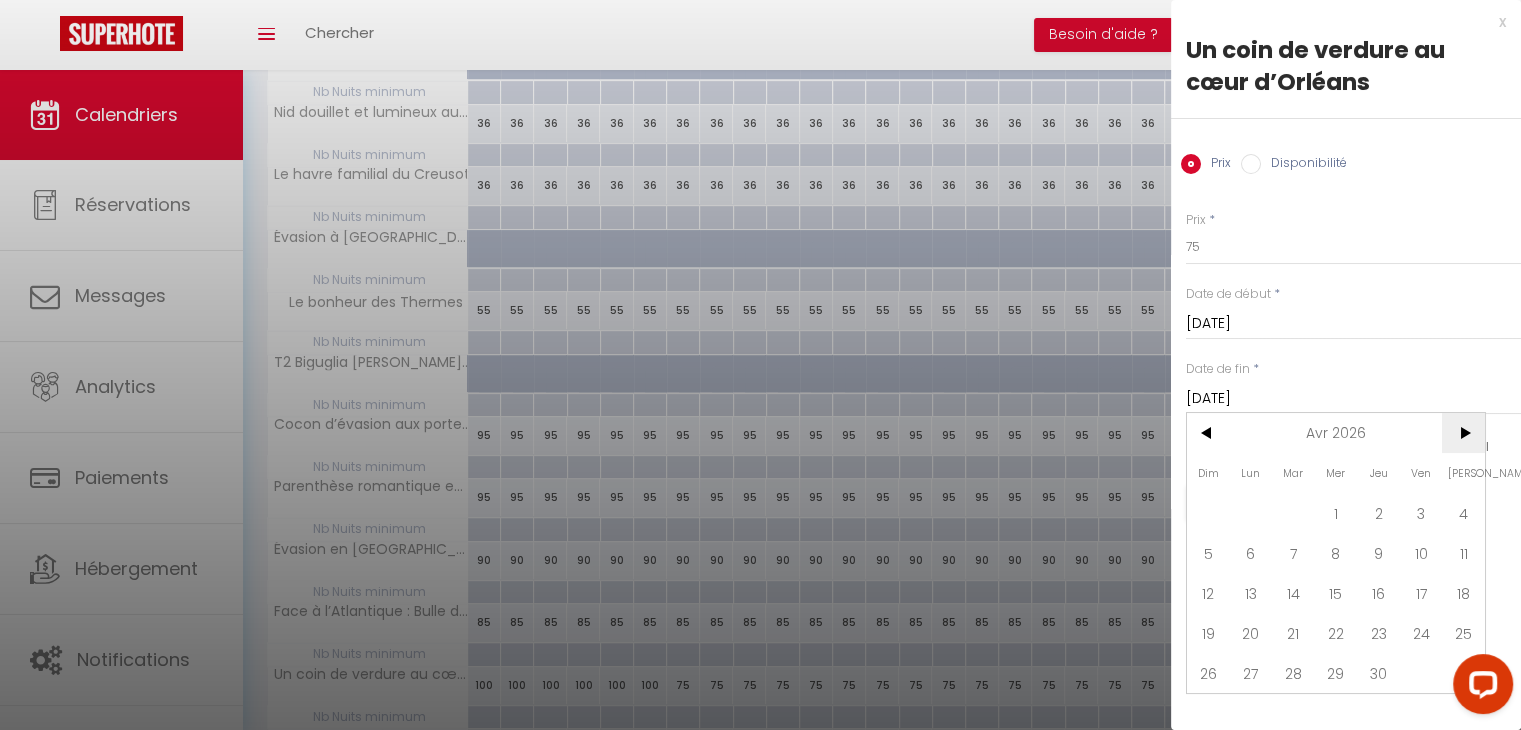 click on ">" at bounding box center [1463, 433] 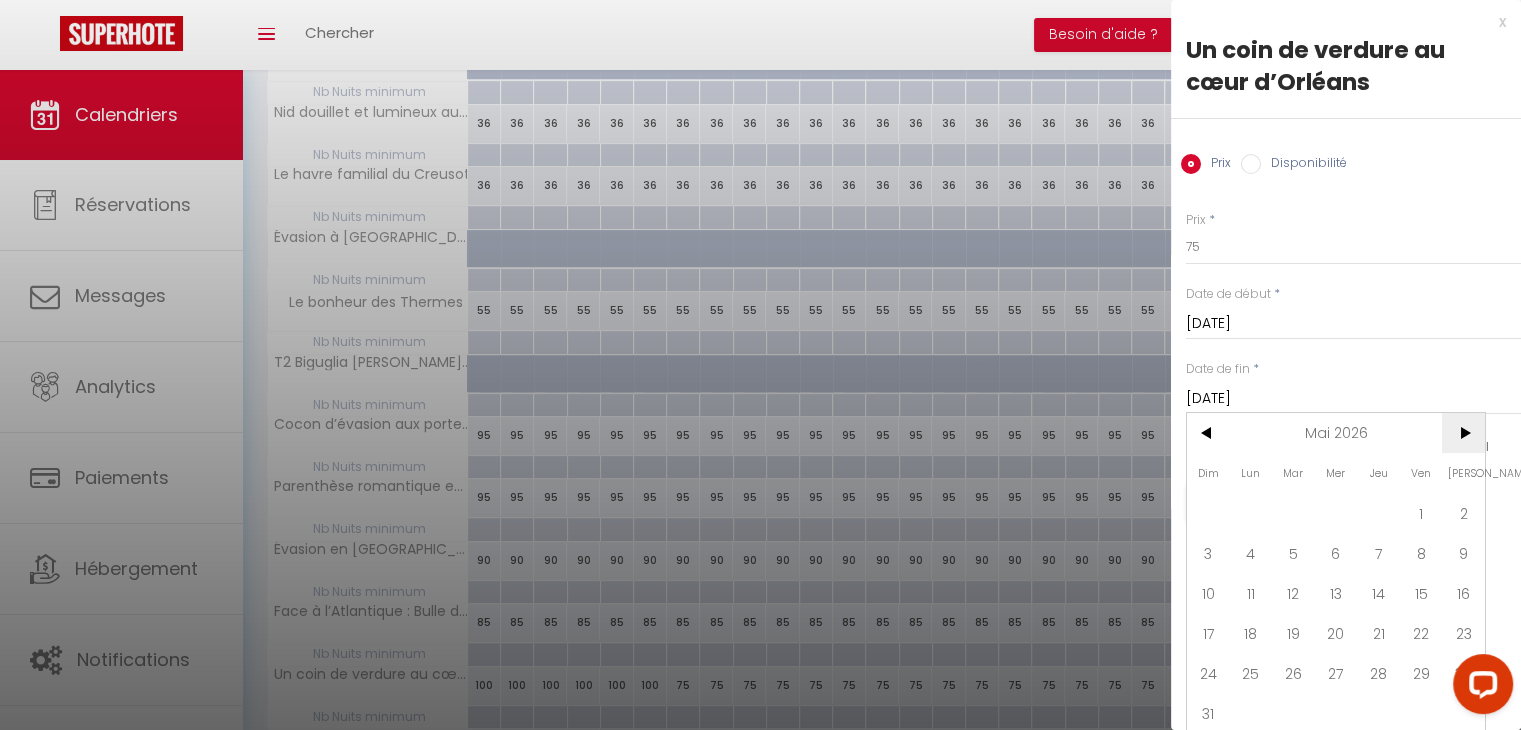 click on ">" at bounding box center [1463, 433] 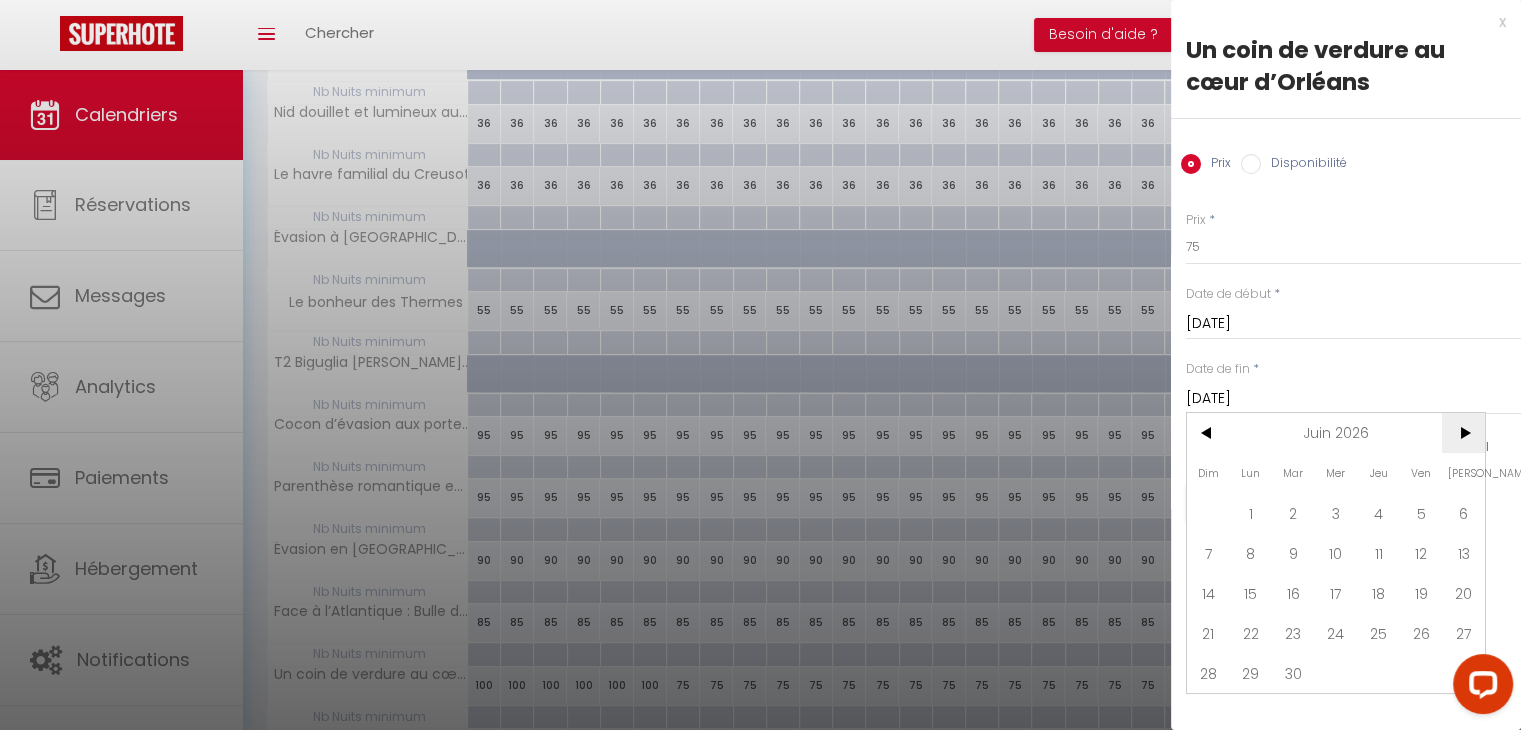 click on ">" at bounding box center [1463, 433] 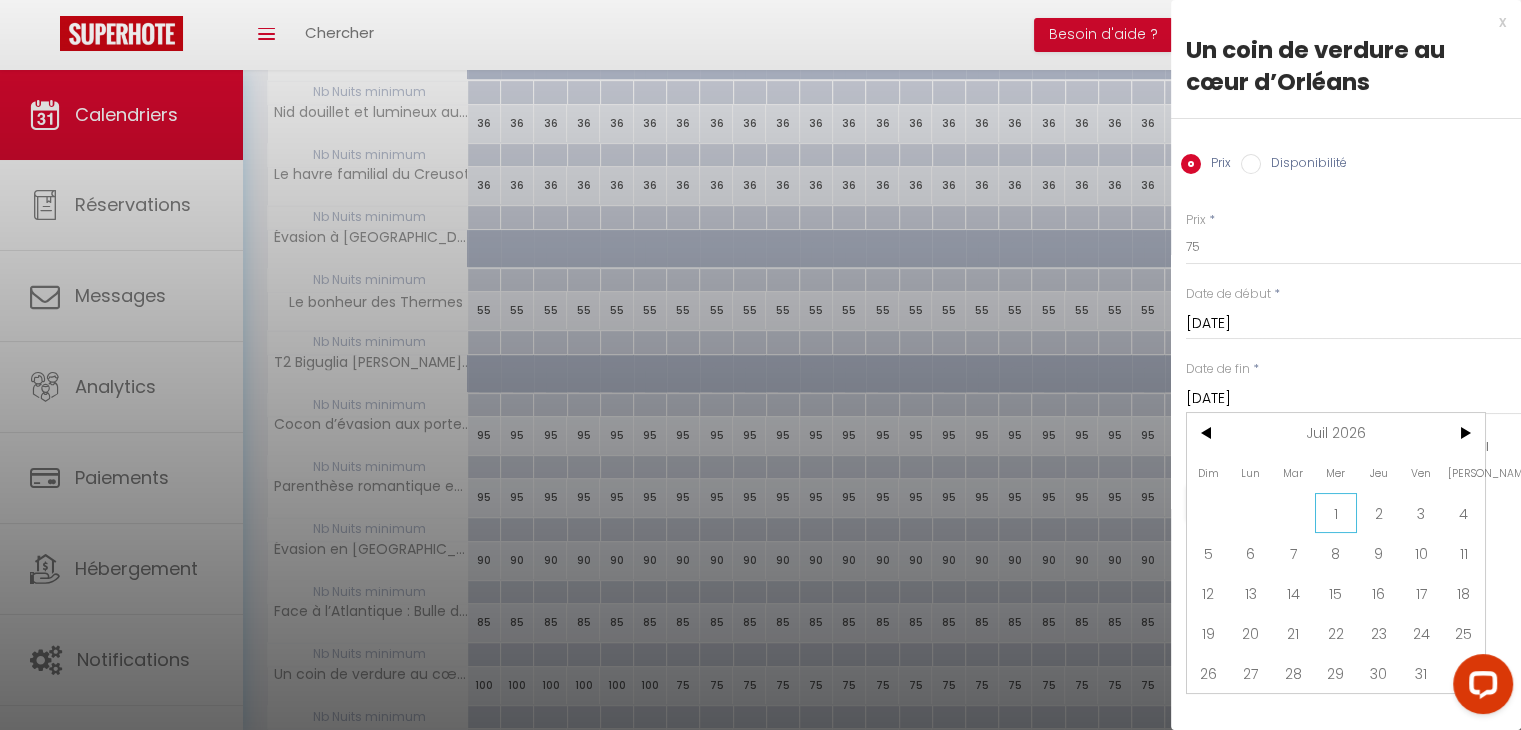 drag, startPoint x: 1340, startPoint y: 532, endPoint x: 1332, endPoint y: 509, distance: 24.351591 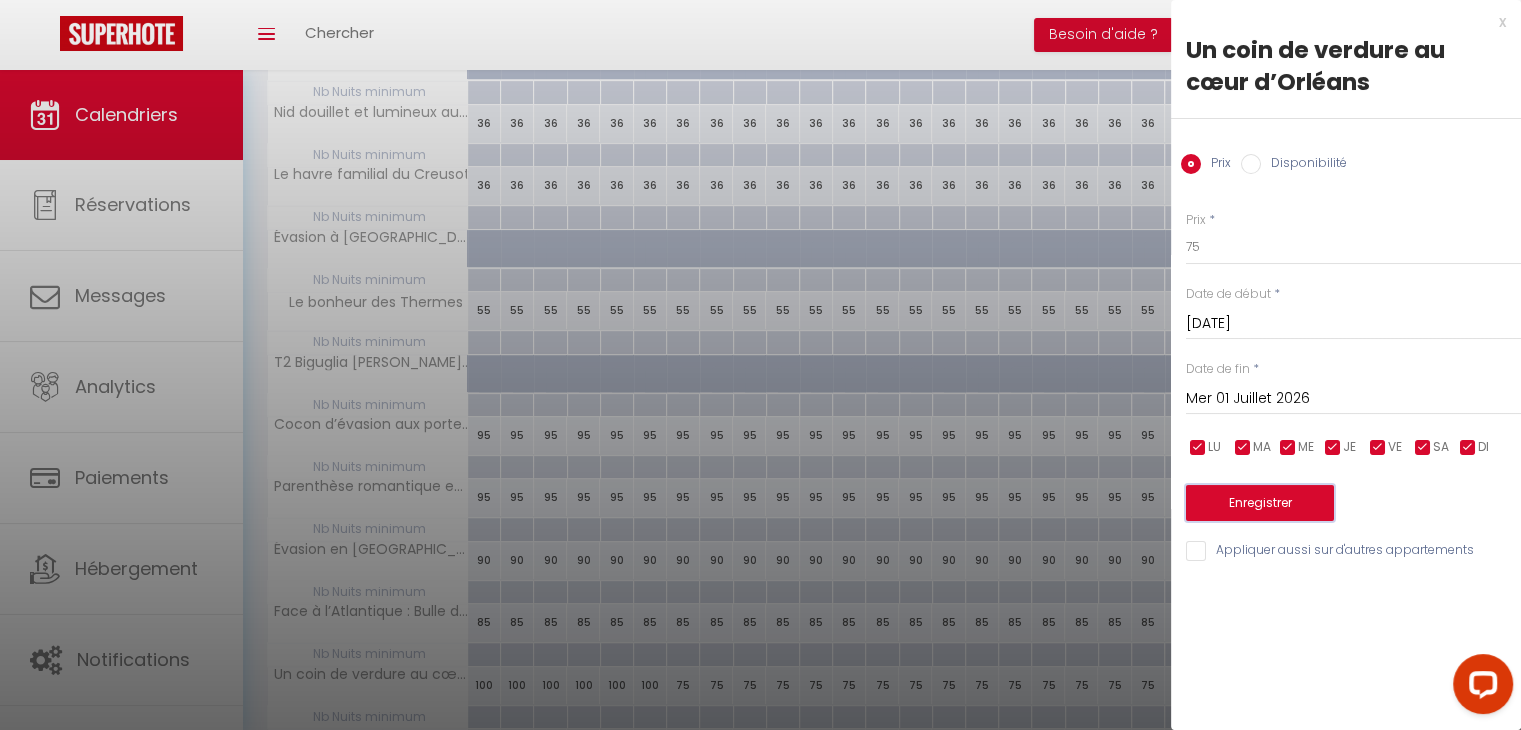 click on "Enregistrer" at bounding box center [1260, 503] 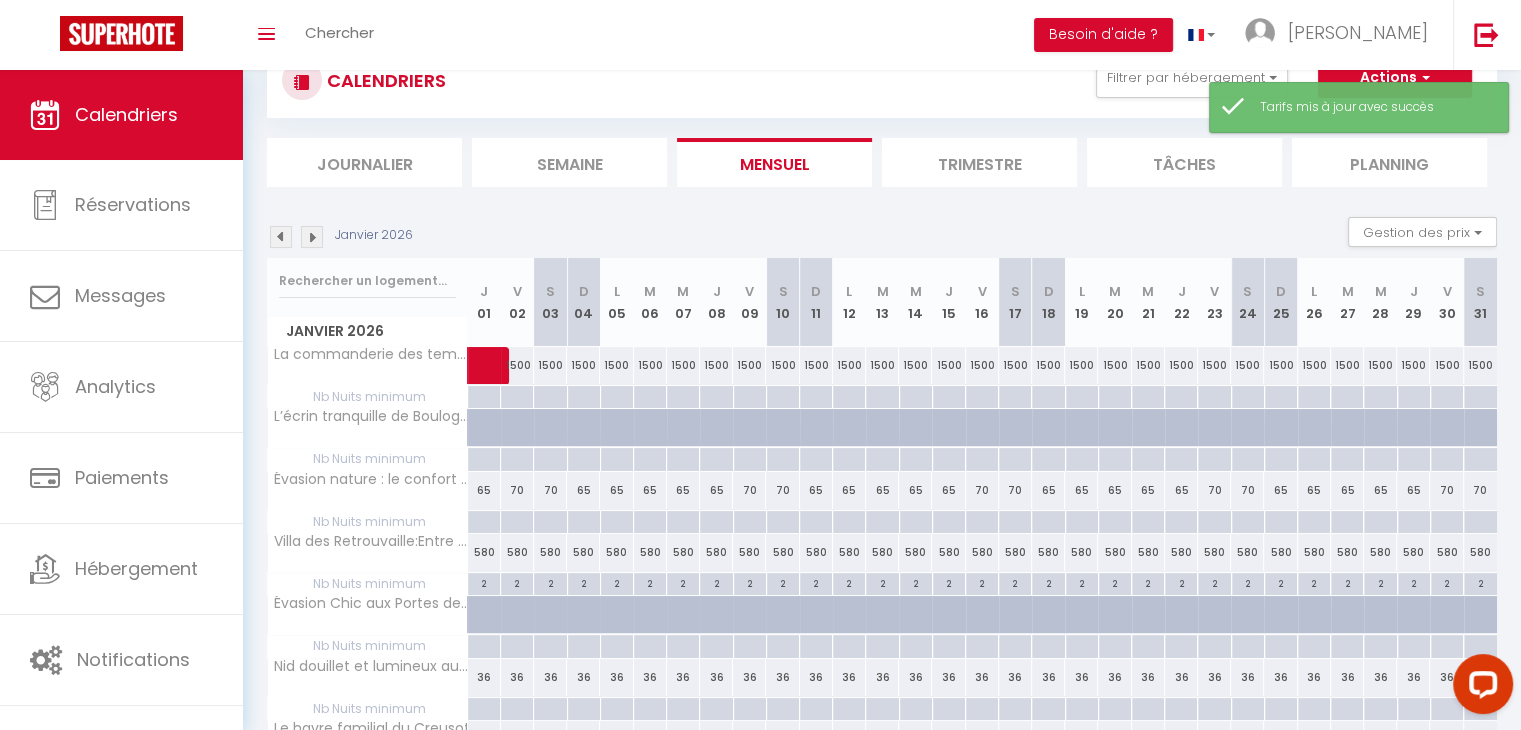 scroll, scrollTop: 437, scrollLeft: 0, axis: vertical 